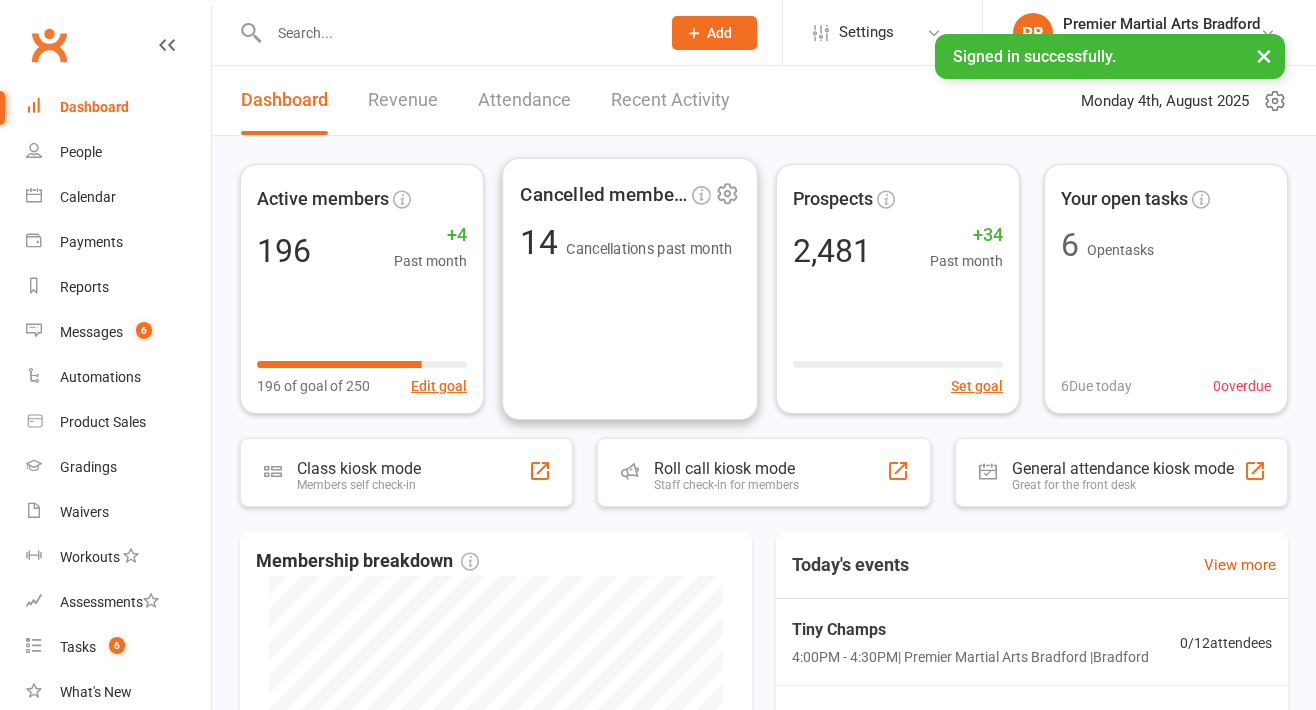 scroll, scrollTop: 0, scrollLeft: 0, axis: both 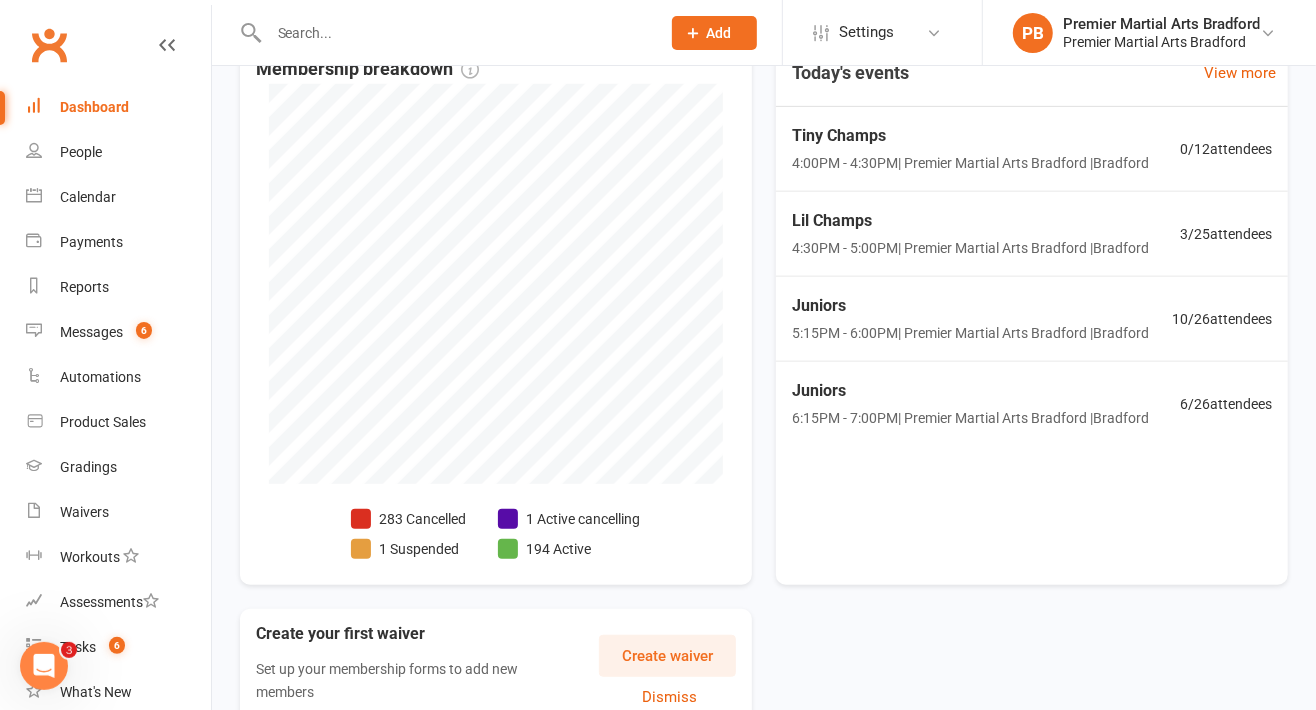 click on "Lil Champs" at bounding box center (970, 221) 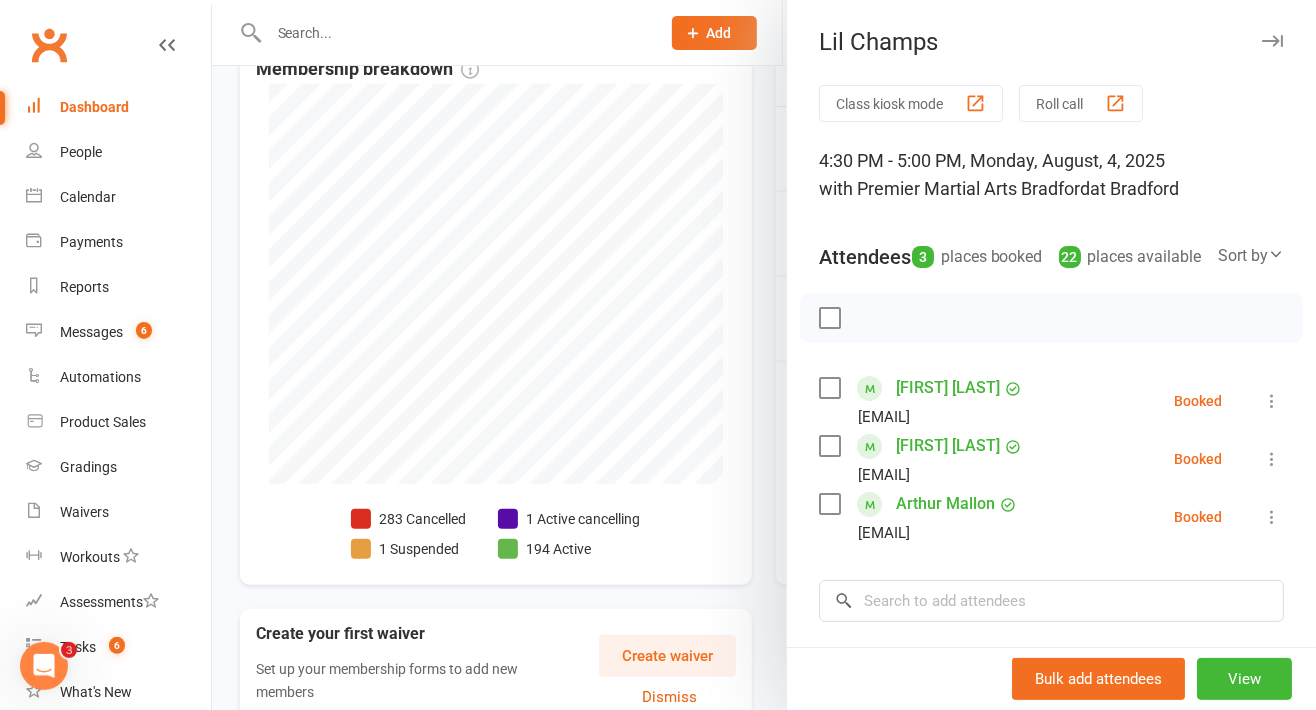 click at bounding box center [764, 355] 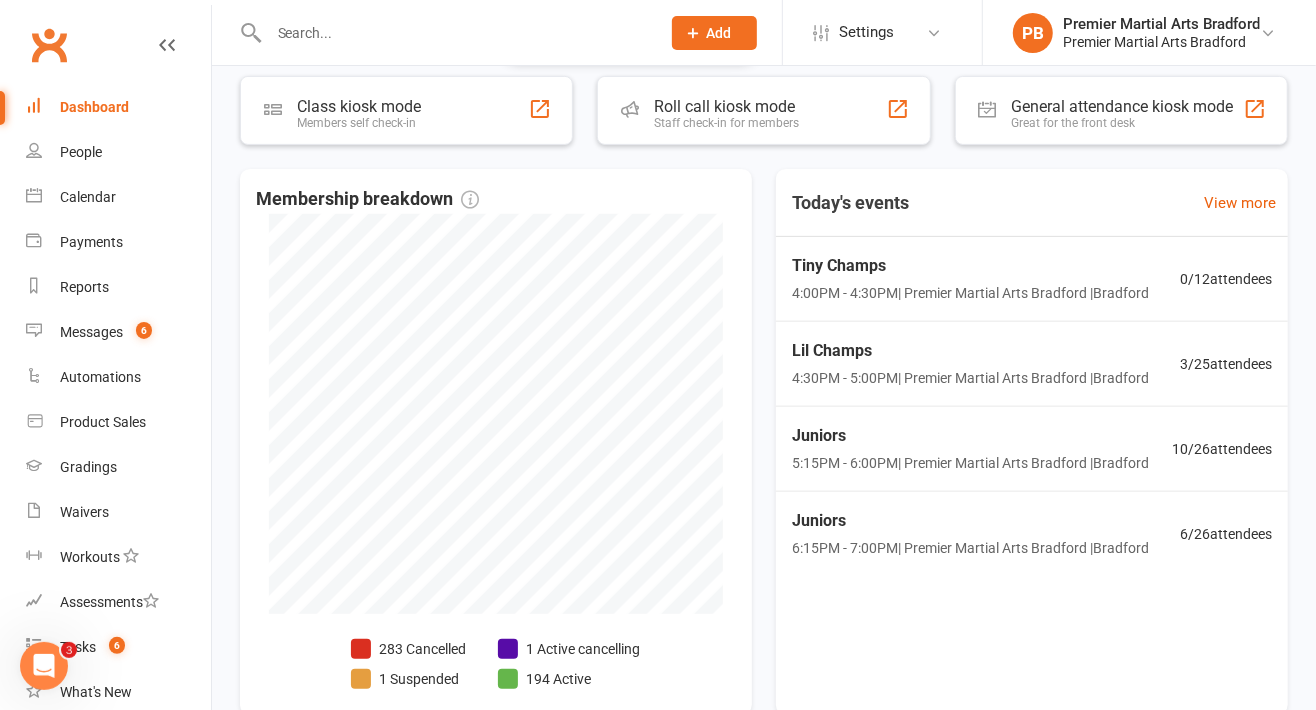 scroll, scrollTop: 426, scrollLeft: 0, axis: vertical 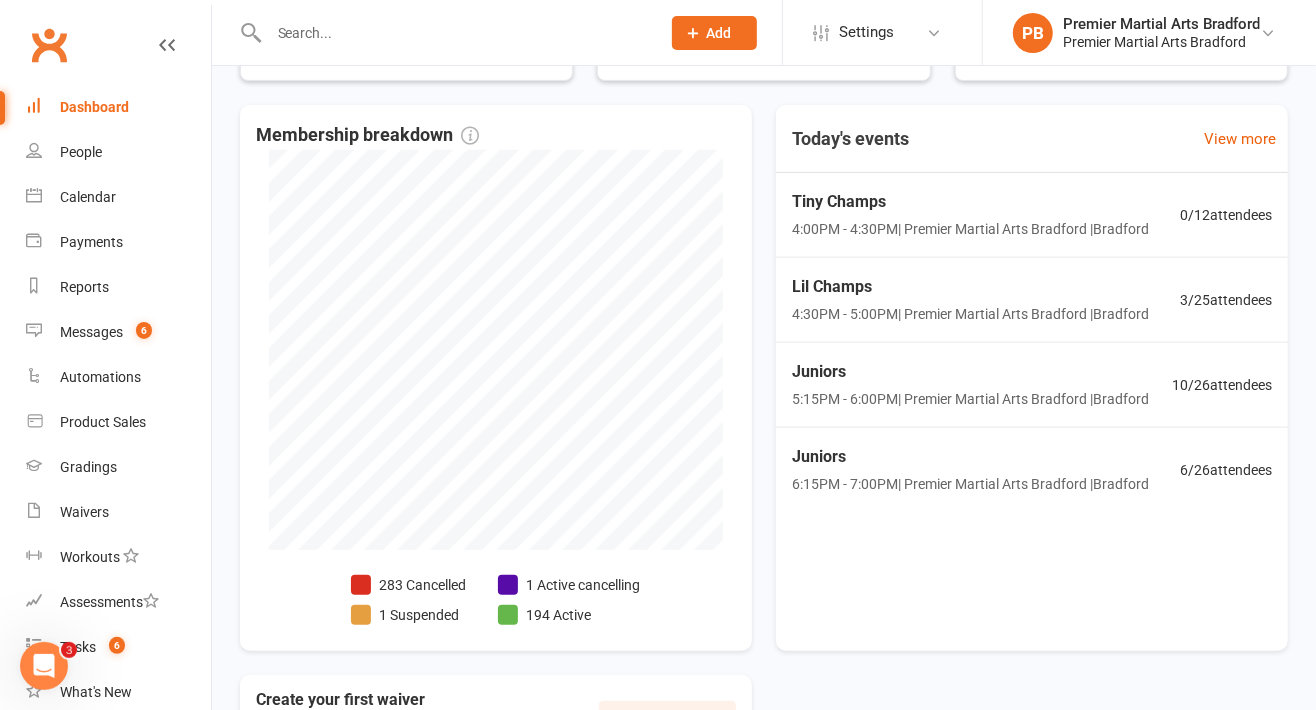 click on "[TIME] [TIME]" at bounding box center [970, 314] 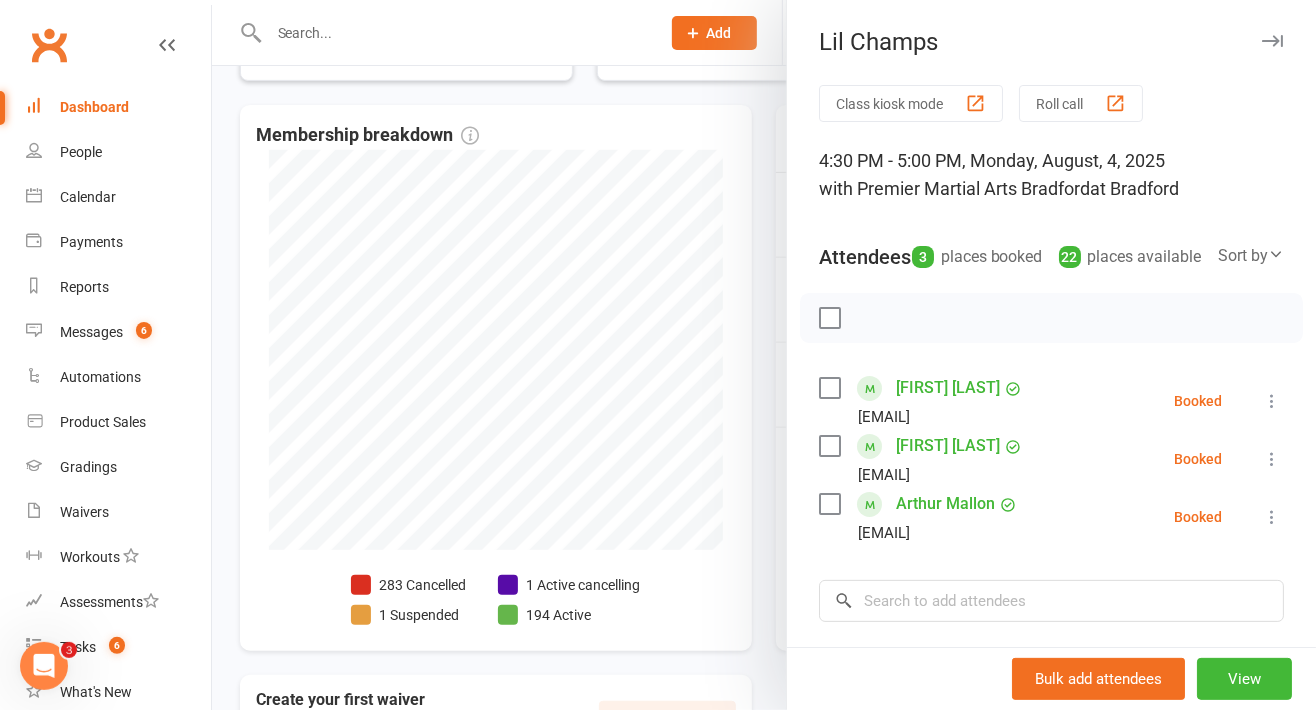 click at bounding box center (1272, 401) 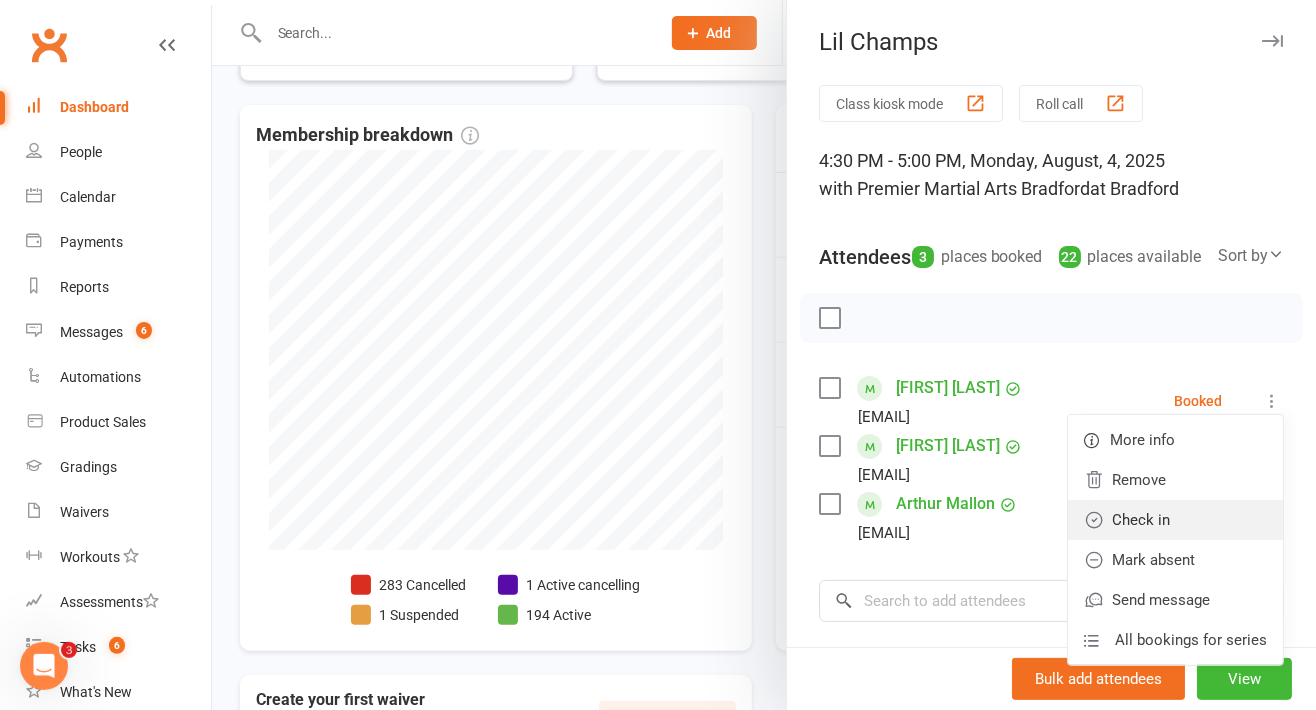 click on "Check in" at bounding box center [1175, 520] 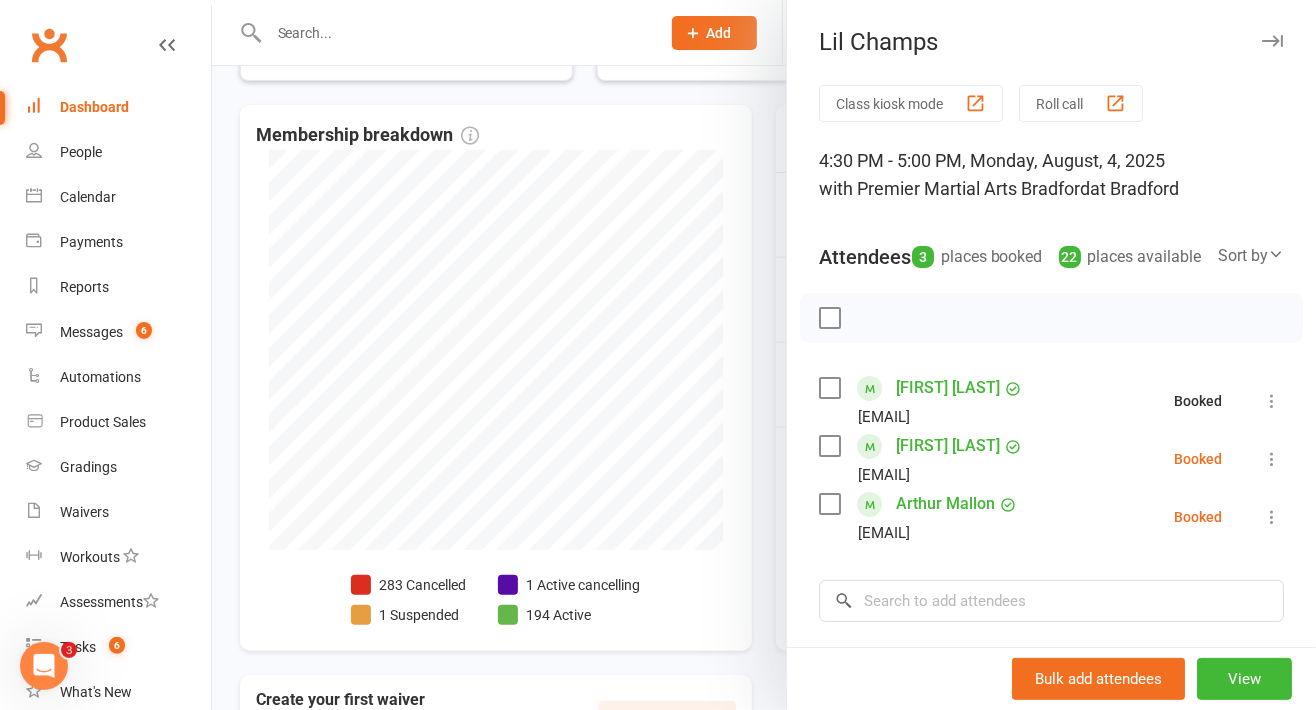 click at bounding box center [1272, 517] 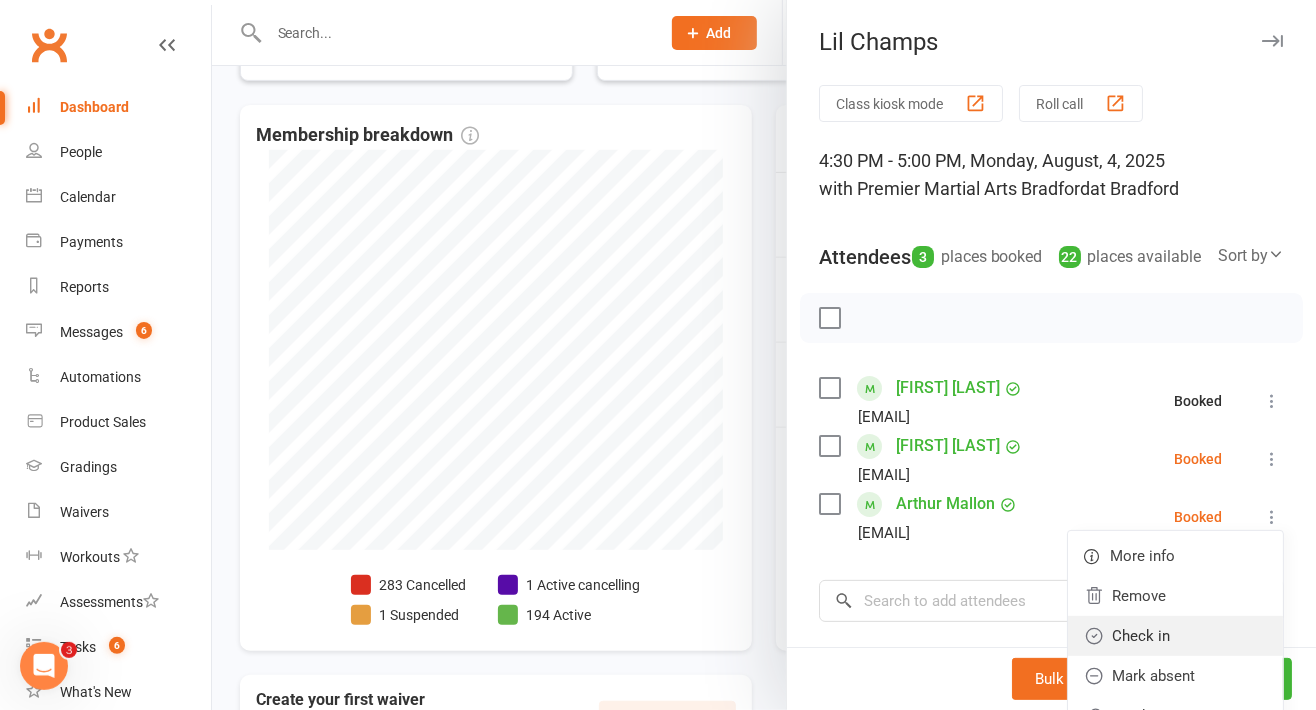 click on "Check in" at bounding box center (1175, 636) 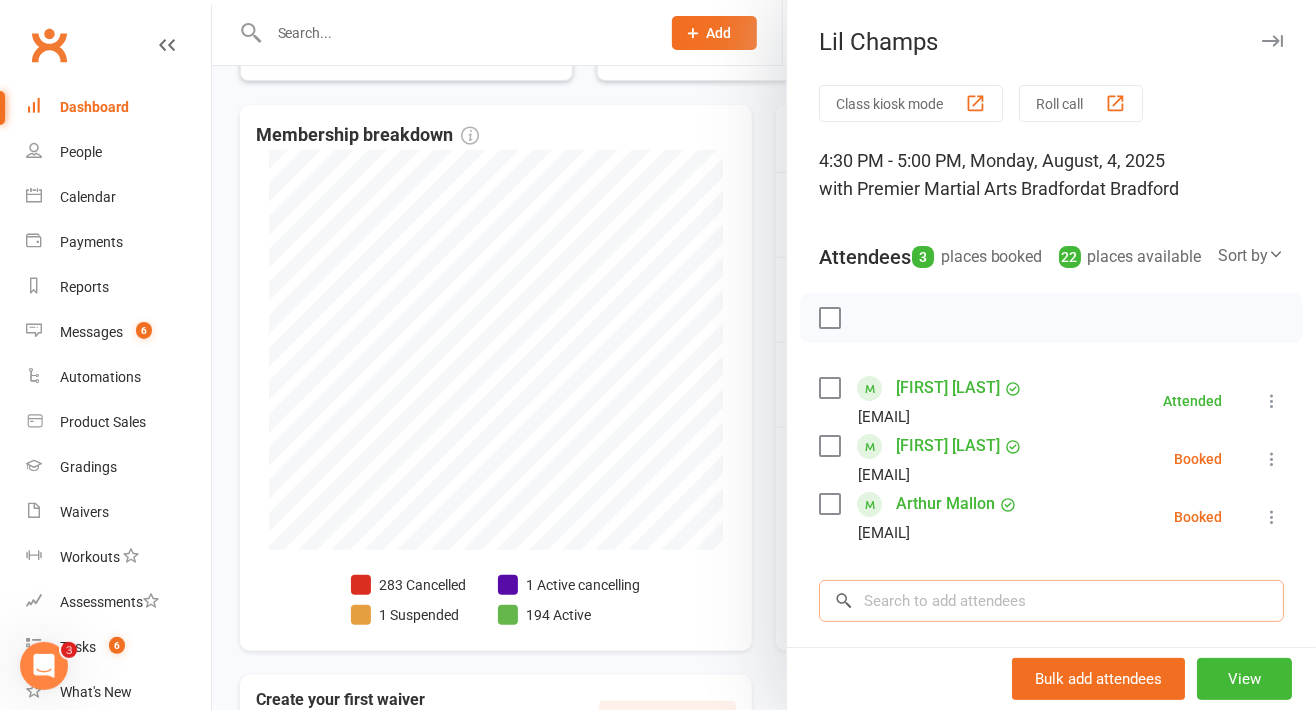 click at bounding box center (1051, 601) 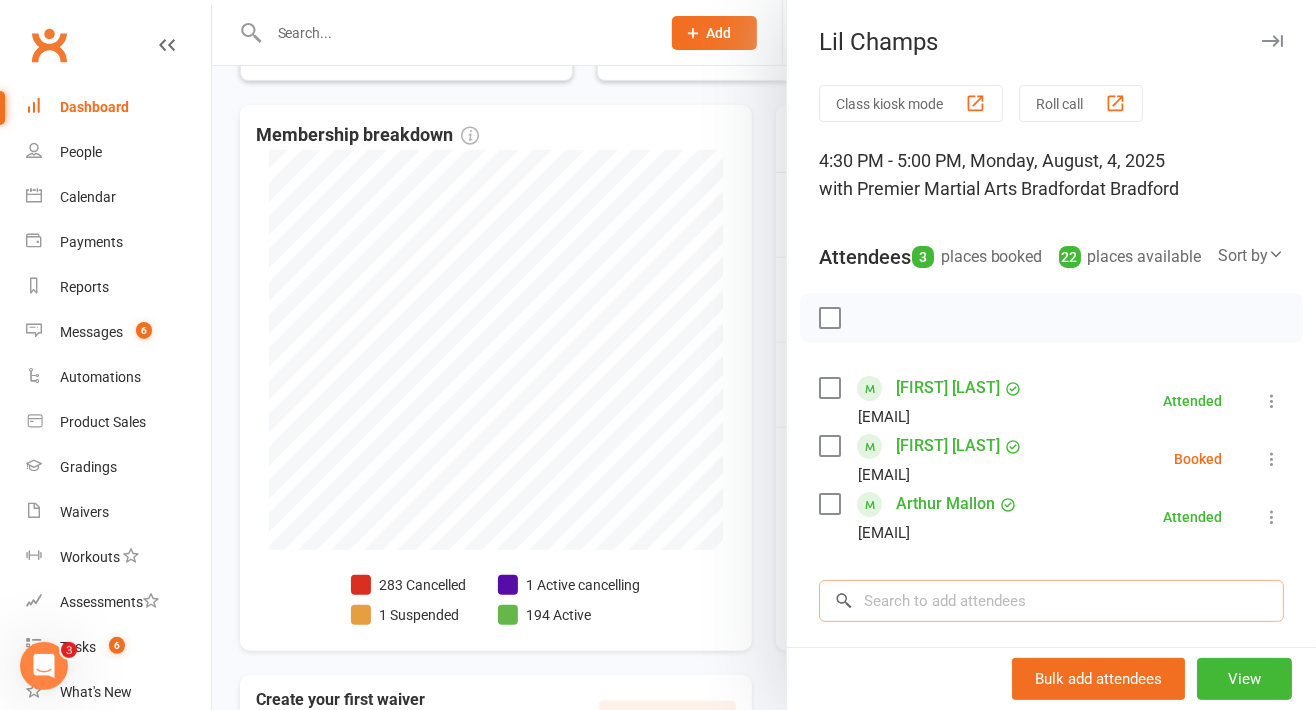 scroll, scrollTop: 445, scrollLeft: 0, axis: vertical 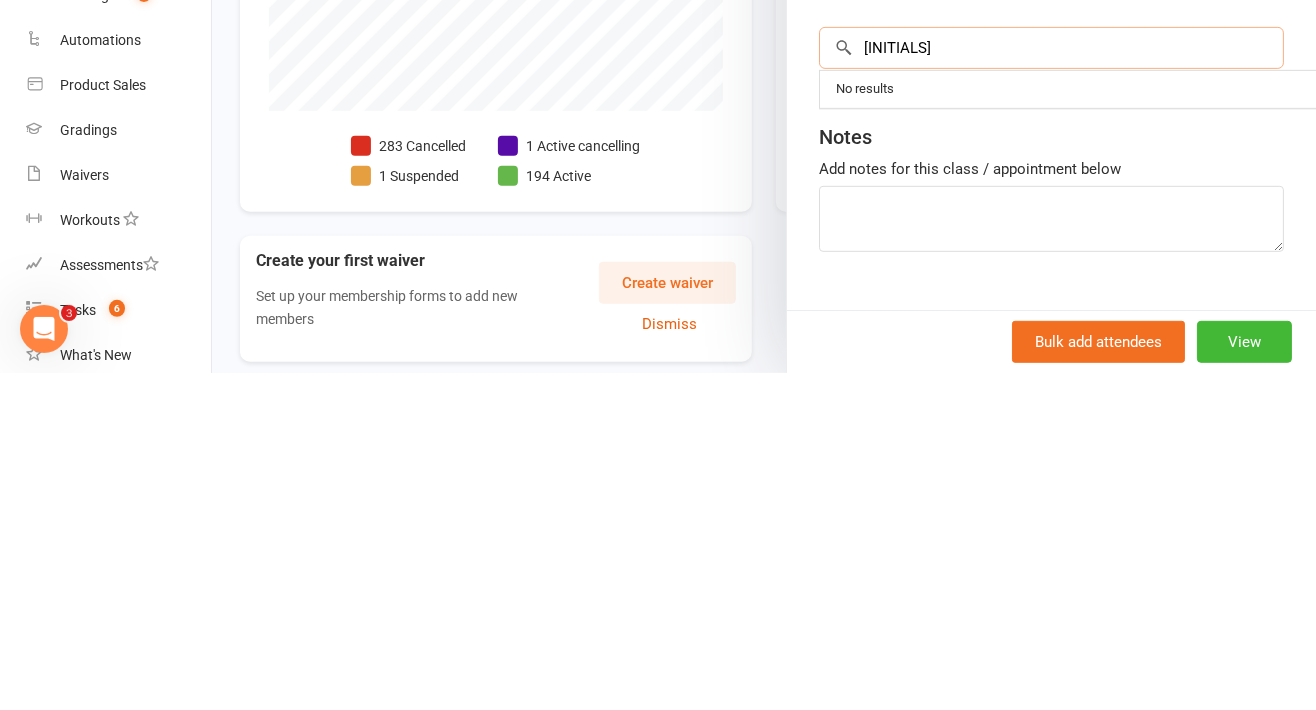 type on "[FIRST]" 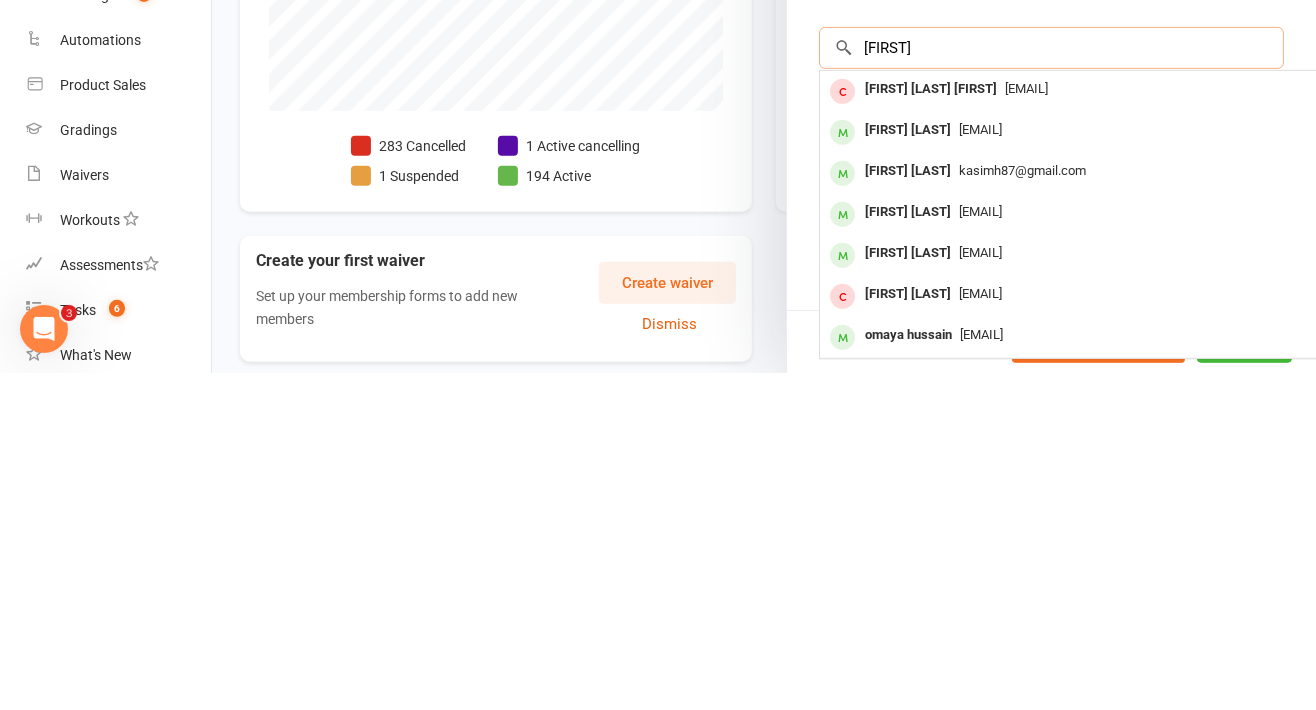 click on "[FIRST]" at bounding box center [1051, 385] 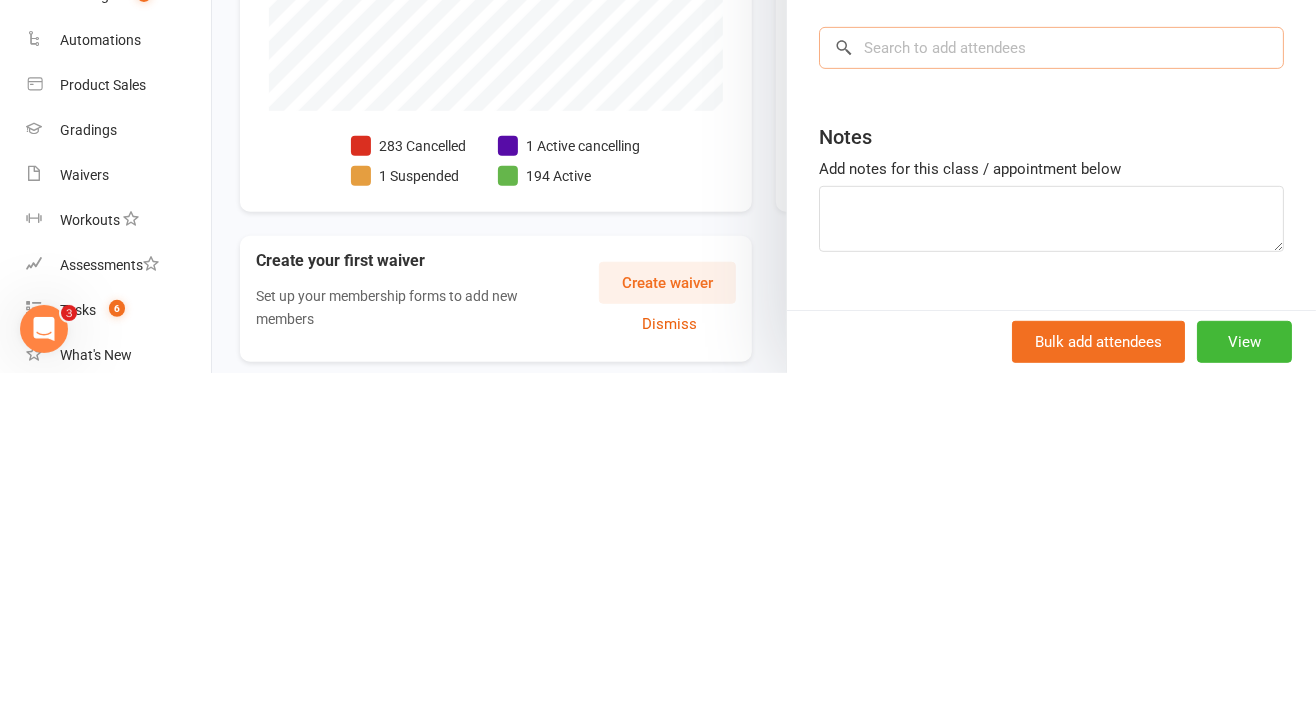 scroll, scrollTop: 0, scrollLeft: 0, axis: both 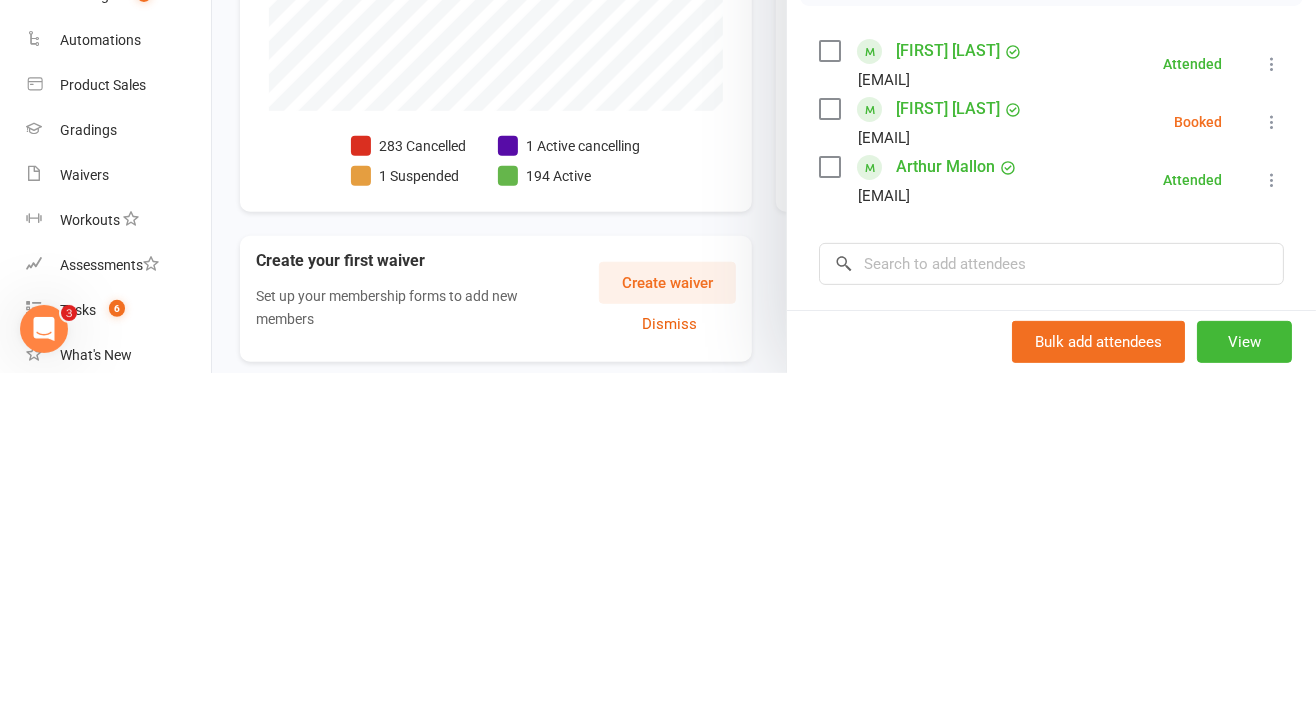 click at bounding box center [764, 355] 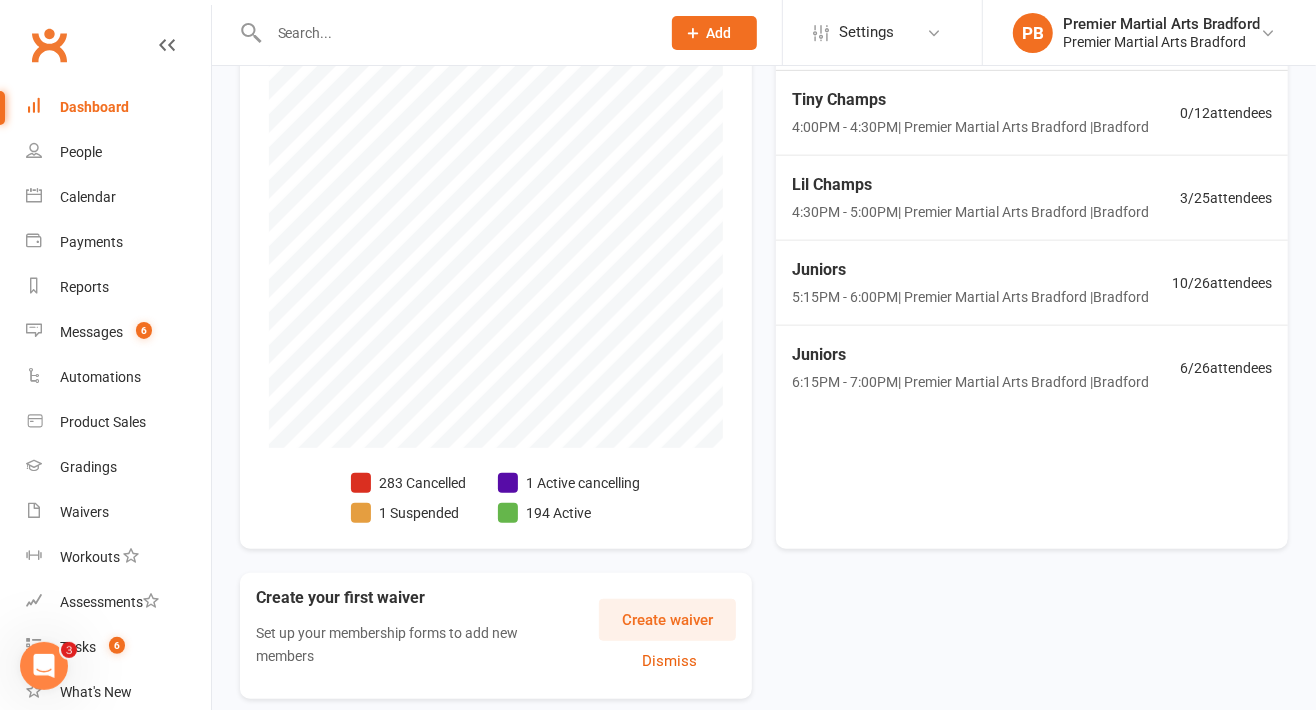 click on "Lil Champs 4:30PM - 5:00PM  |   Premier Martial Arts Bradford |  Bradford" at bounding box center (970, 198) 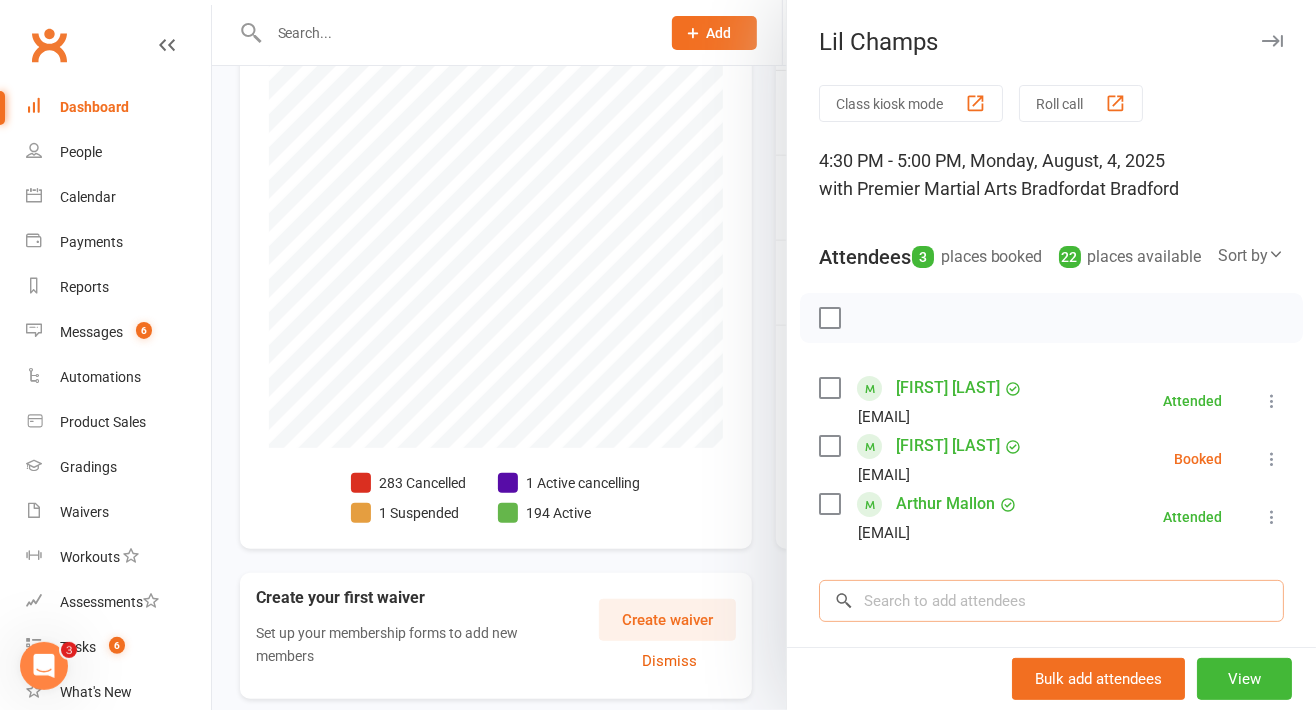 click at bounding box center (1051, 601) 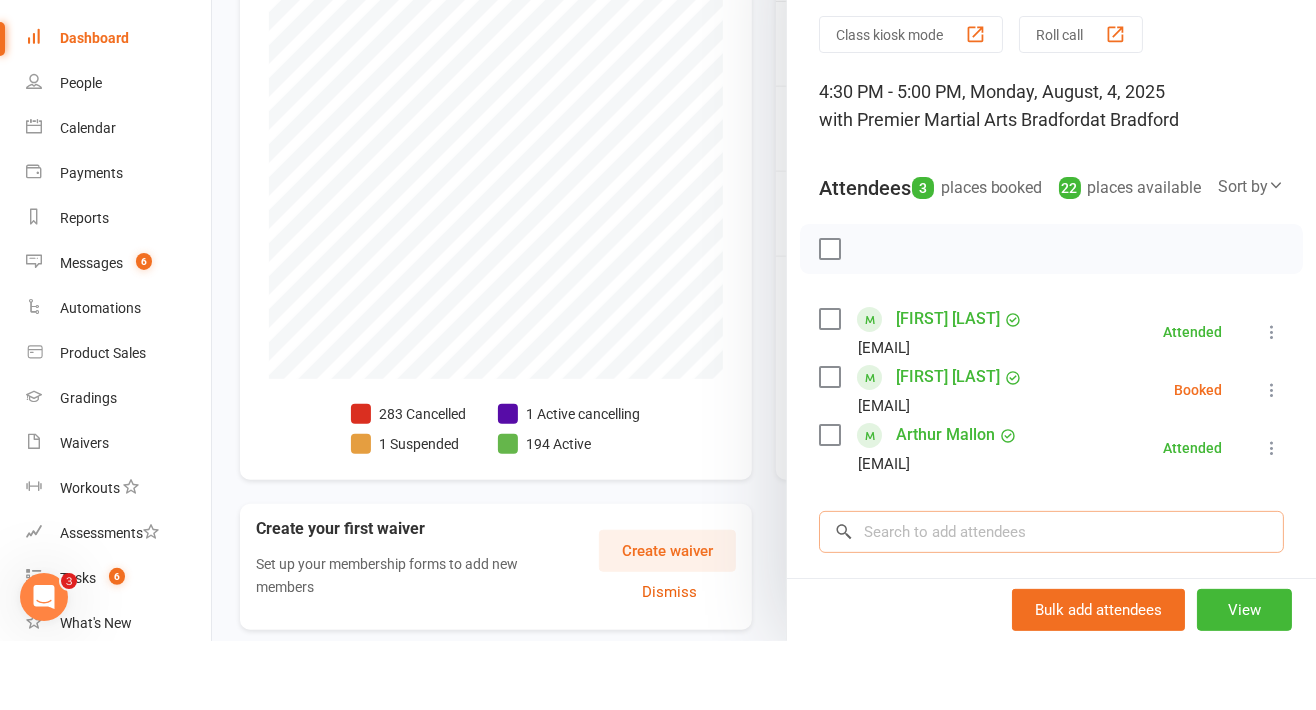 scroll, scrollTop: 597, scrollLeft: 0, axis: vertical 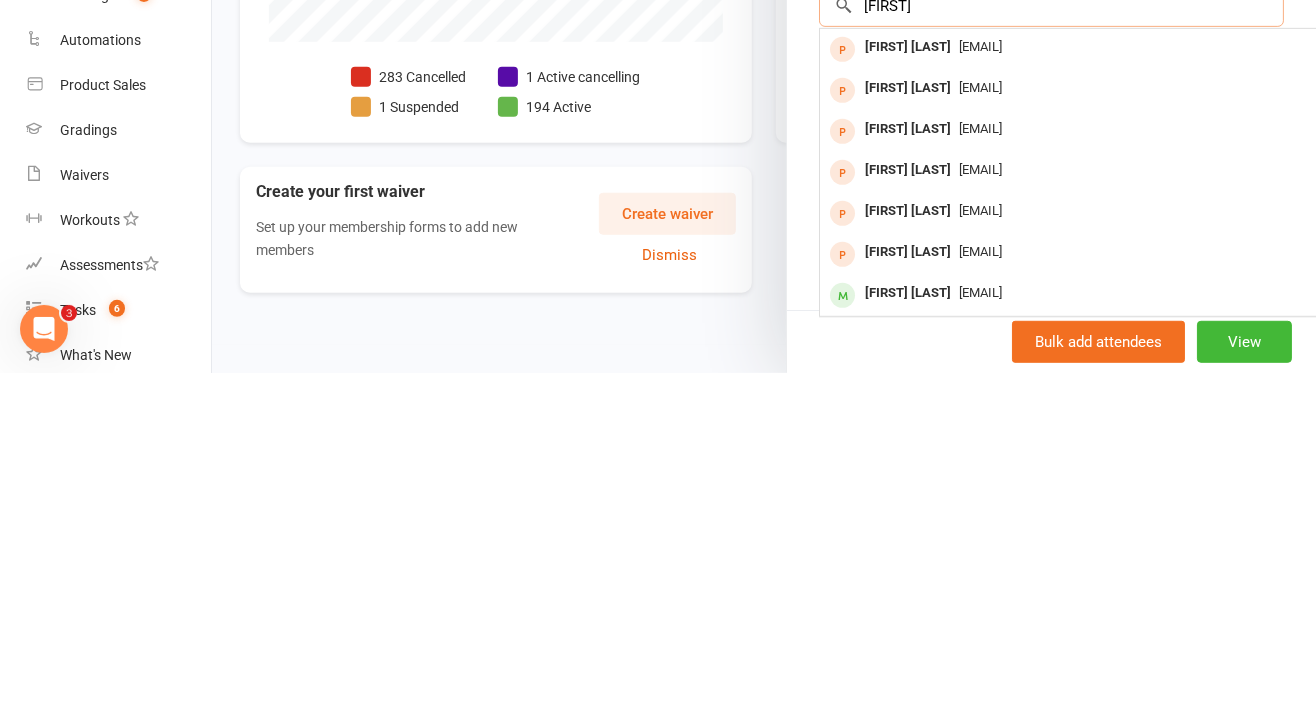 type on "[FIRST]" 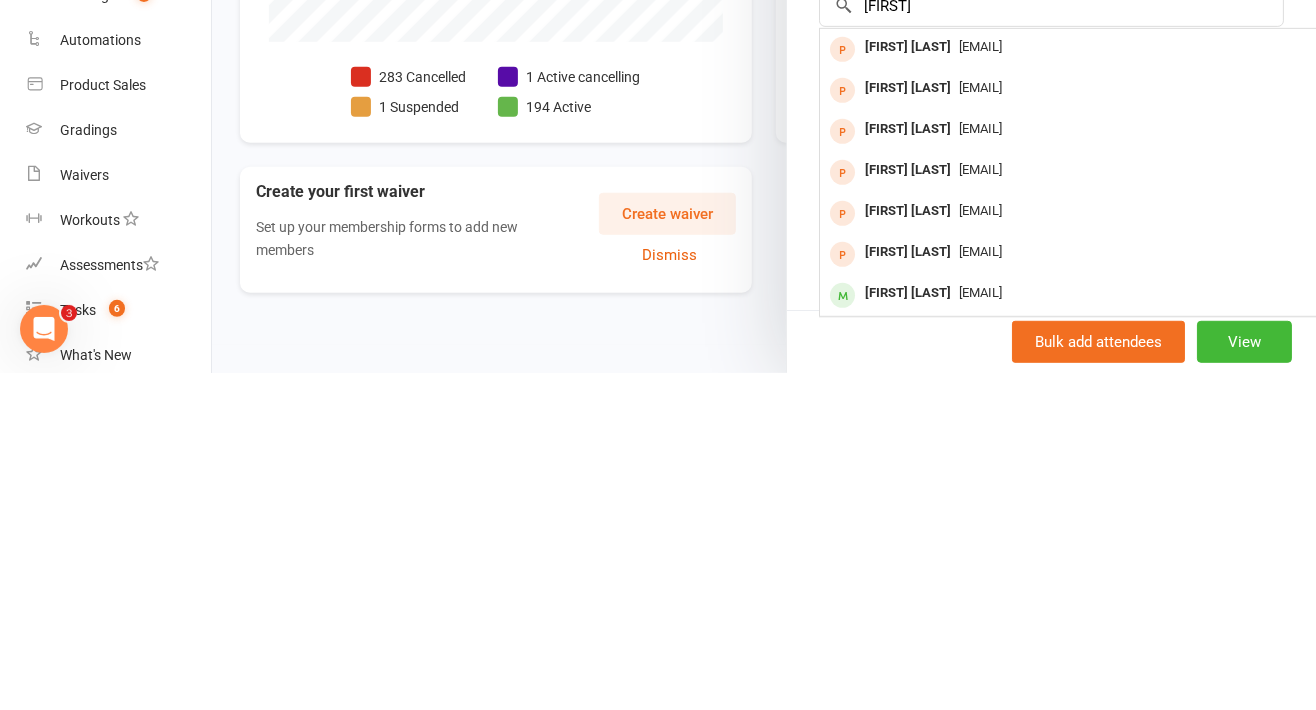 click on "[EMAIL]" at bounding box center (1119, 630) 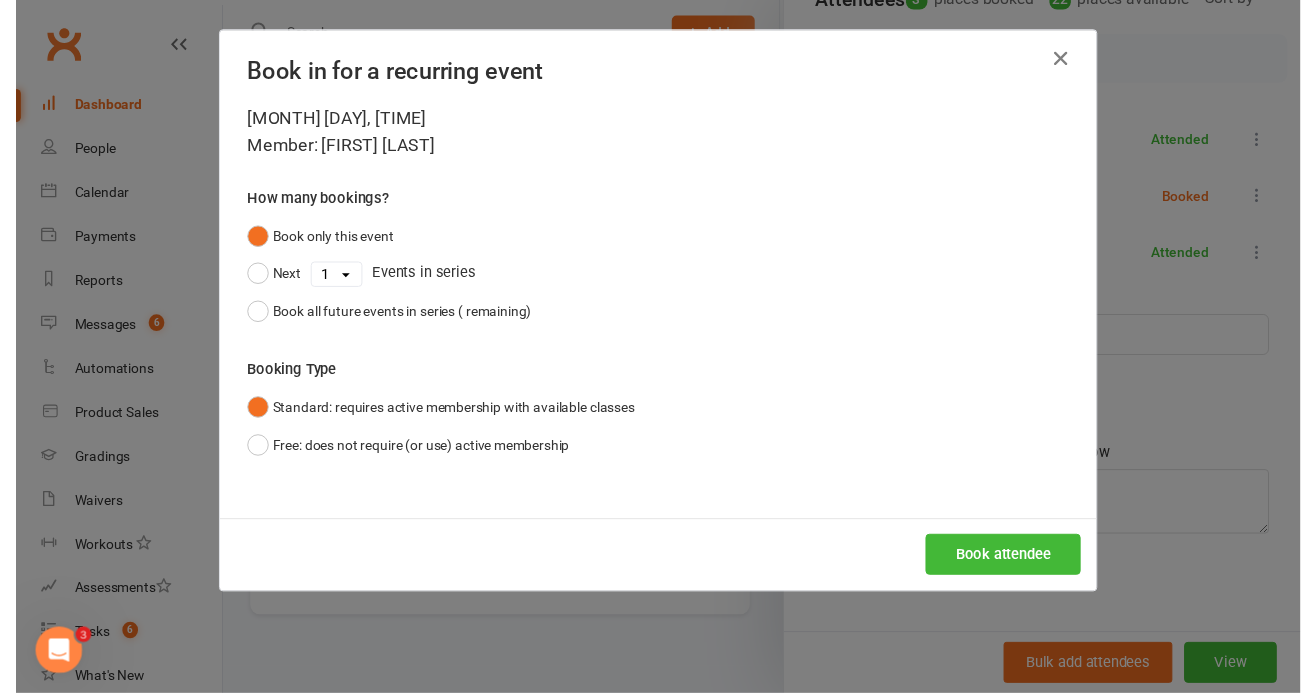scroll, scrollTop: 280, scrollLeft: 0, axis: vertical 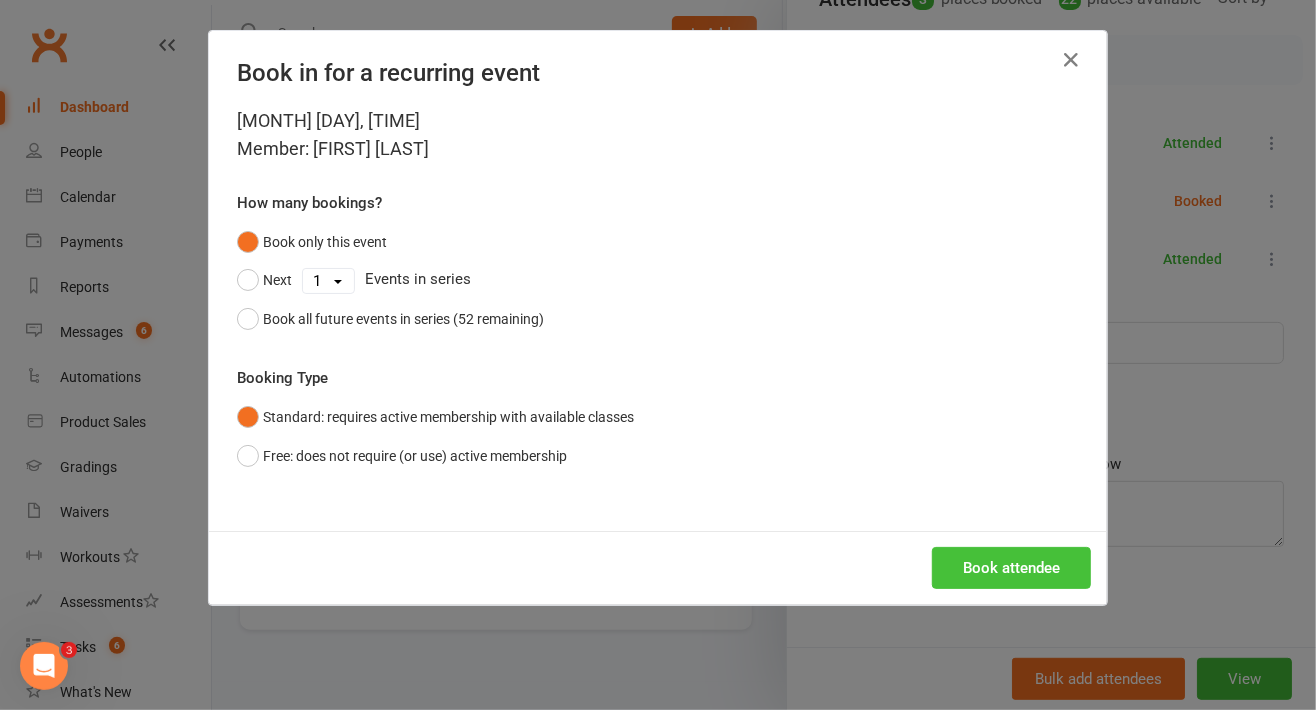click on "Book attendee" at bounding box center [1011, 568] 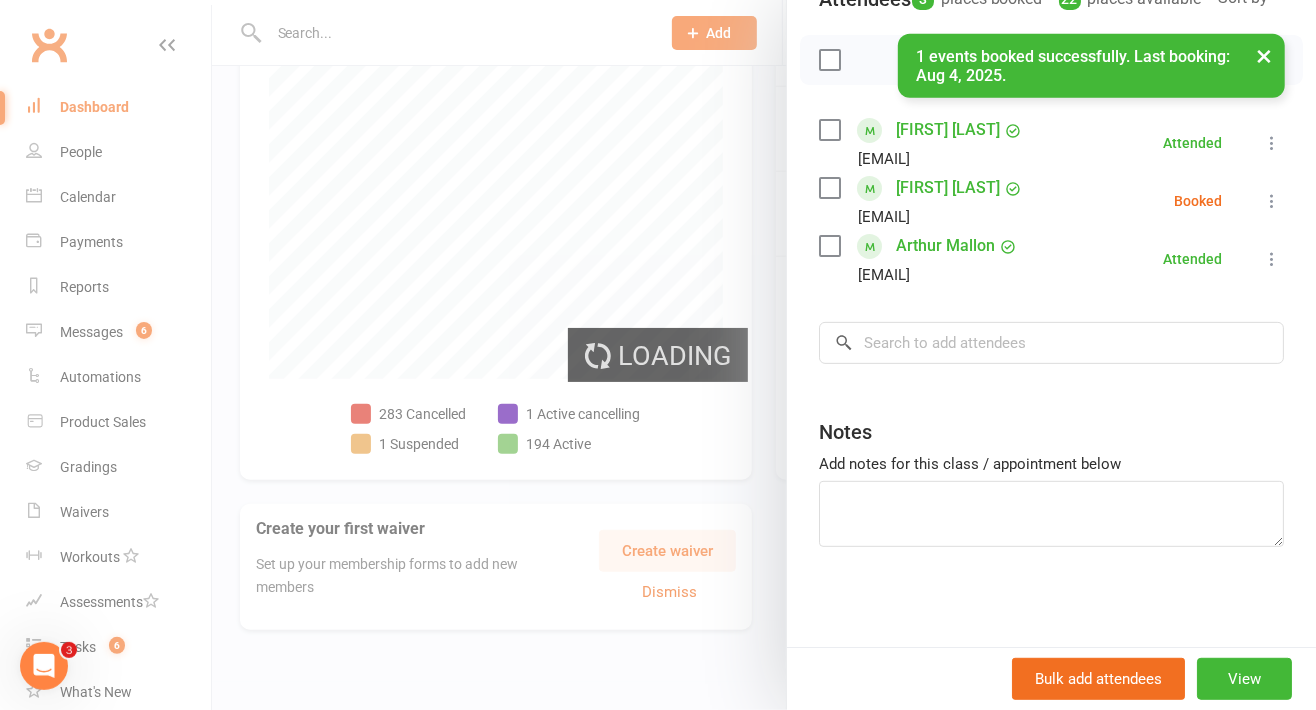scroll, scrollTop: 297, scrollLeft: 0, axis: vertical 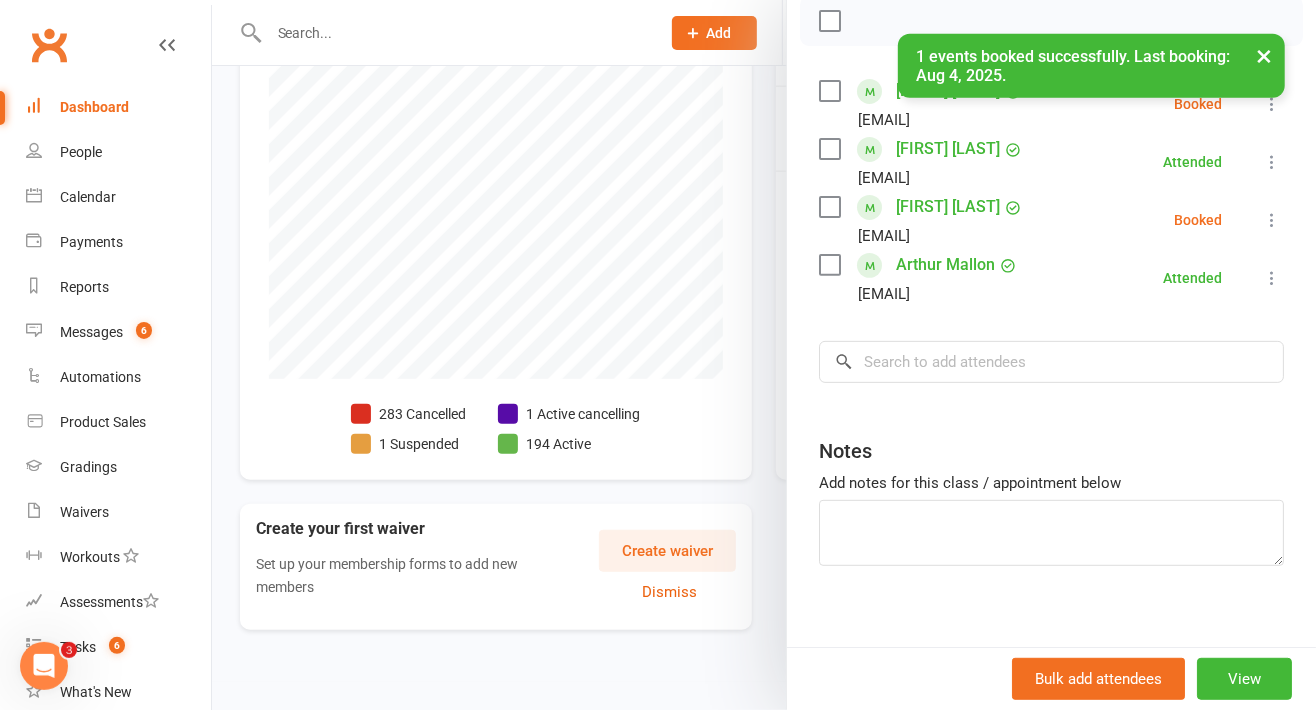 click on "[FIRST] [LAST] [EMAIL]" at bounding box center (1051, 104) 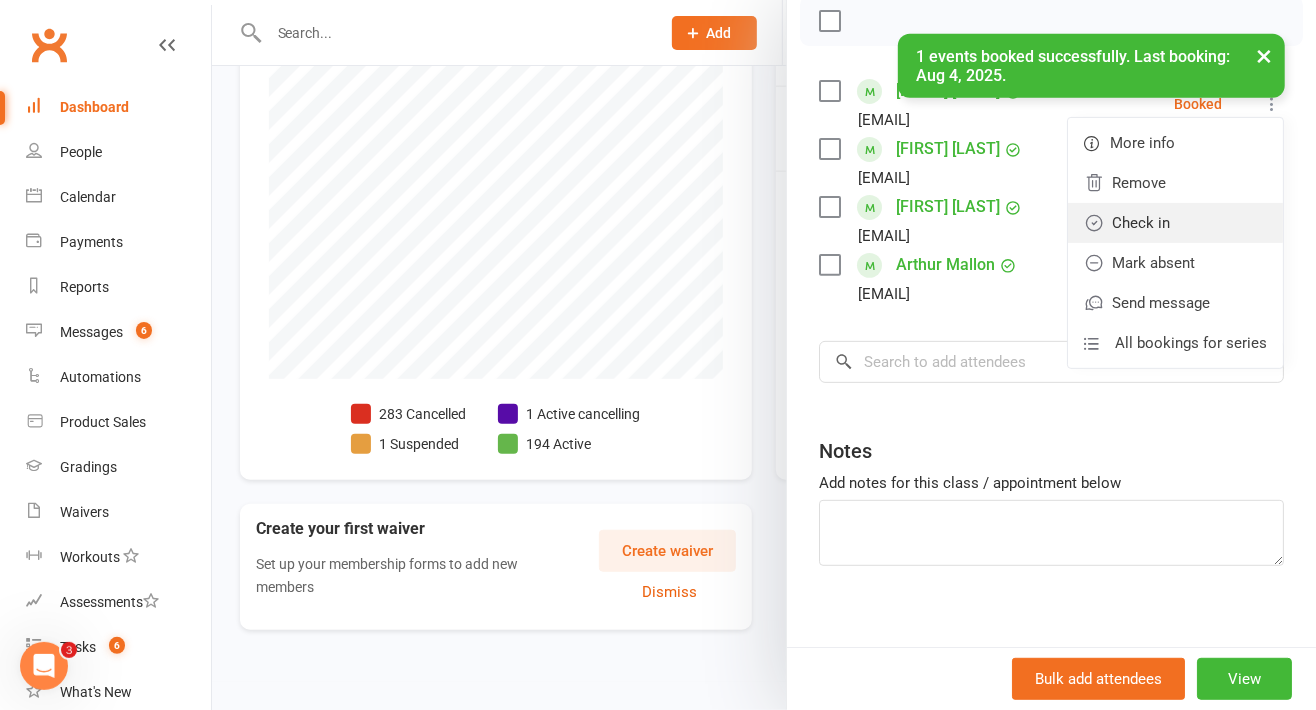 click on "Check in" at bounding box center [1175, 223] 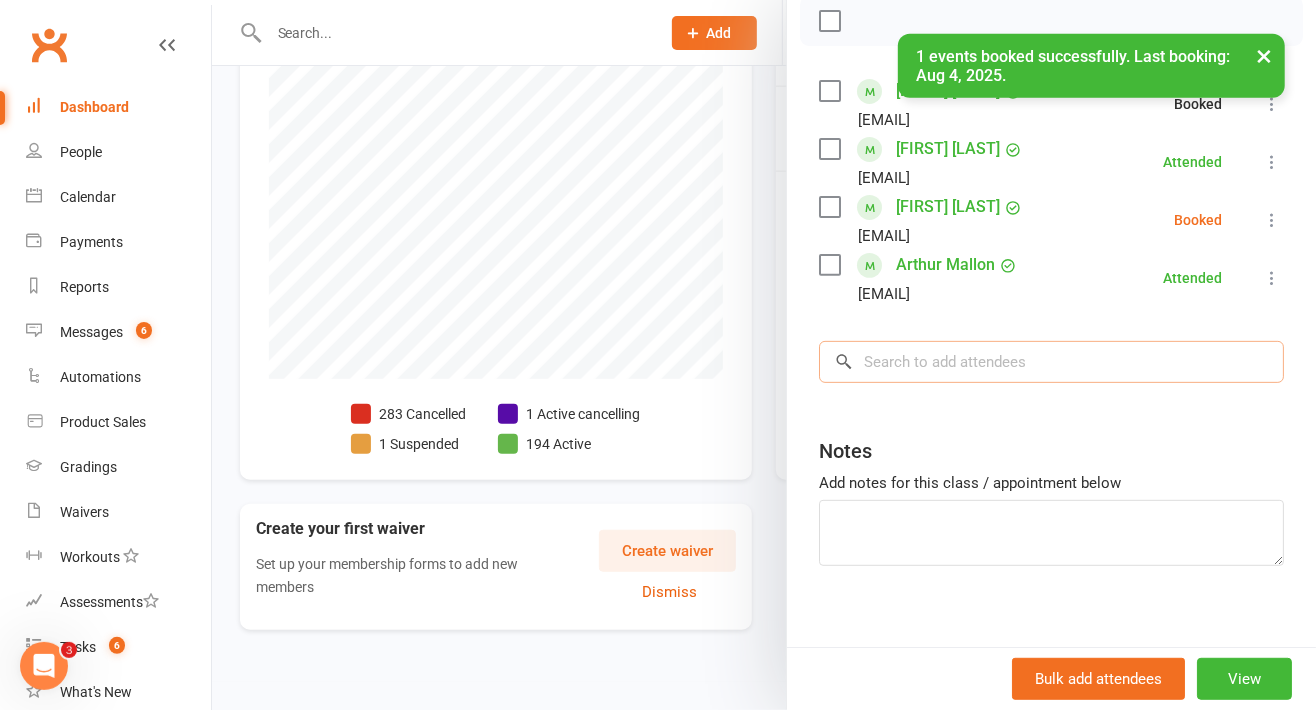 click at bounding box center [1051, 362] 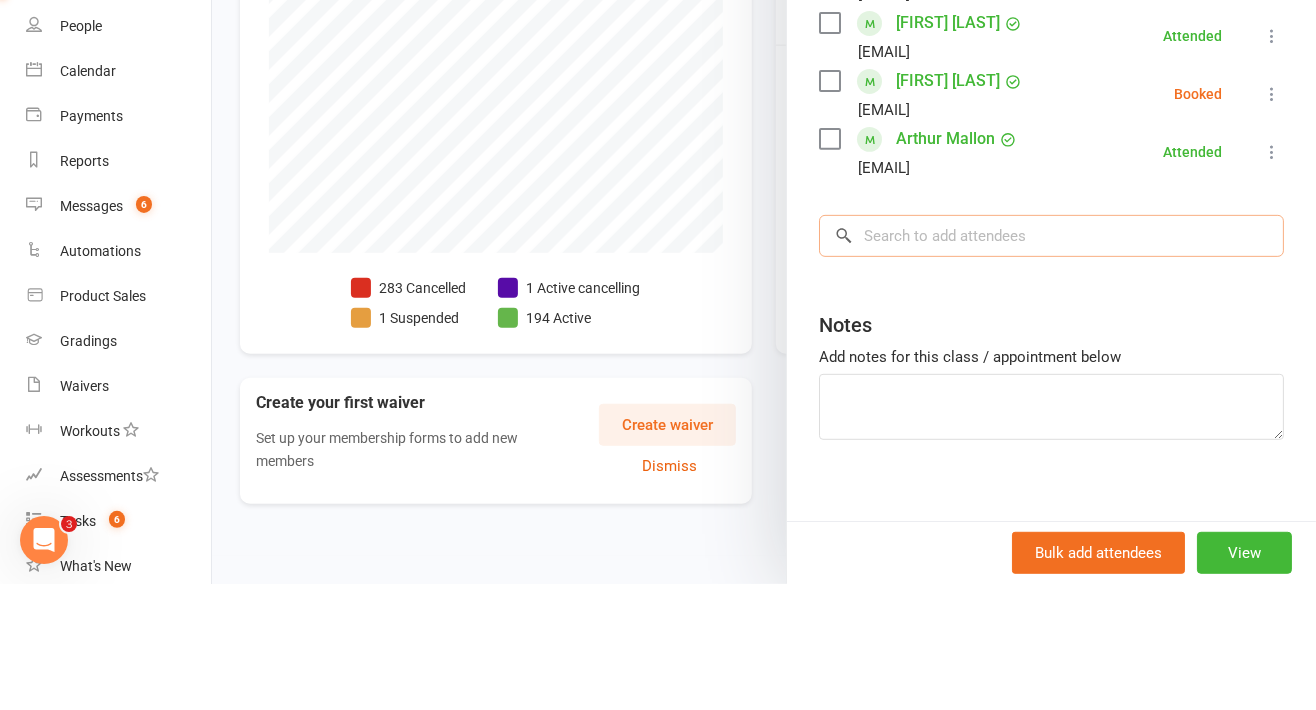 scroll, scrollTop: 597, scrollLeft: 0, axis: vertical 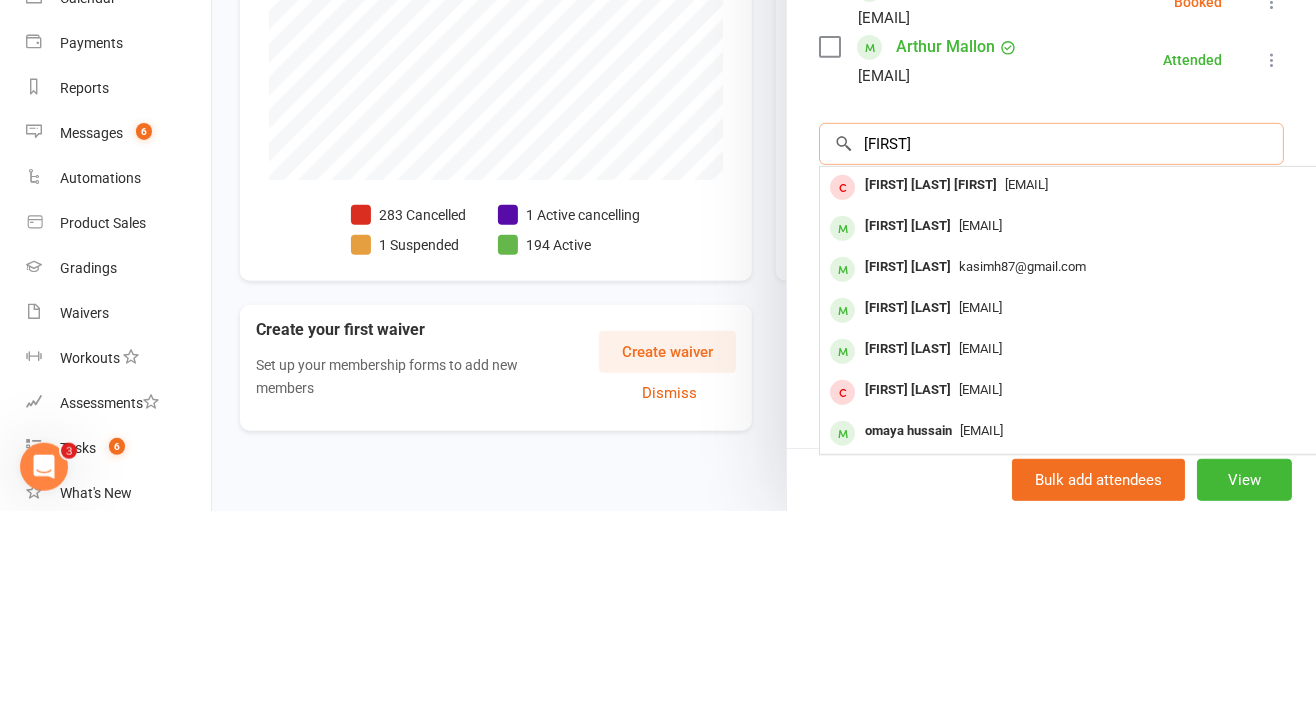 type on "[FIRST]" 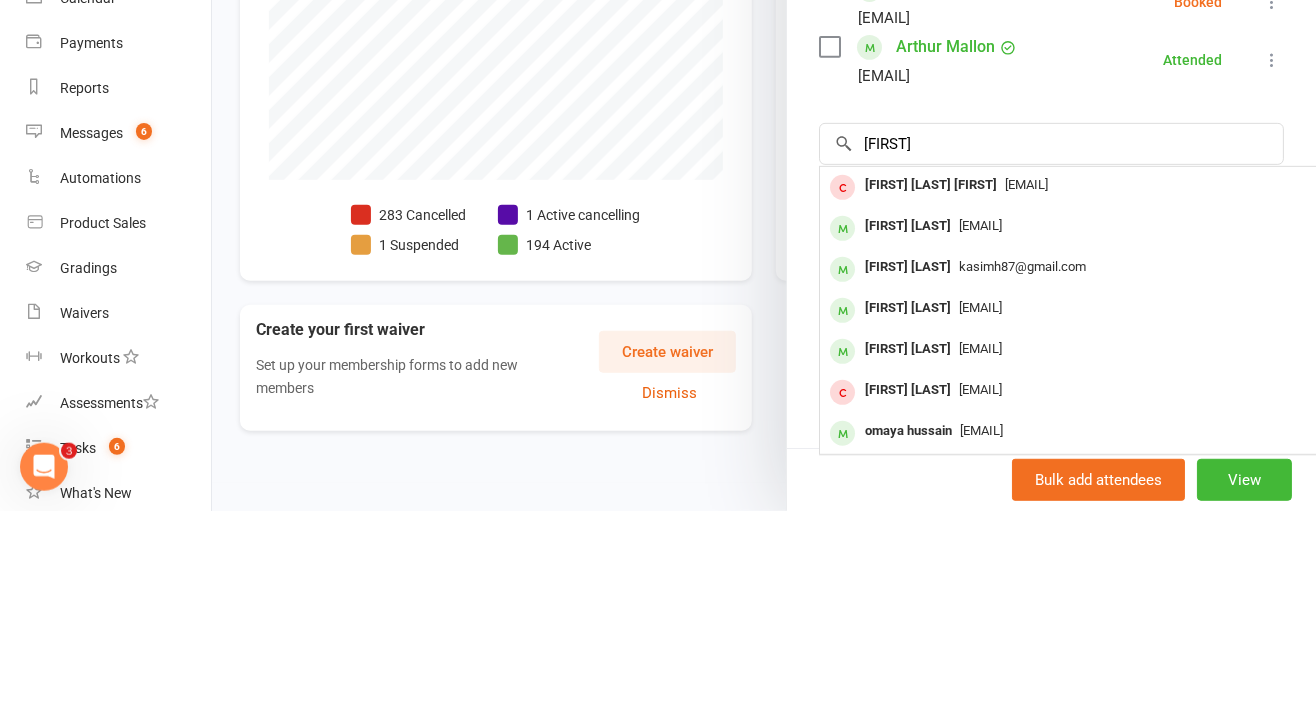 click on "kasimh87@gmail.com" at bounding box center [1022, 465] 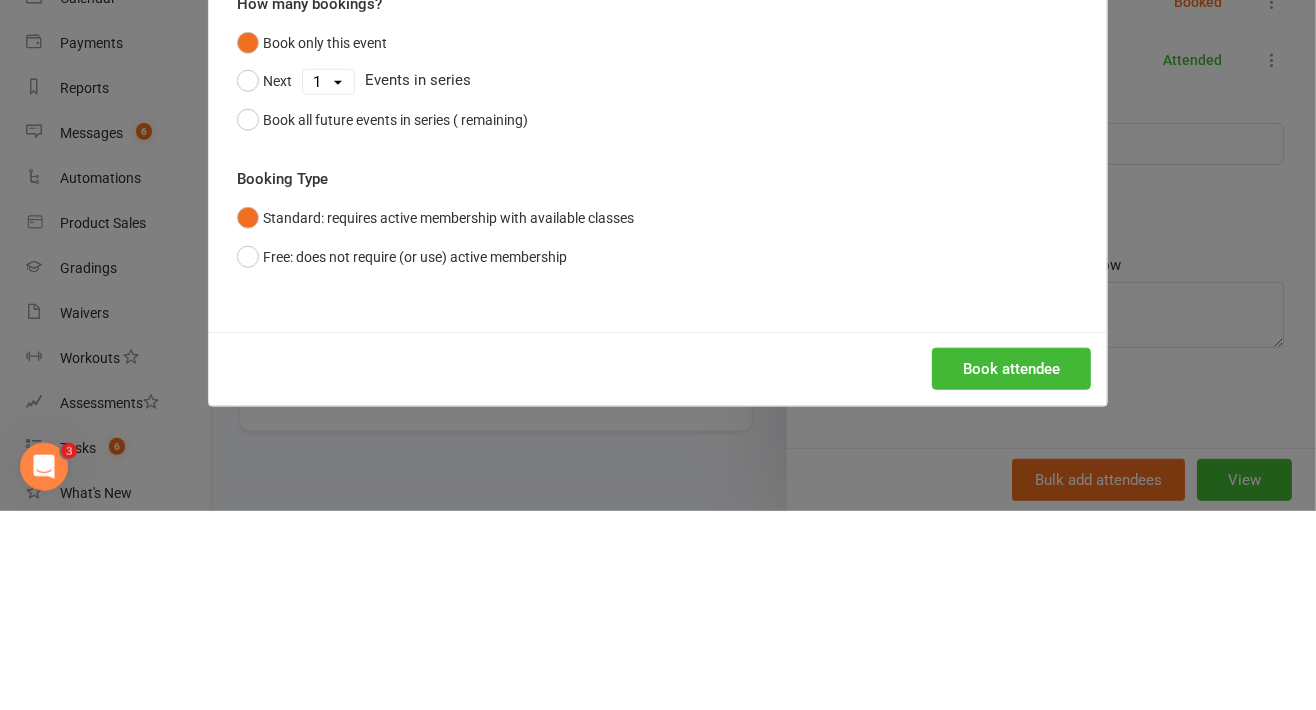scroll, scrollTop: 597, scrollLeft: 0, axis: vertical 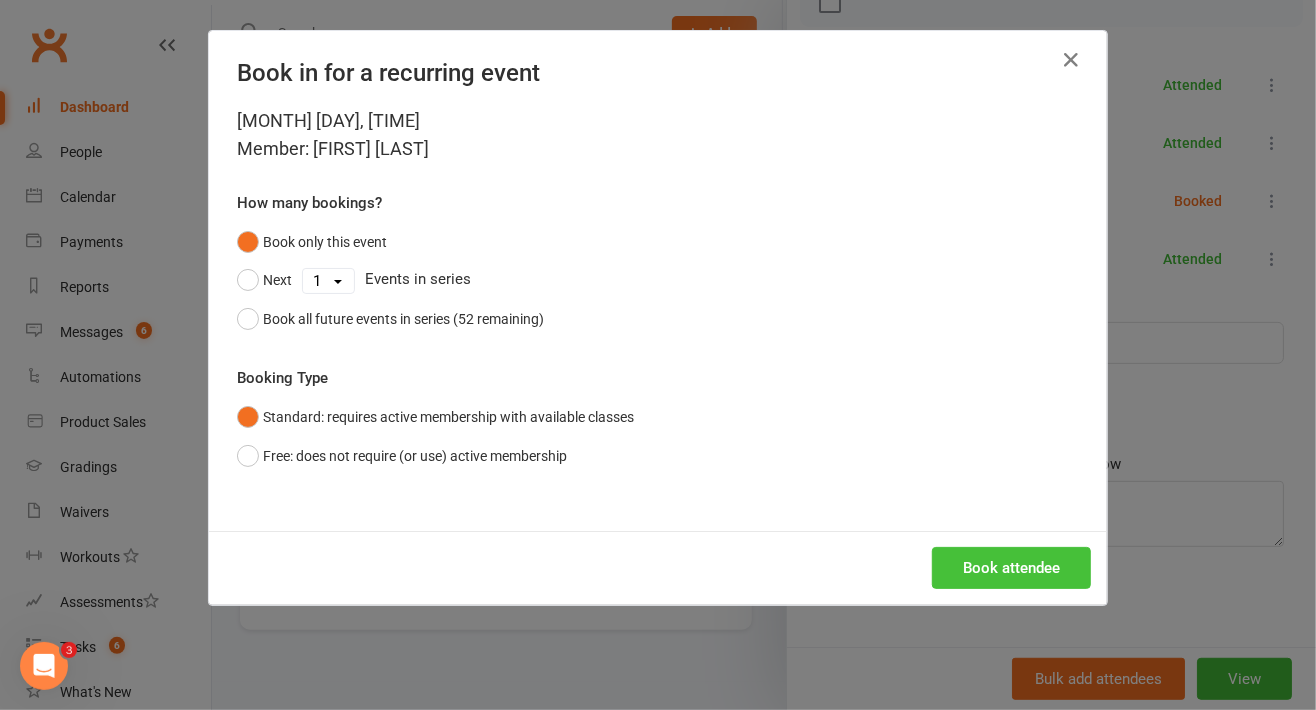 click on "Book attendee" at bounding box center [1011, 568] 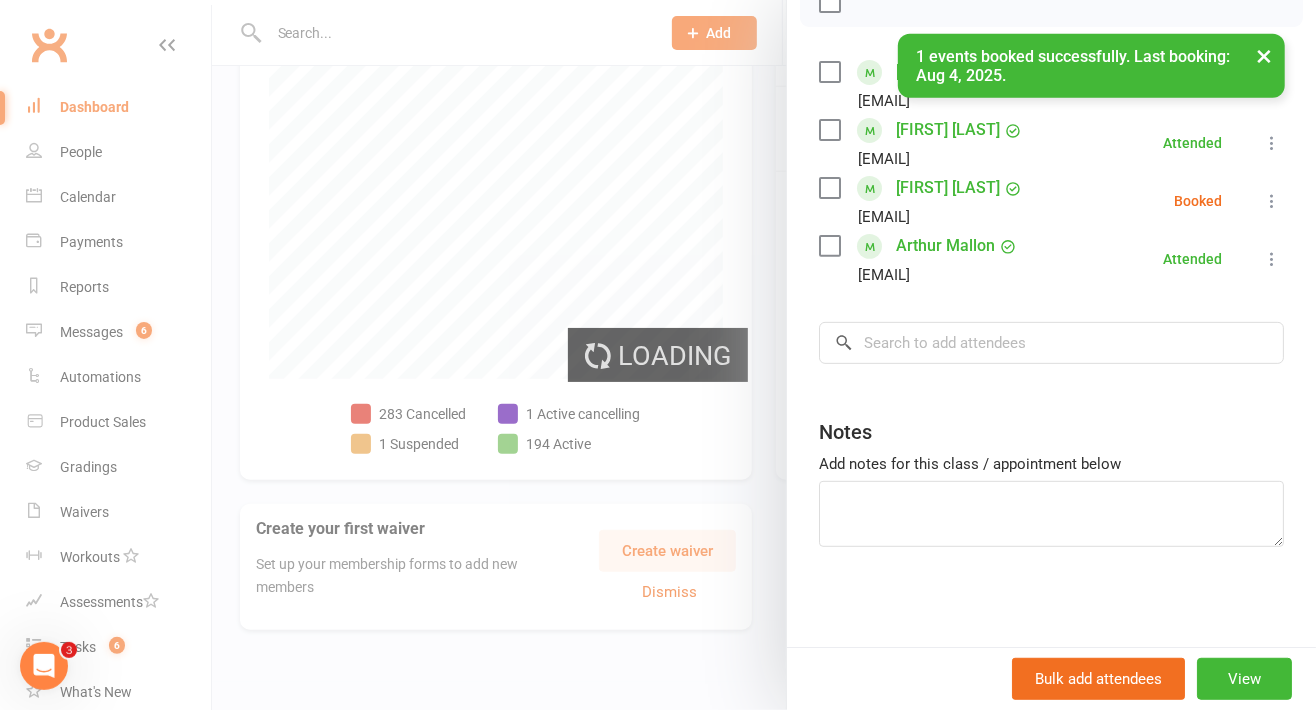 scroll, scrollTop: 355, scrollLeft: 0, axis: vertical 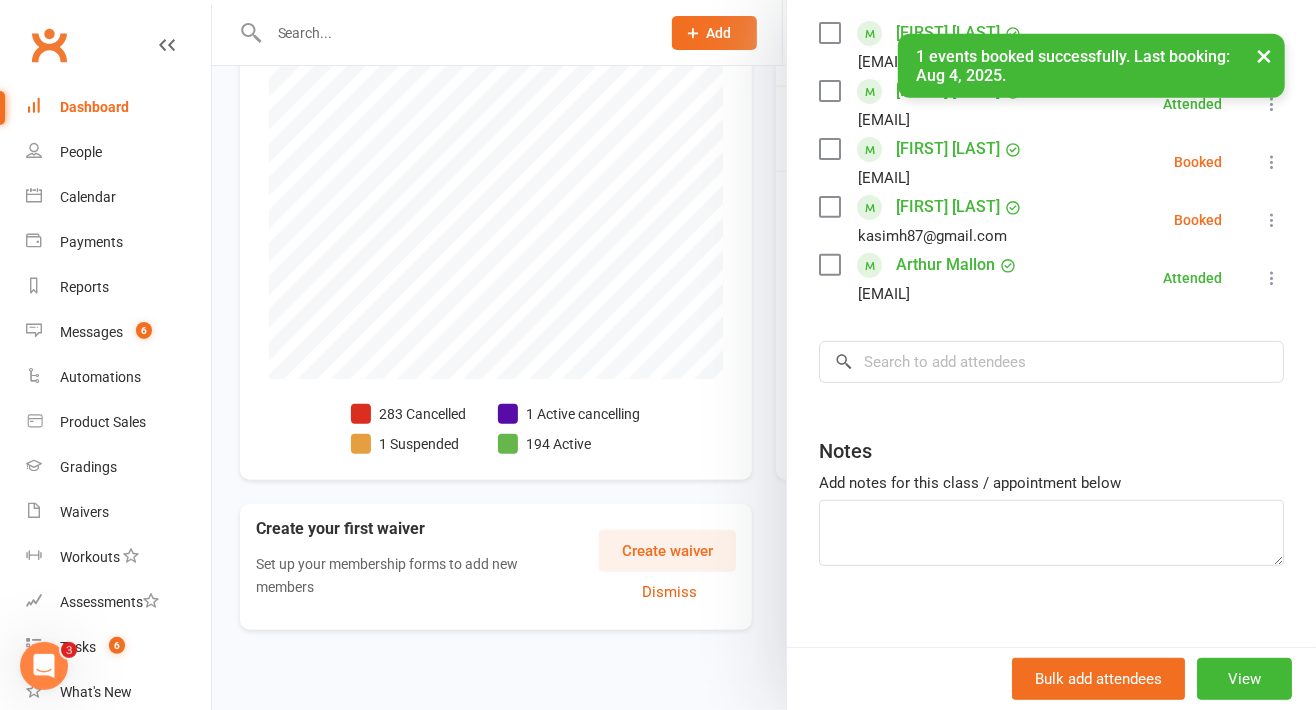 click at bounding box center [1272, 162] 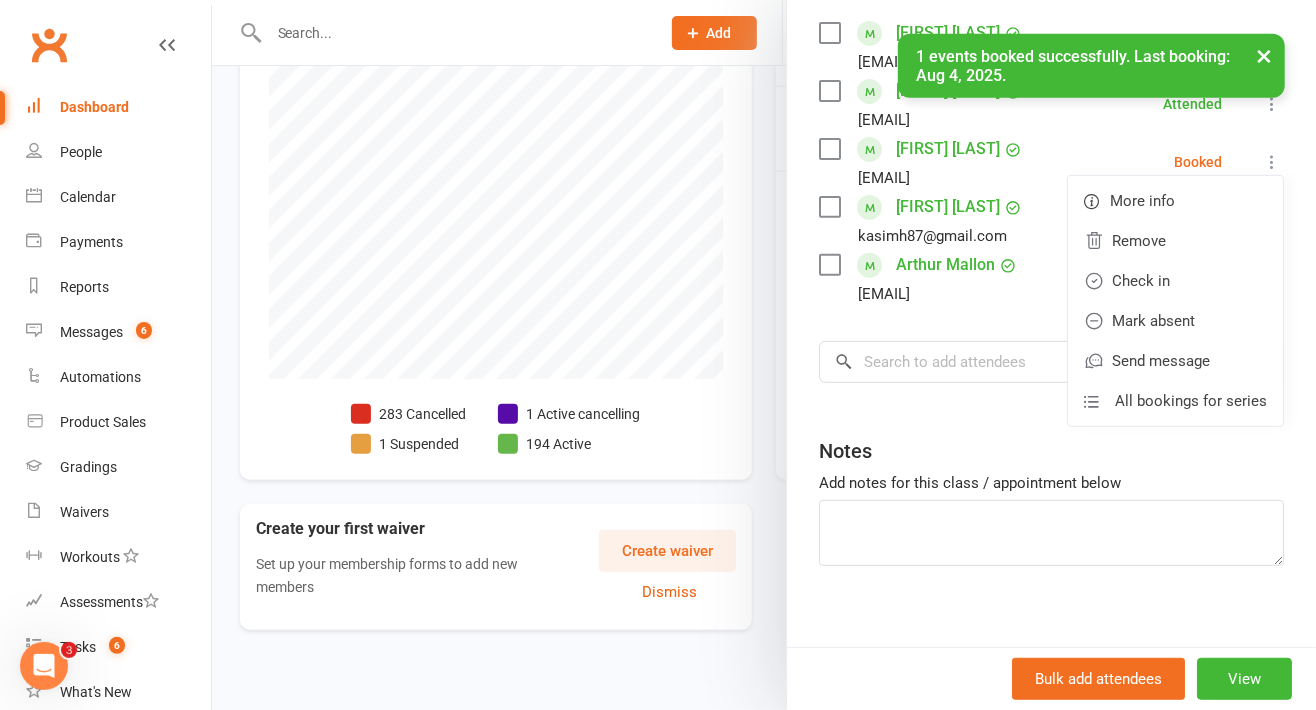 click at bounding box center [1272, 162] 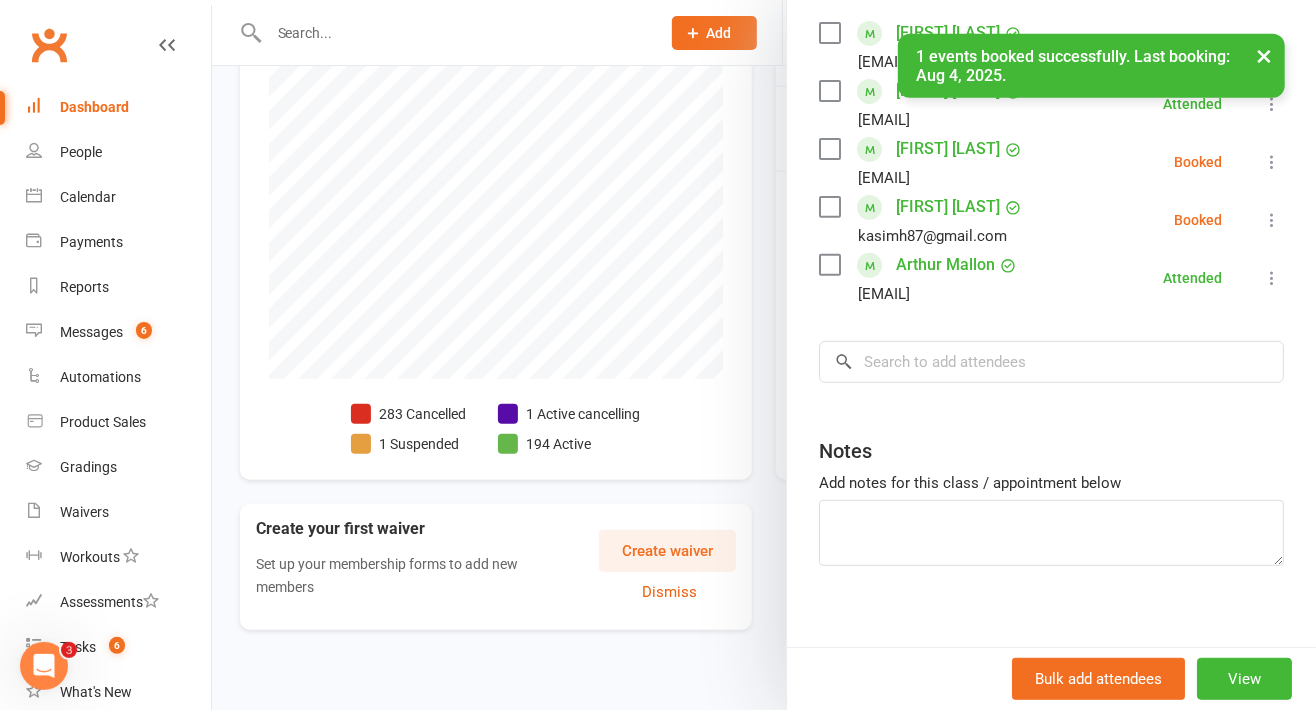 click at bounding box center [1272, 220] 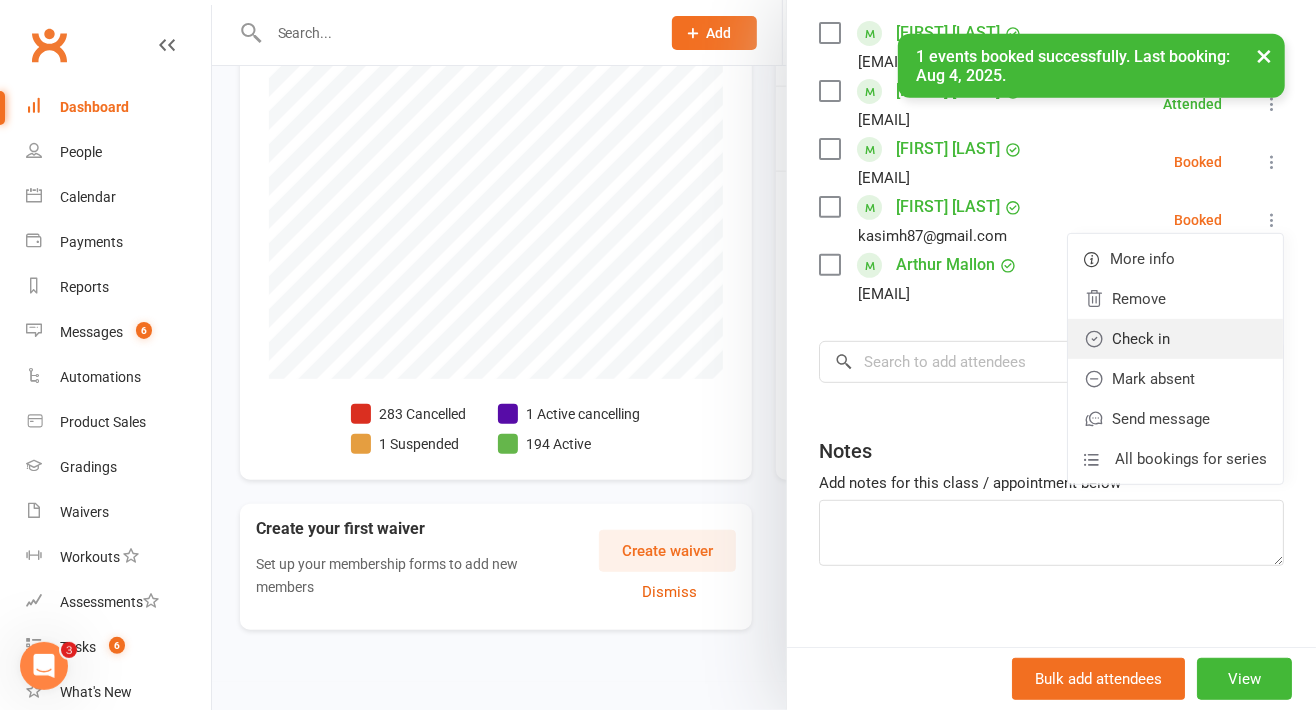click on "Check in" at bounding box center [1175, 339] 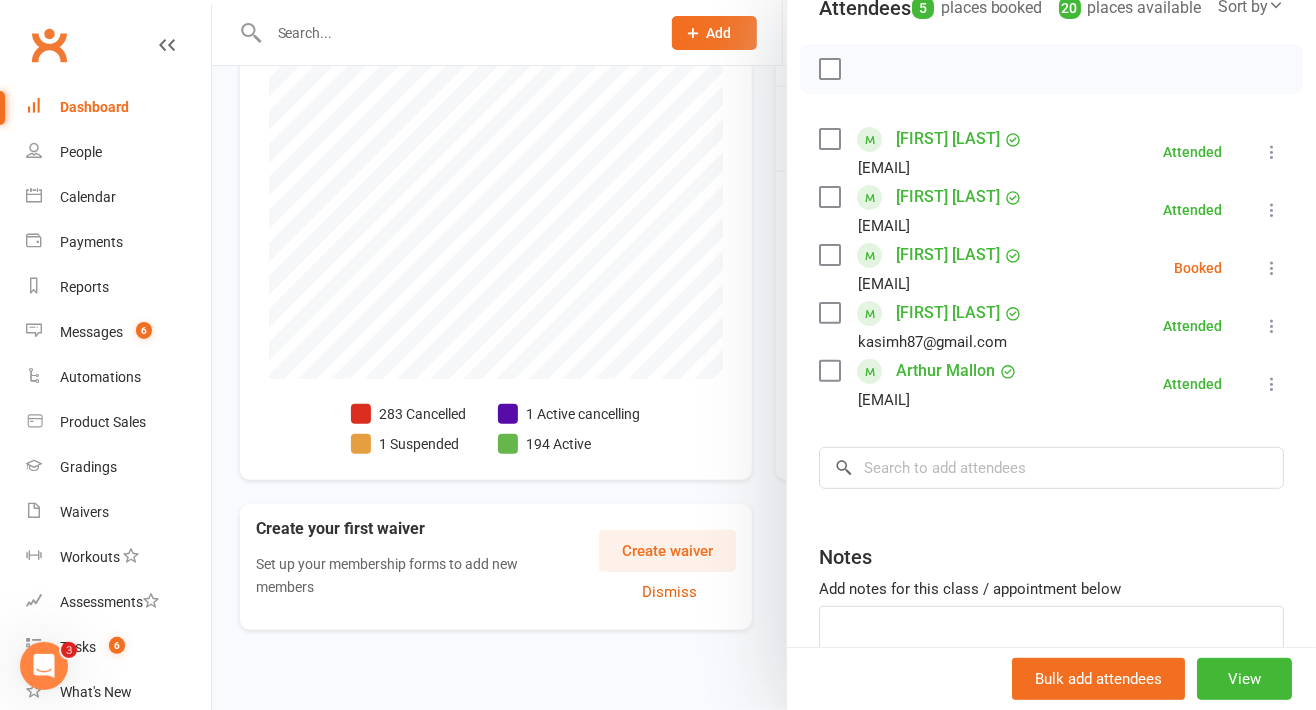 scroll, scrollTop: 0, scrollLeft: 0, axis: both 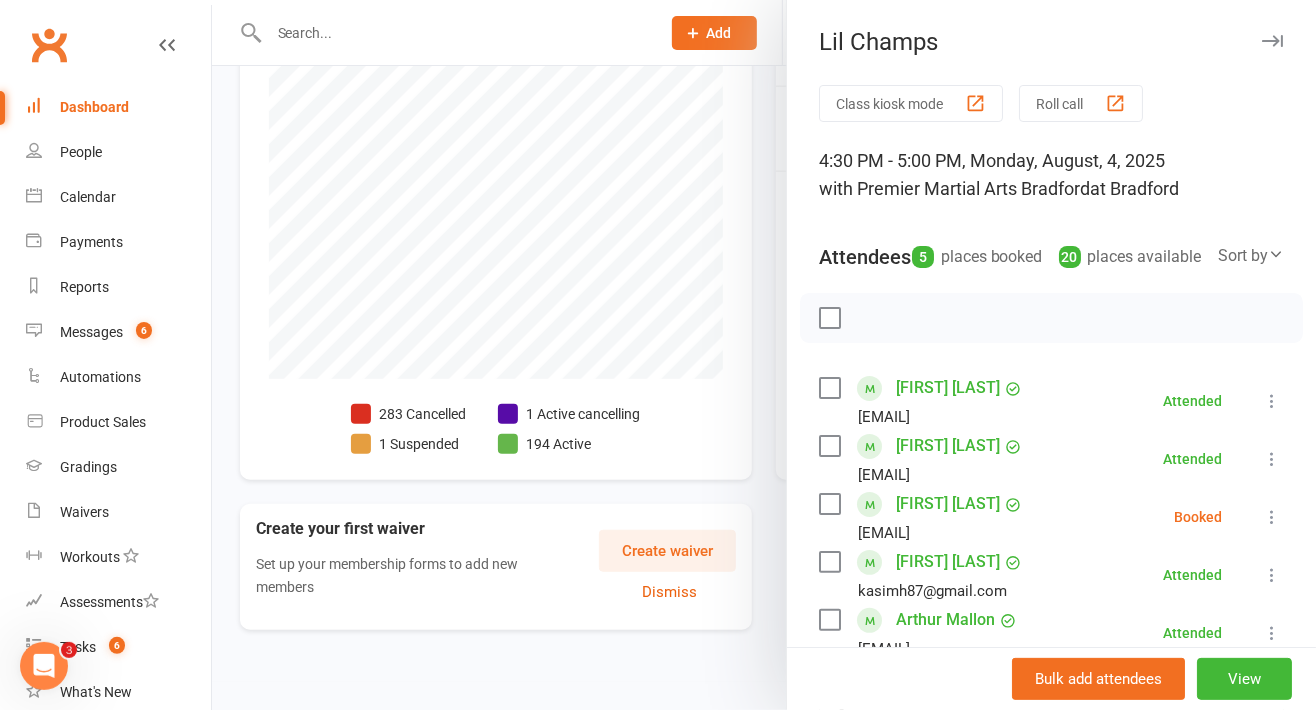 click at bounding box center [1272, 41] 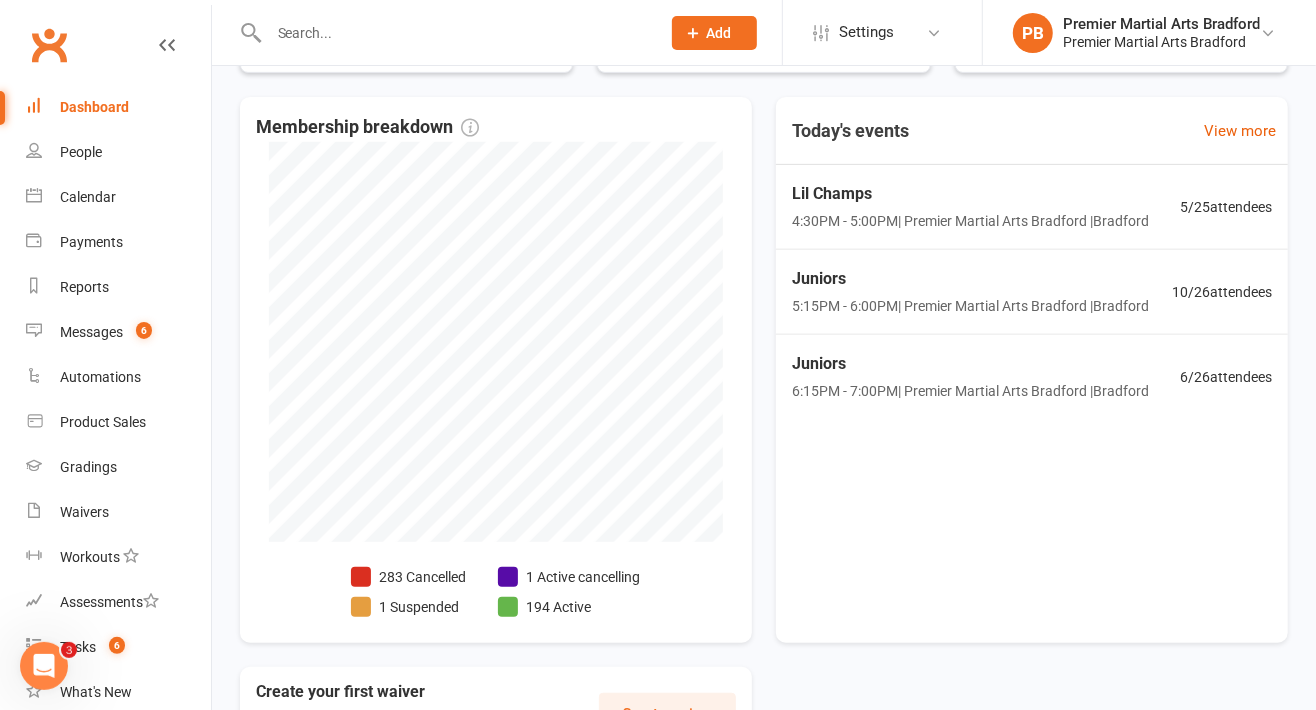 scroll, scrollTop: 419, scrollLeft: 0, axis: vertical 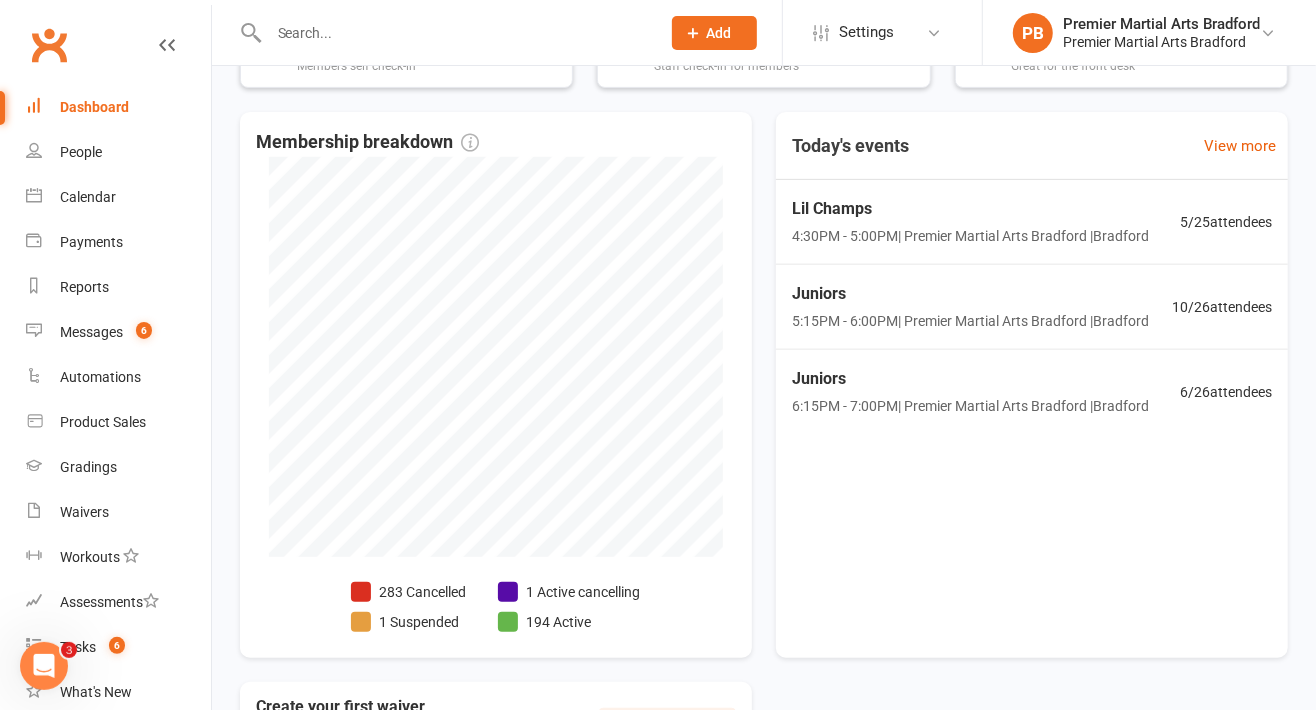 click on "Juniors" at bounding box center (970, 294) 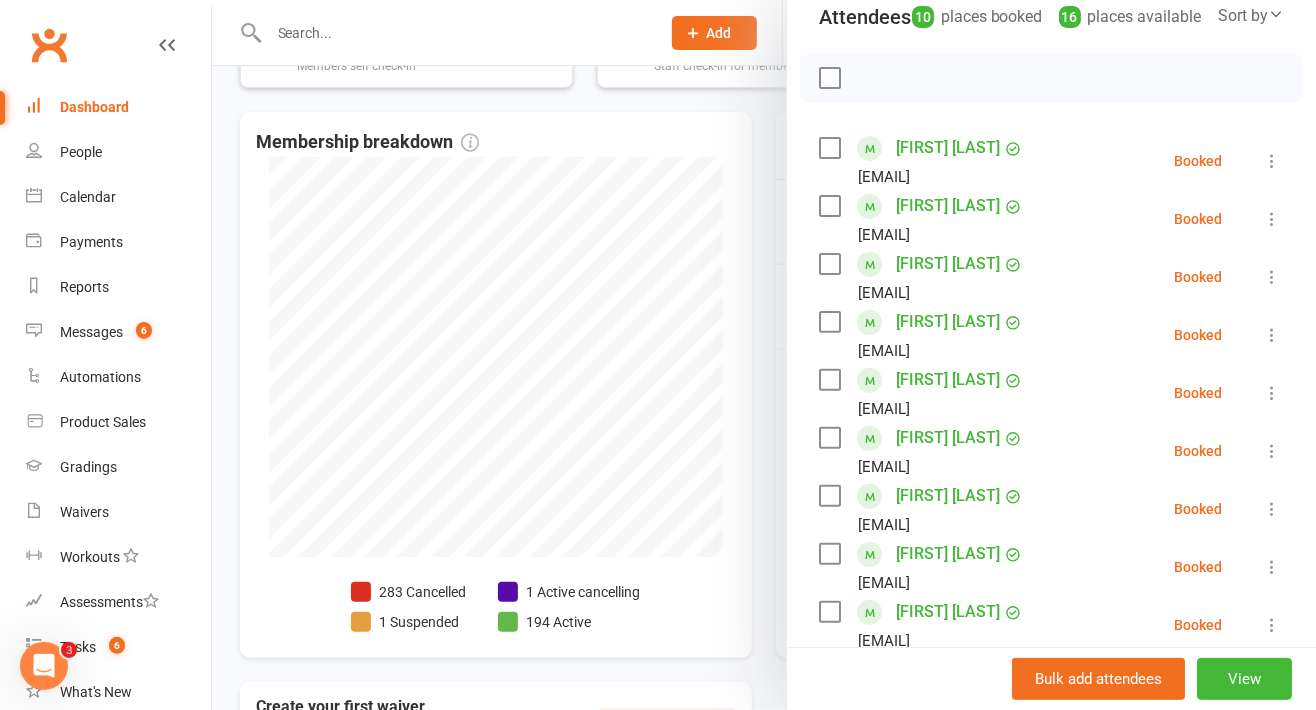 scroll, scrollTop: 248, scrollLeft: 0, axis: vertical 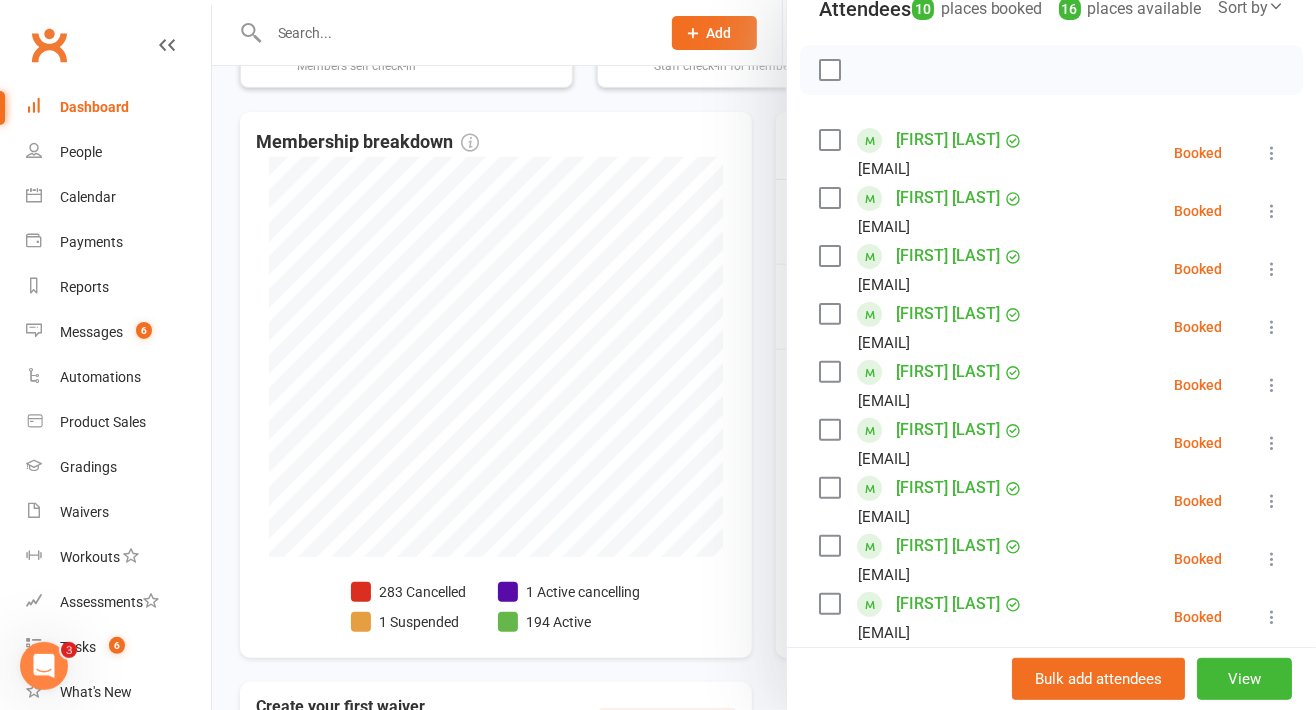 click at bounding box center (829, 256) 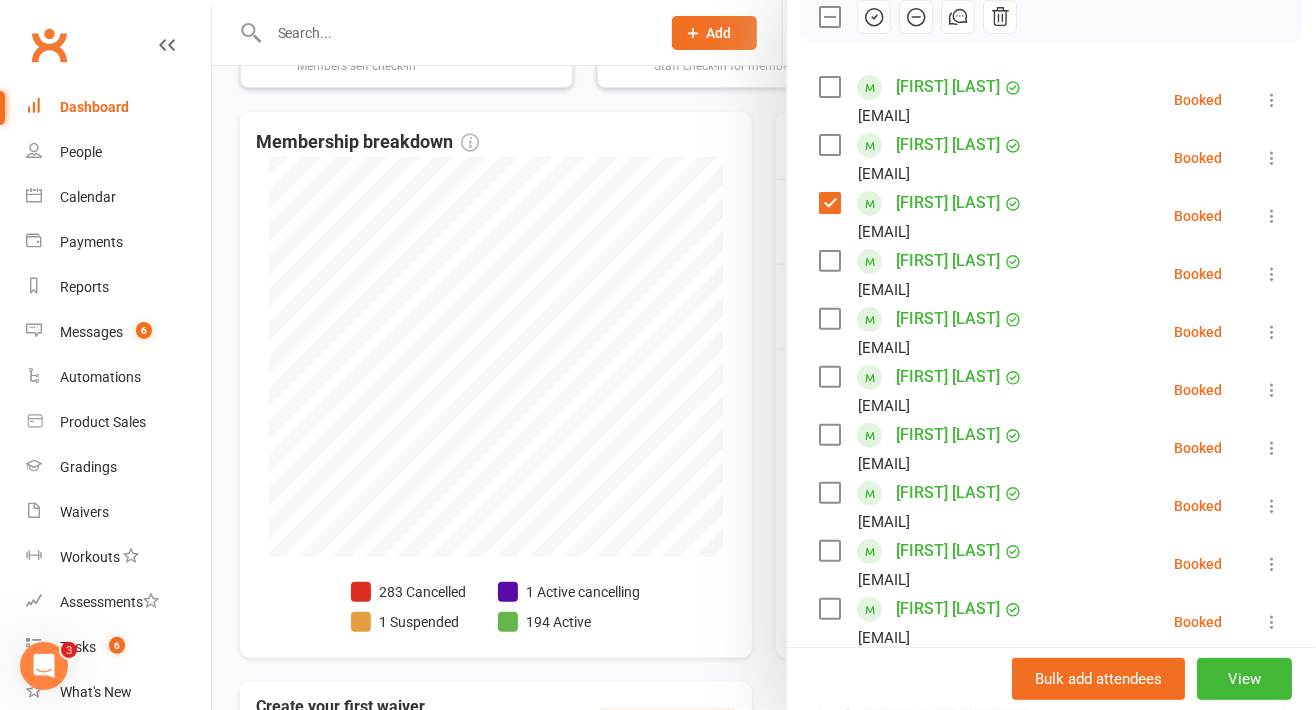 scroll, scrollTop: 318, scrollLeft: 0, axis: vertical 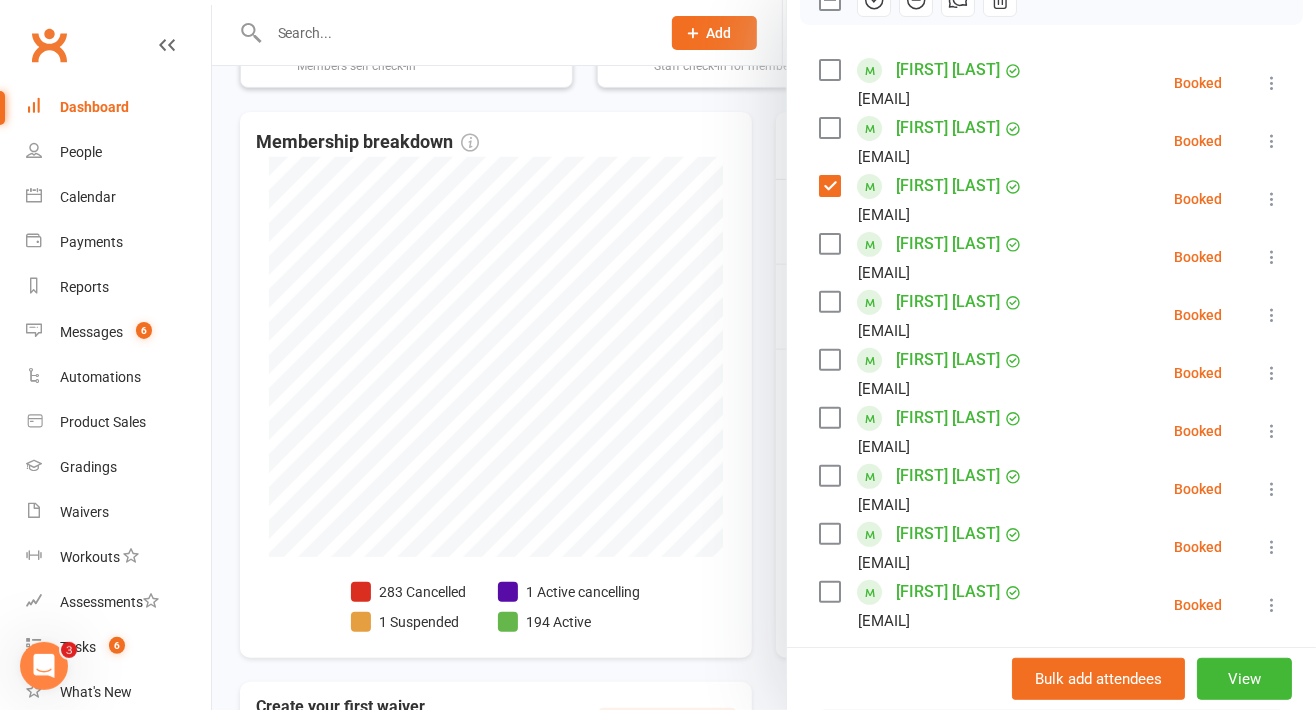 click at bounding box center (829, 418) 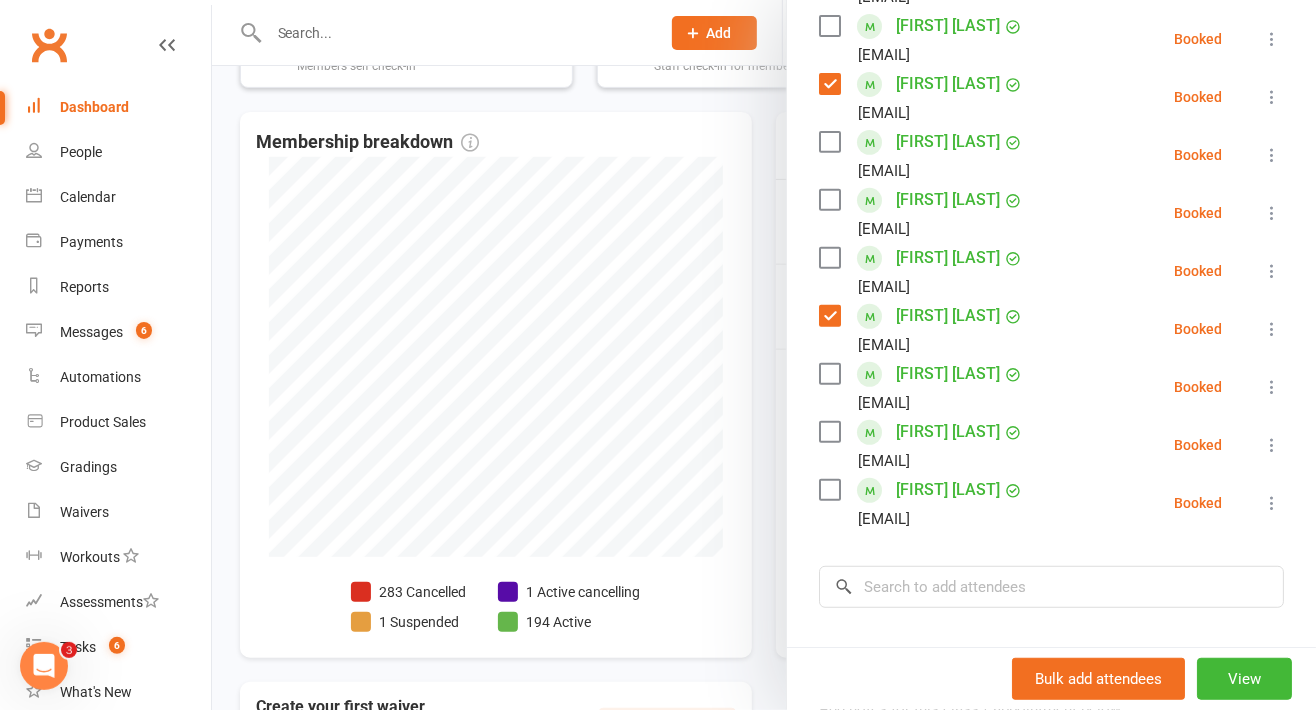 scroll, scrollTop: 425, scrollLeft: 0, axis: vertical 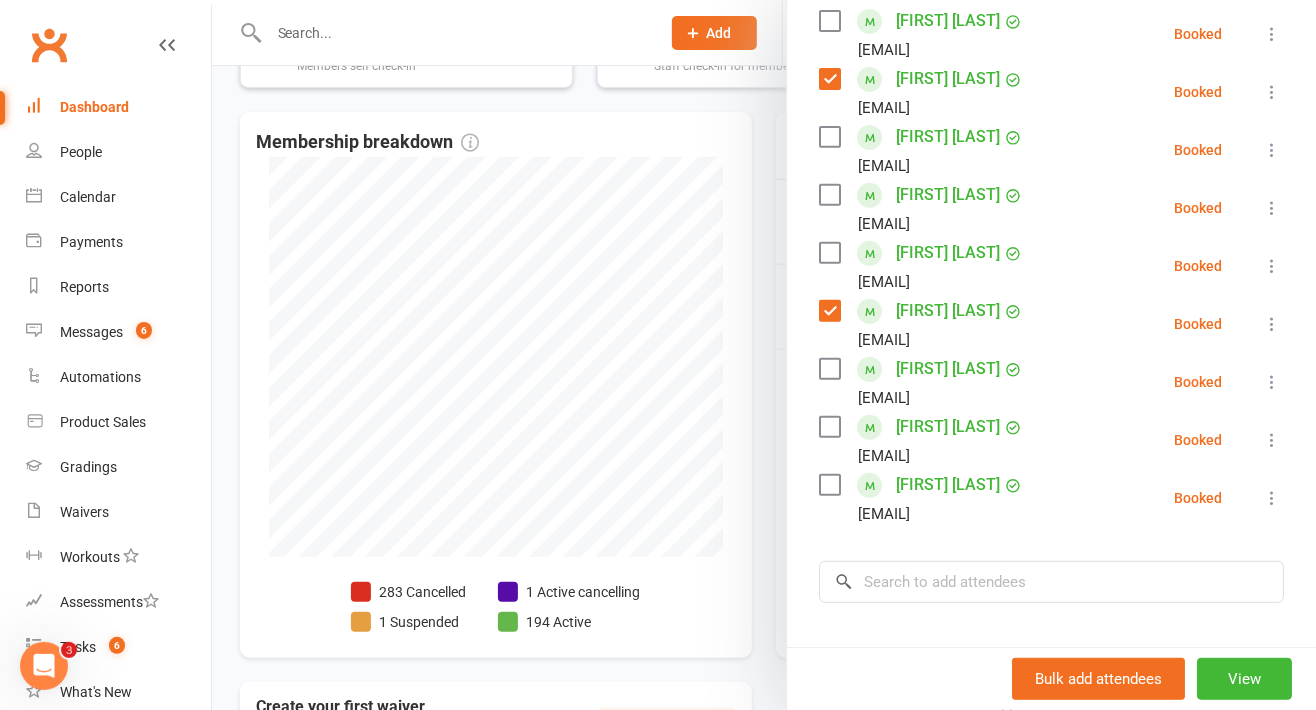 click at bounding box center (829, 369) 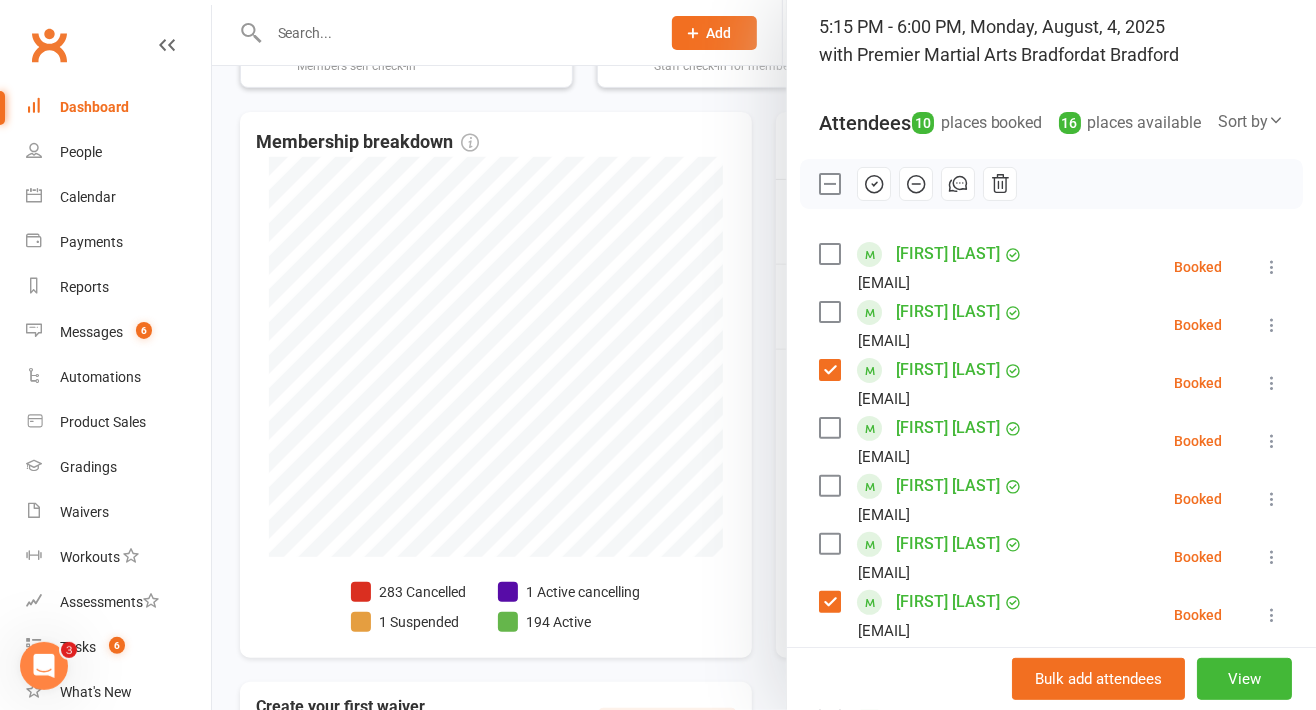 scroll, scrollTop: 134, scrollLeft: 0, axis: vertical 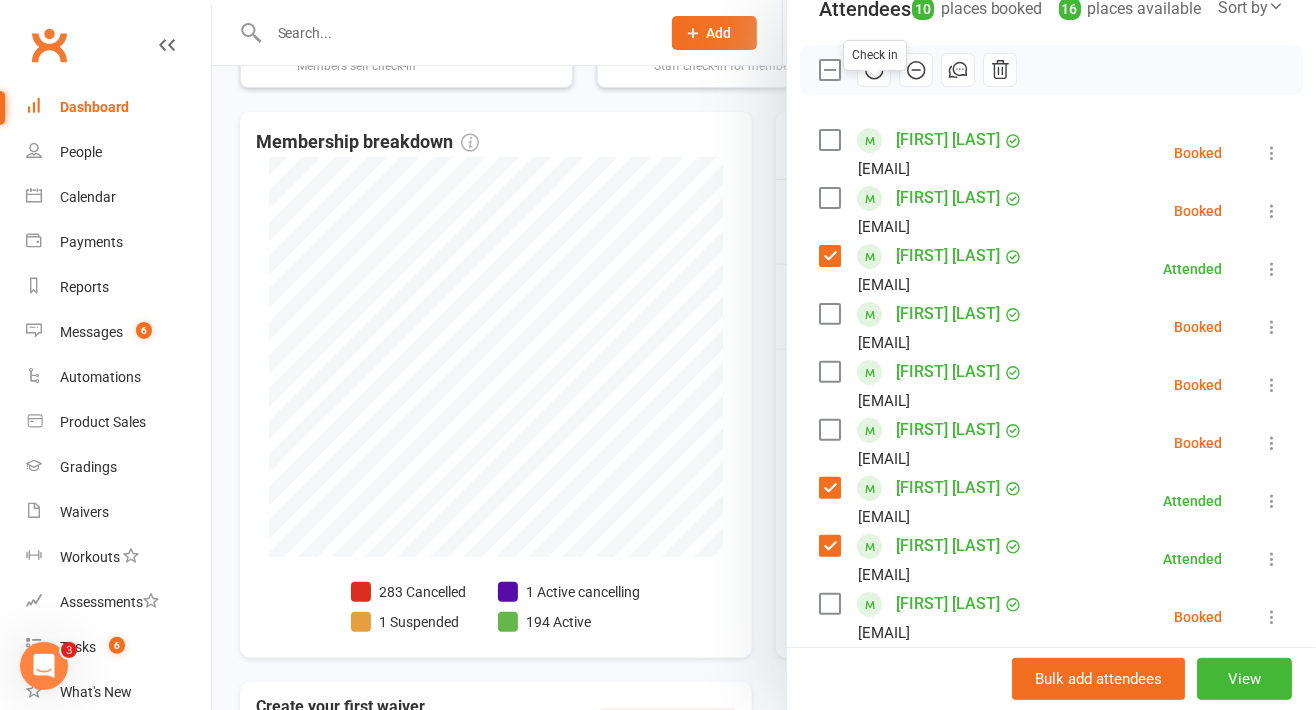 click at bounding box center (829, 256) 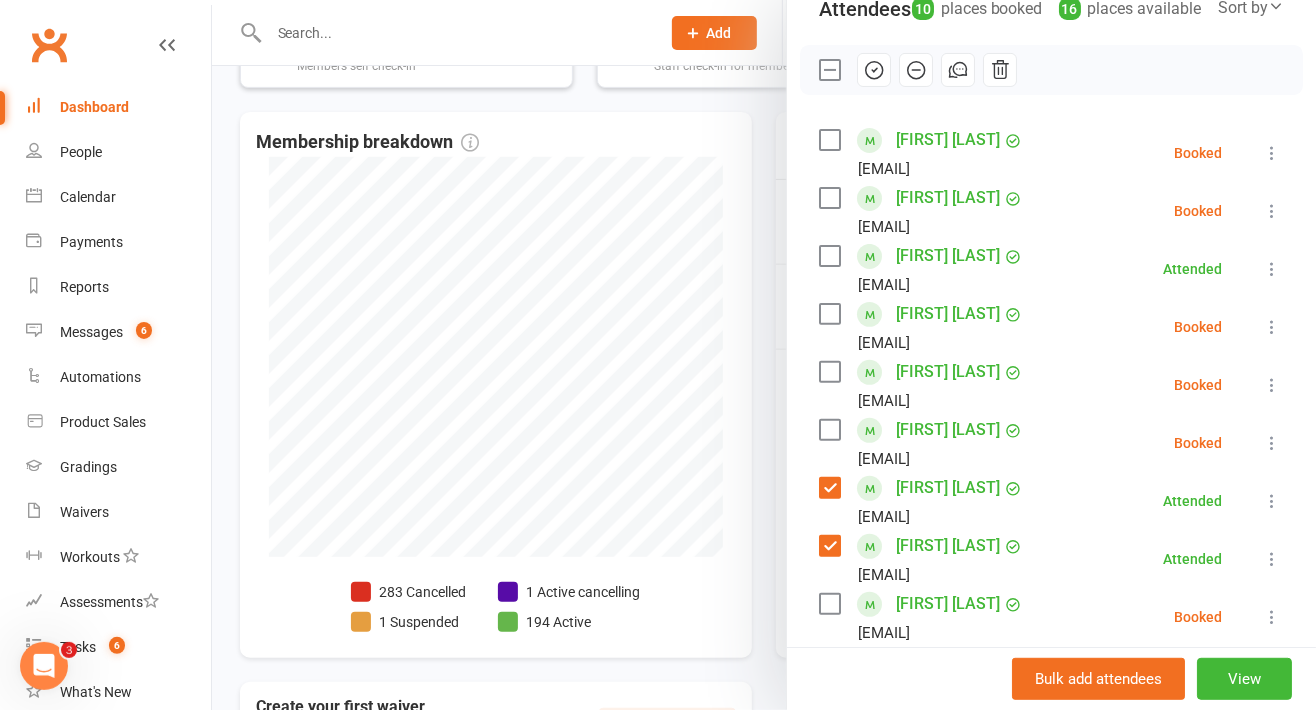 click on "[FIRST] [LAST] [EMAIL]" at bounding box center [925, 501] 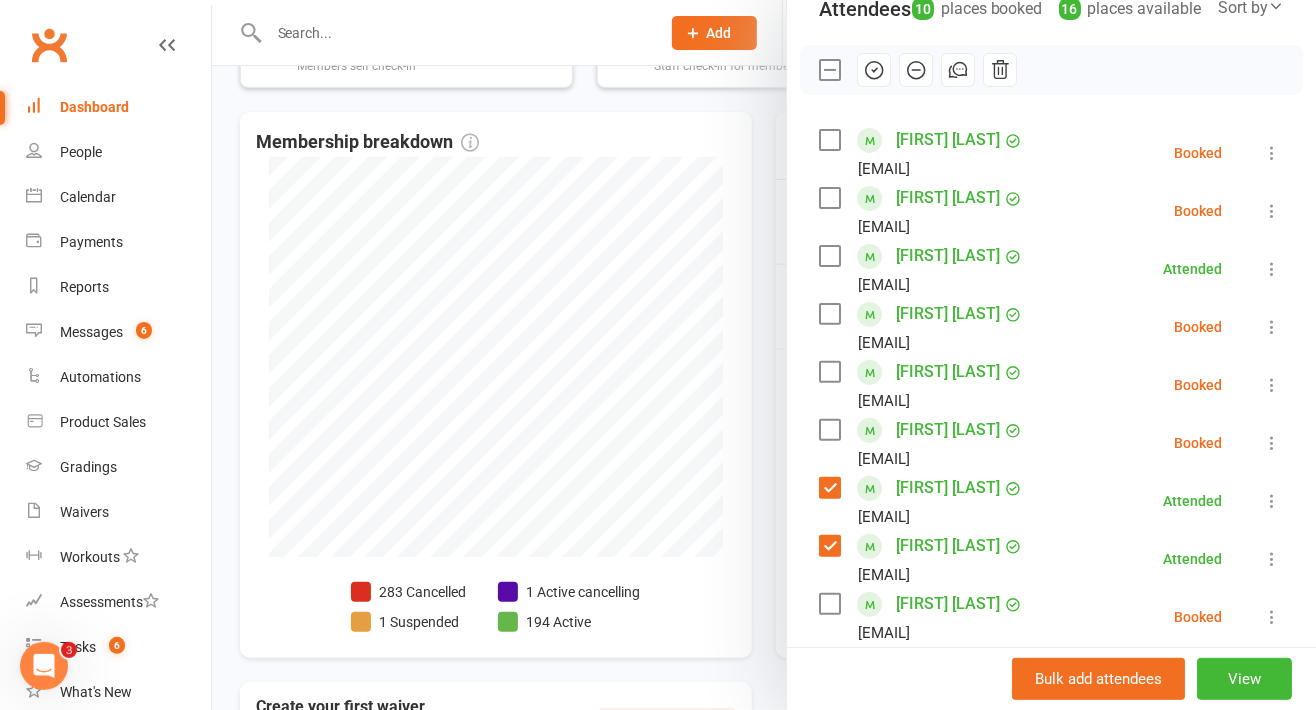click at bounding box center [829, 488] 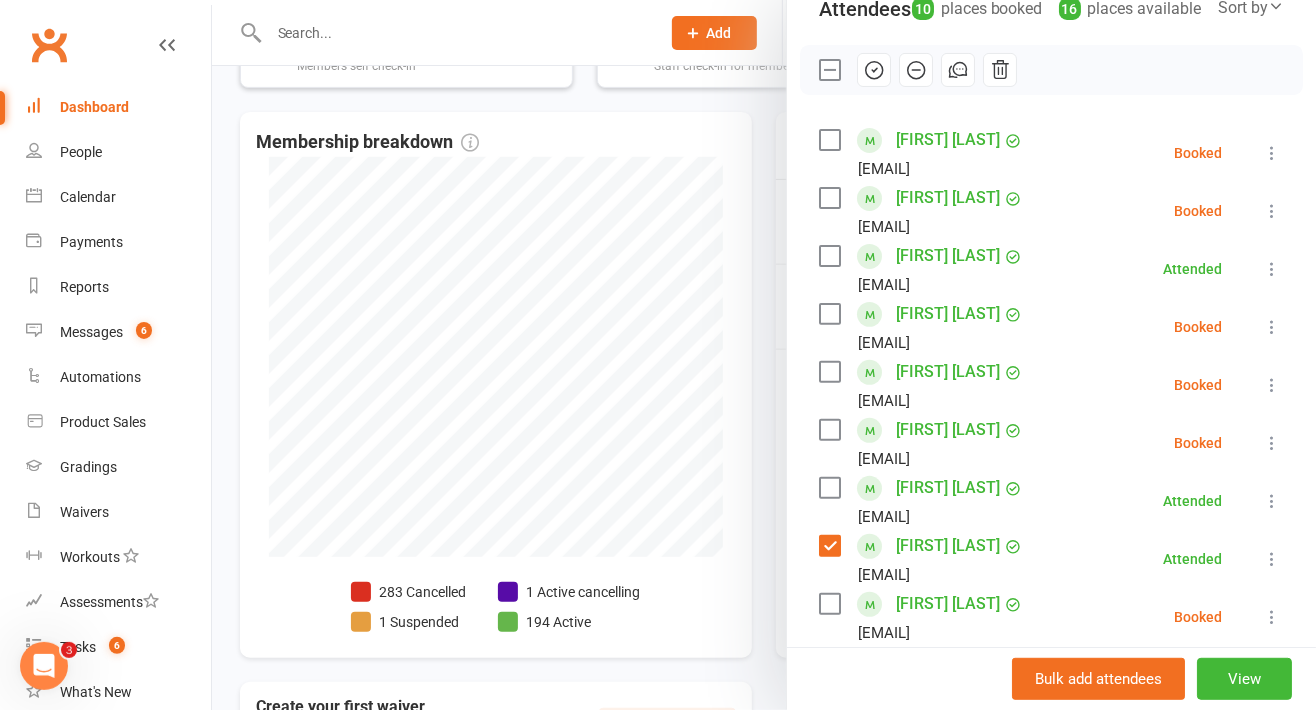click at bounding box center (829, 546) 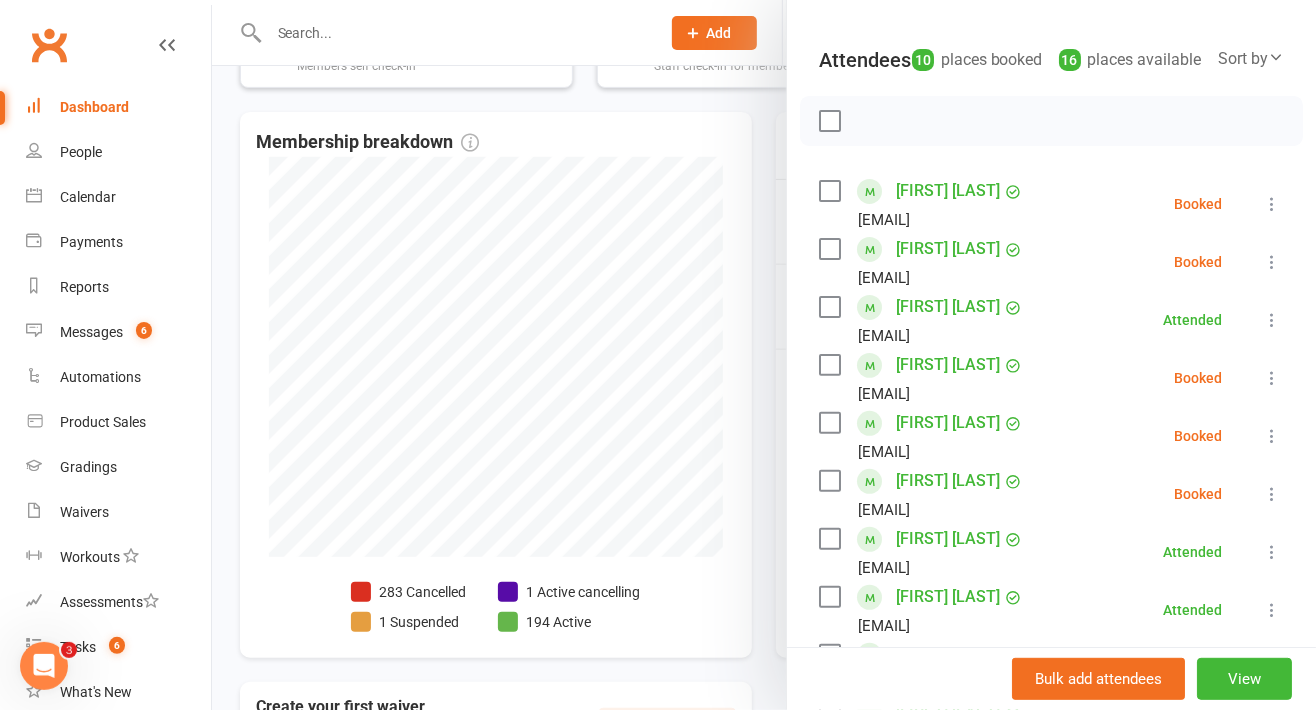 scroll, scrollTop: 178, scrollLeft: 0, axis: vertical 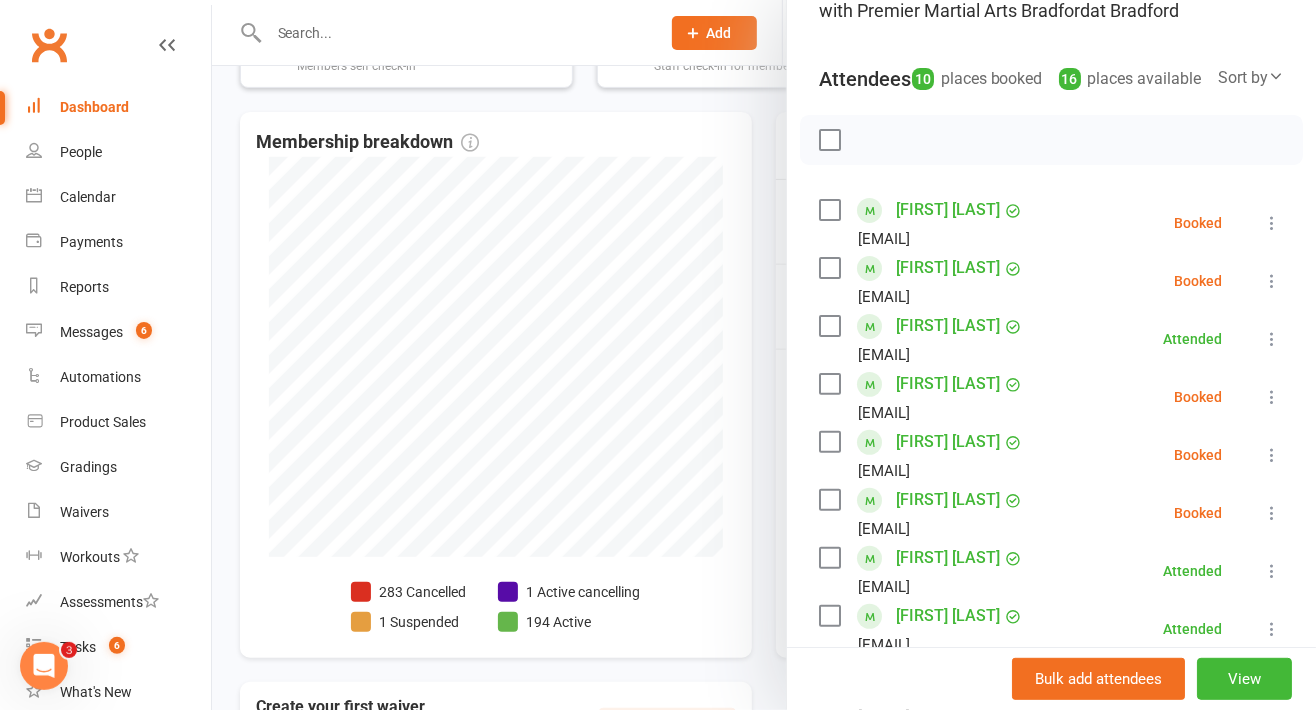 click at bounding box center (764, 355) 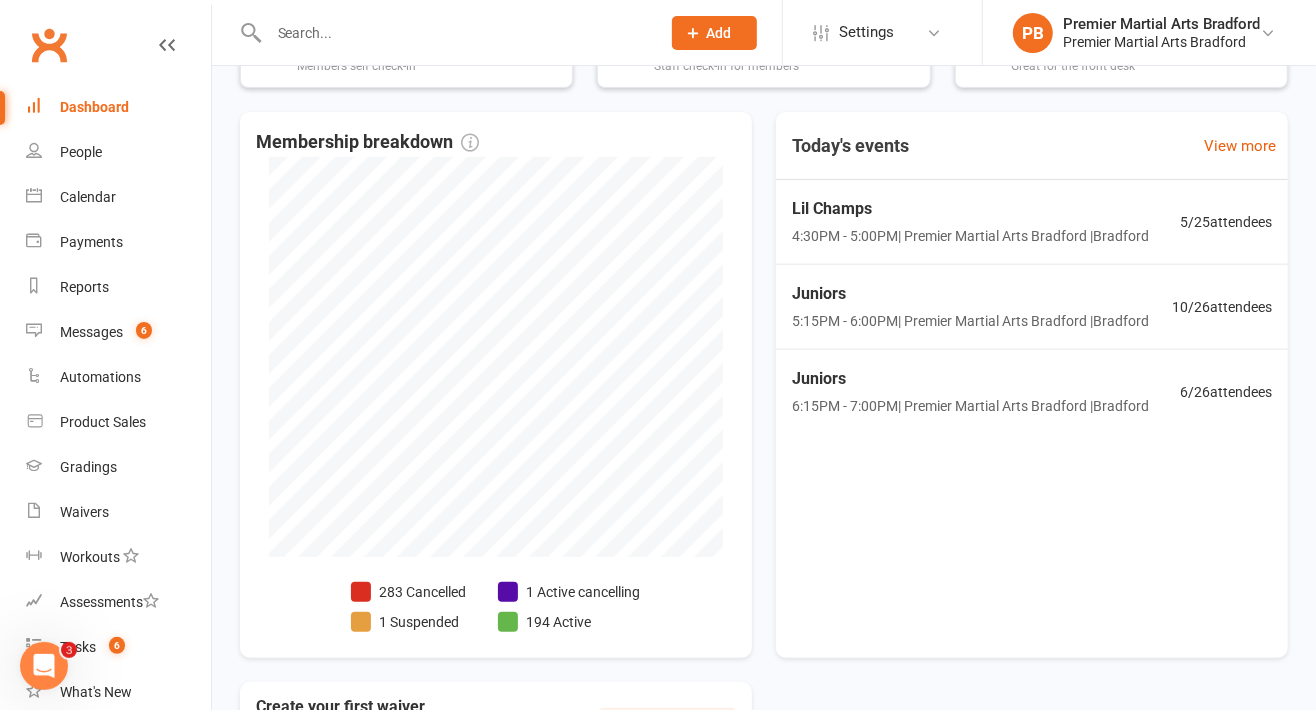 click at bounding box center (454, 33) 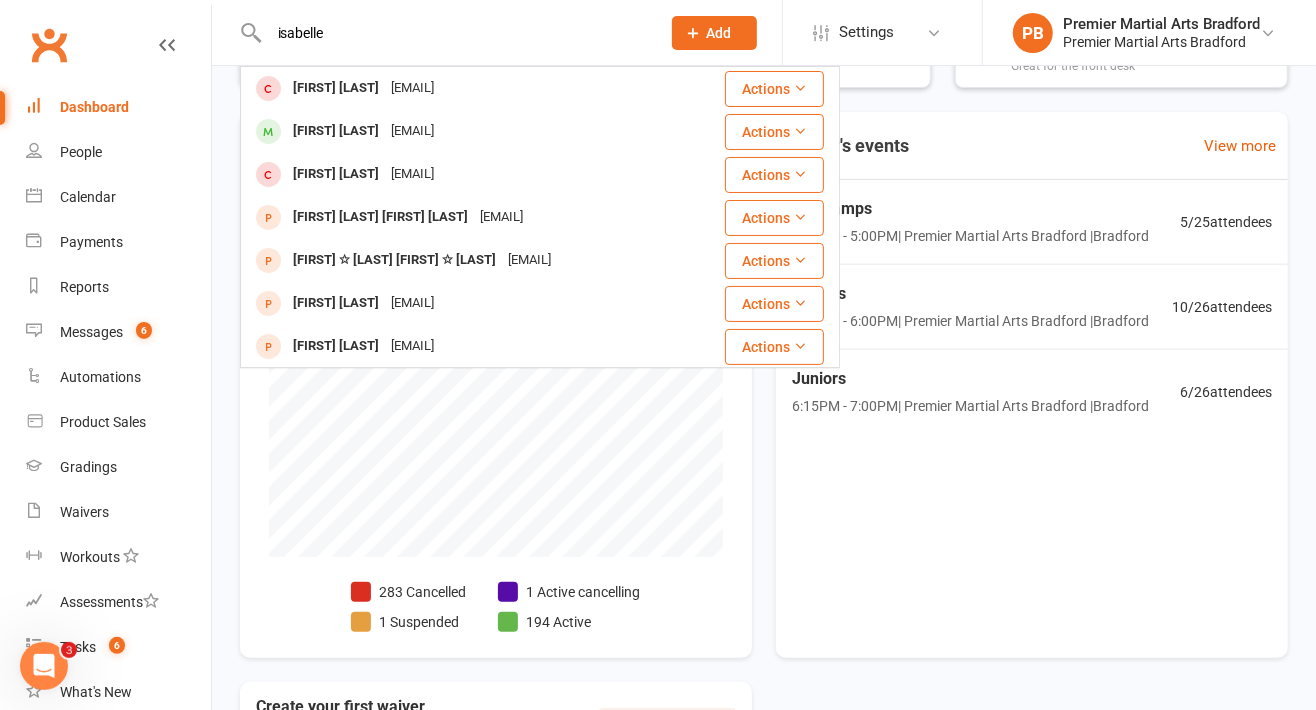 type on "isabelle" 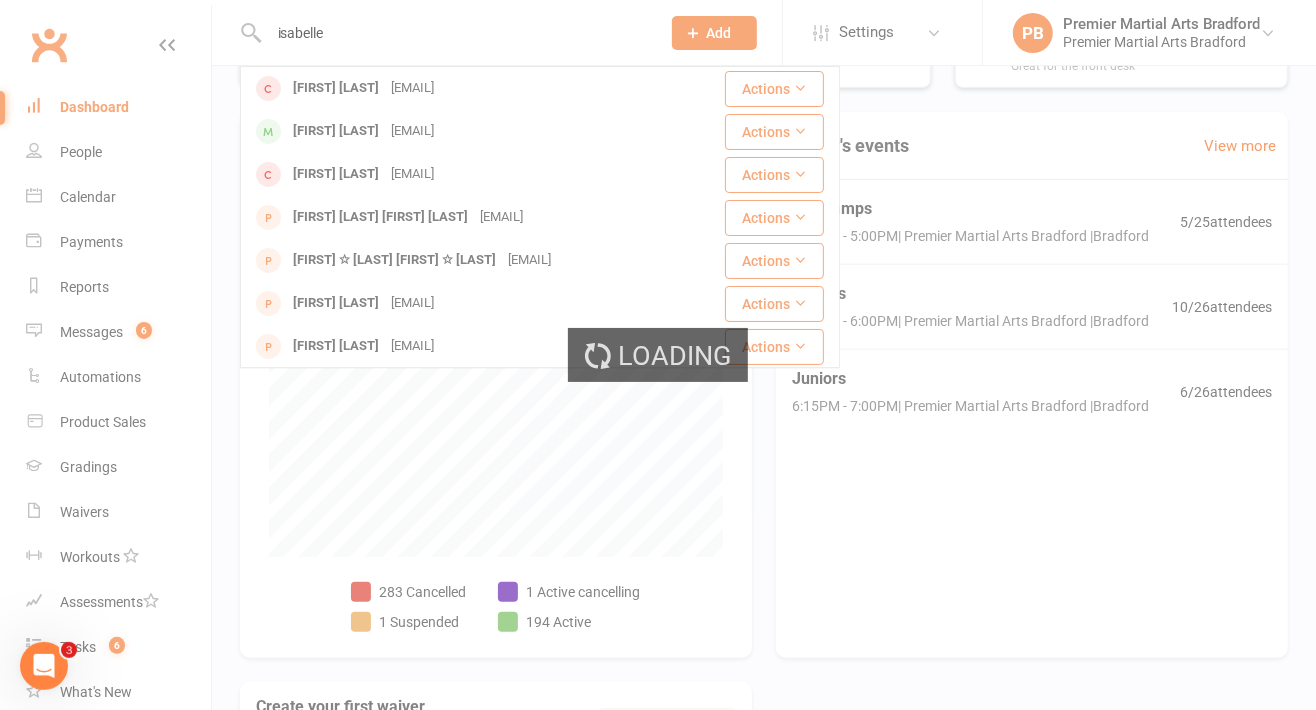type 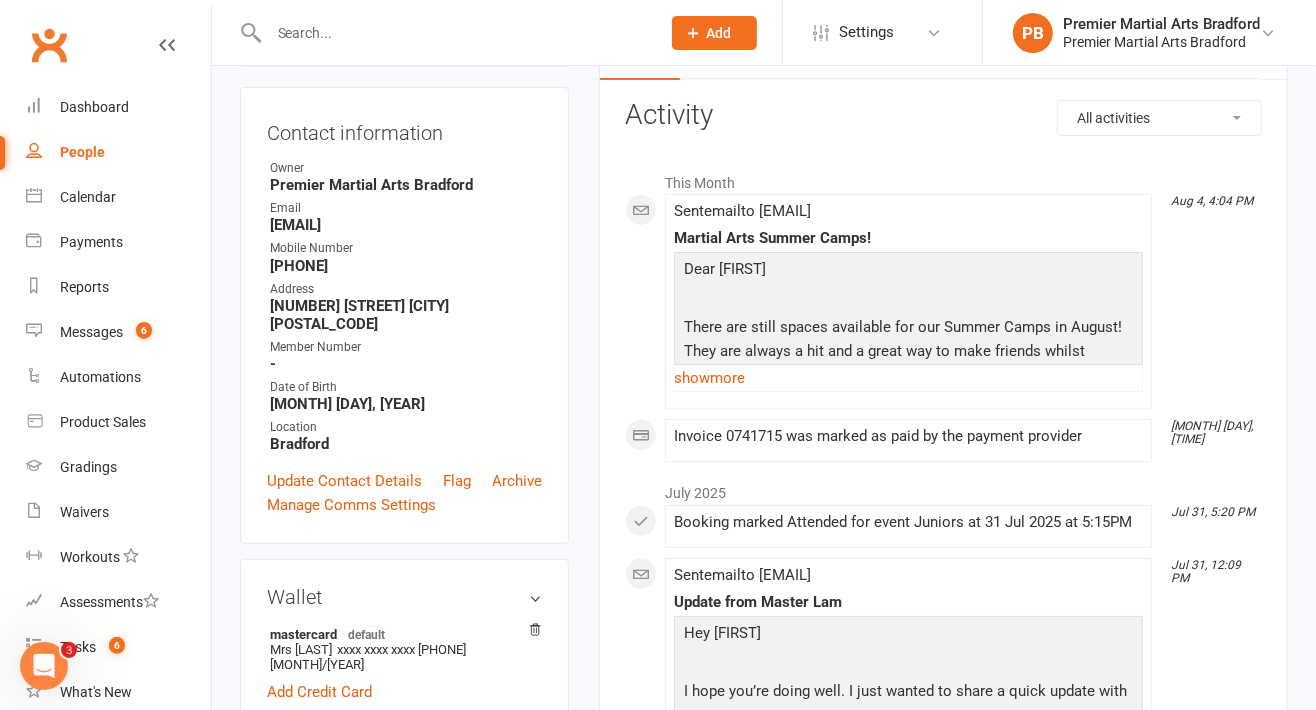scroll, scrollTop: 0, scrollLeft: 0, axis: both 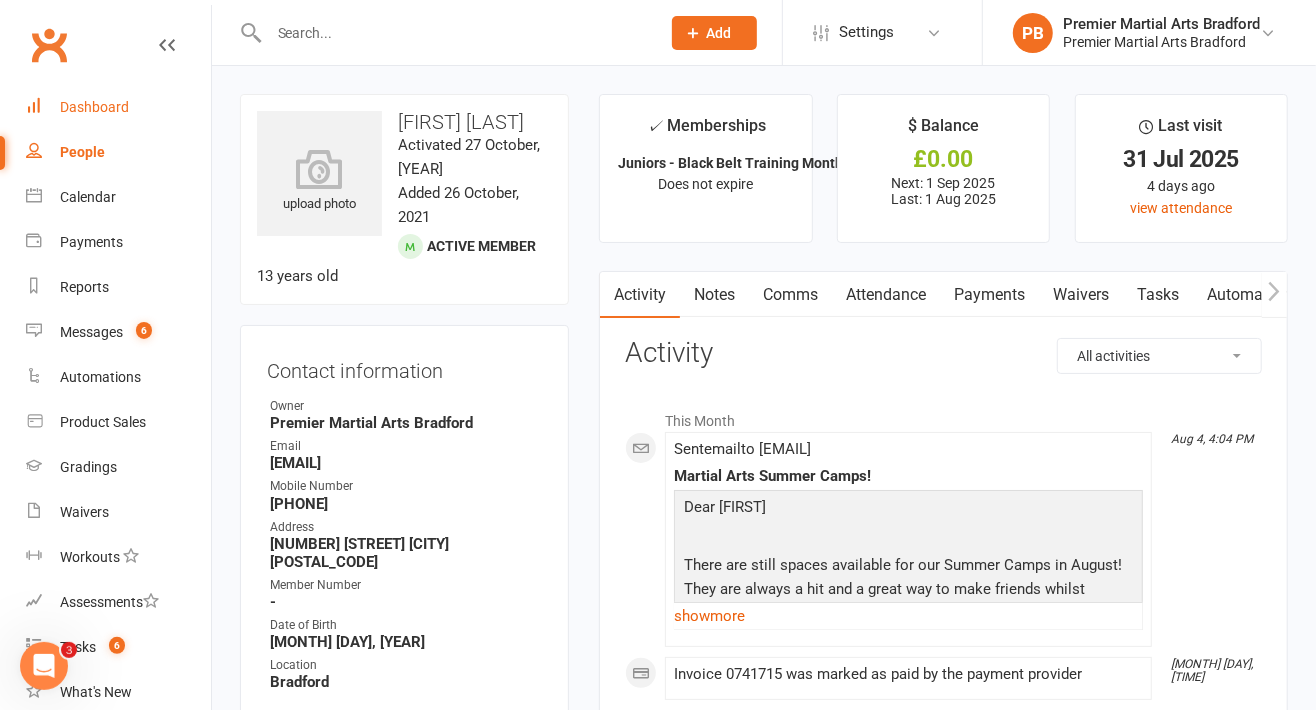 click on "Dashboard" at bounding box center [118, 107] 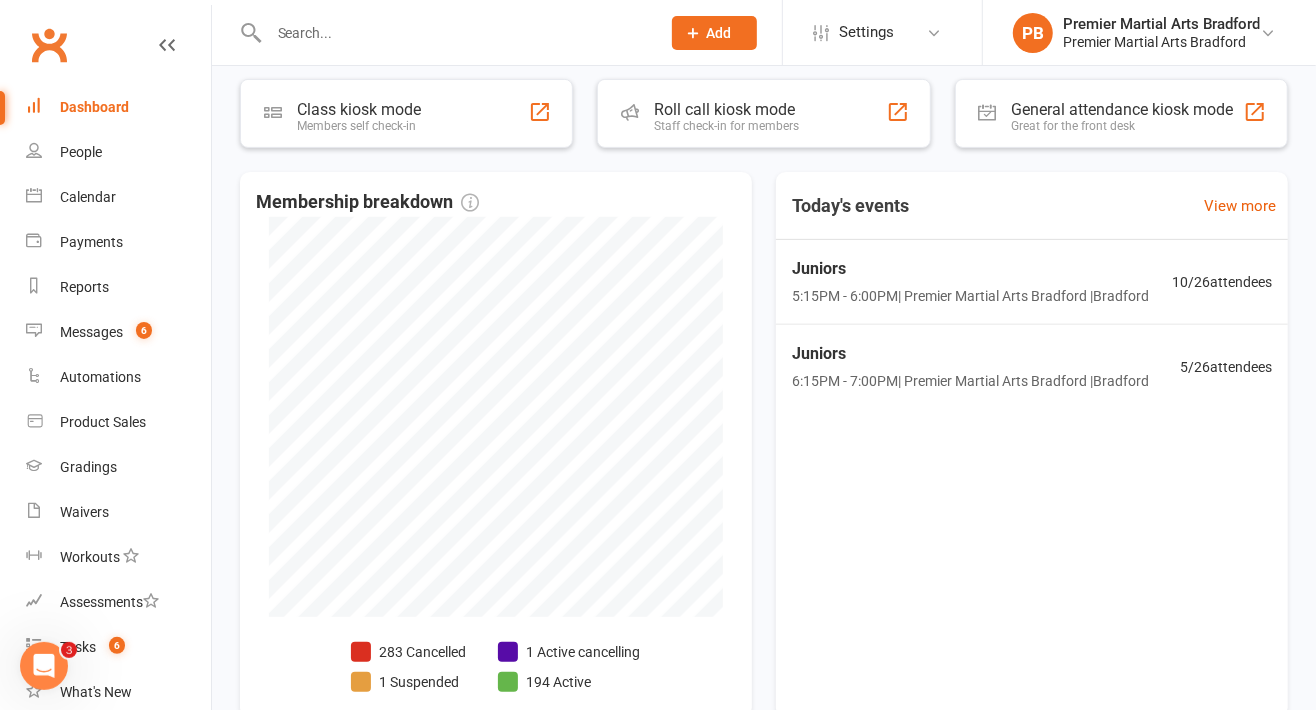 scroll, scrollTop: 597, scrollLeft: 0, axis: vertical 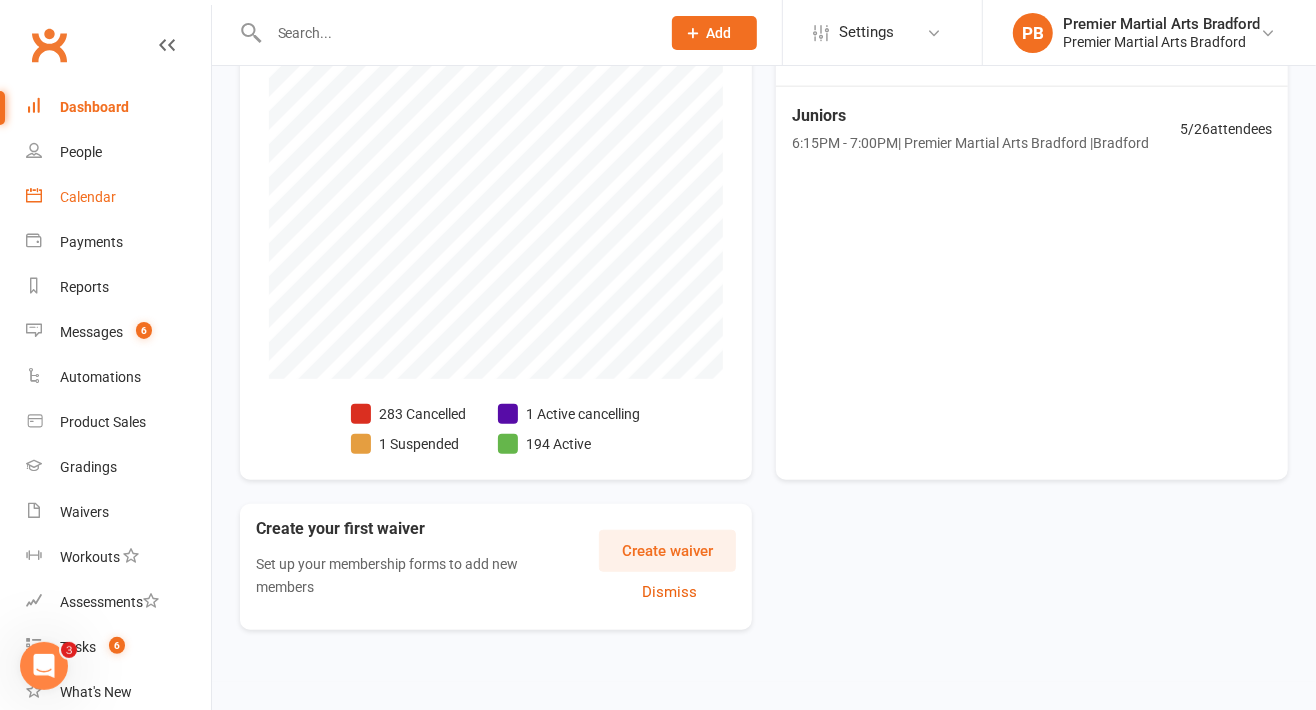 click on "Calendar" at bounding box center [88, 197] 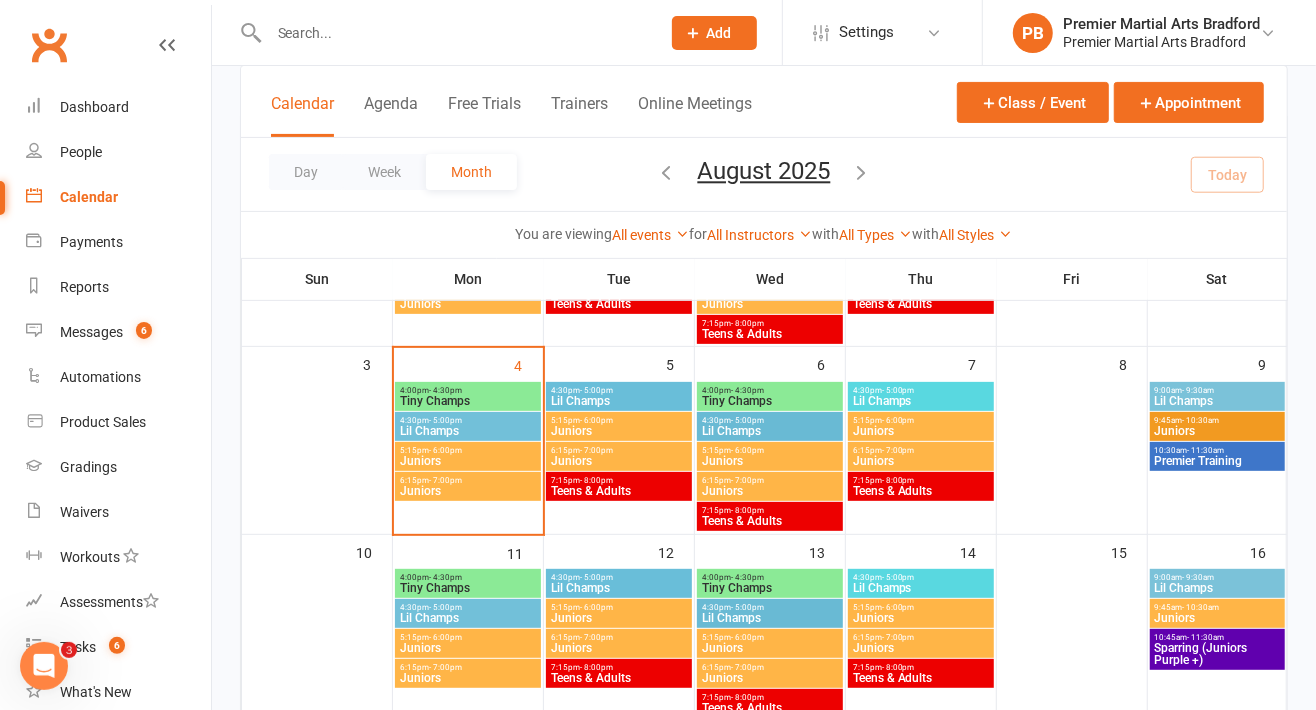 scroll, scrollTop: 262, scrollLeft: 0, axis: vertical 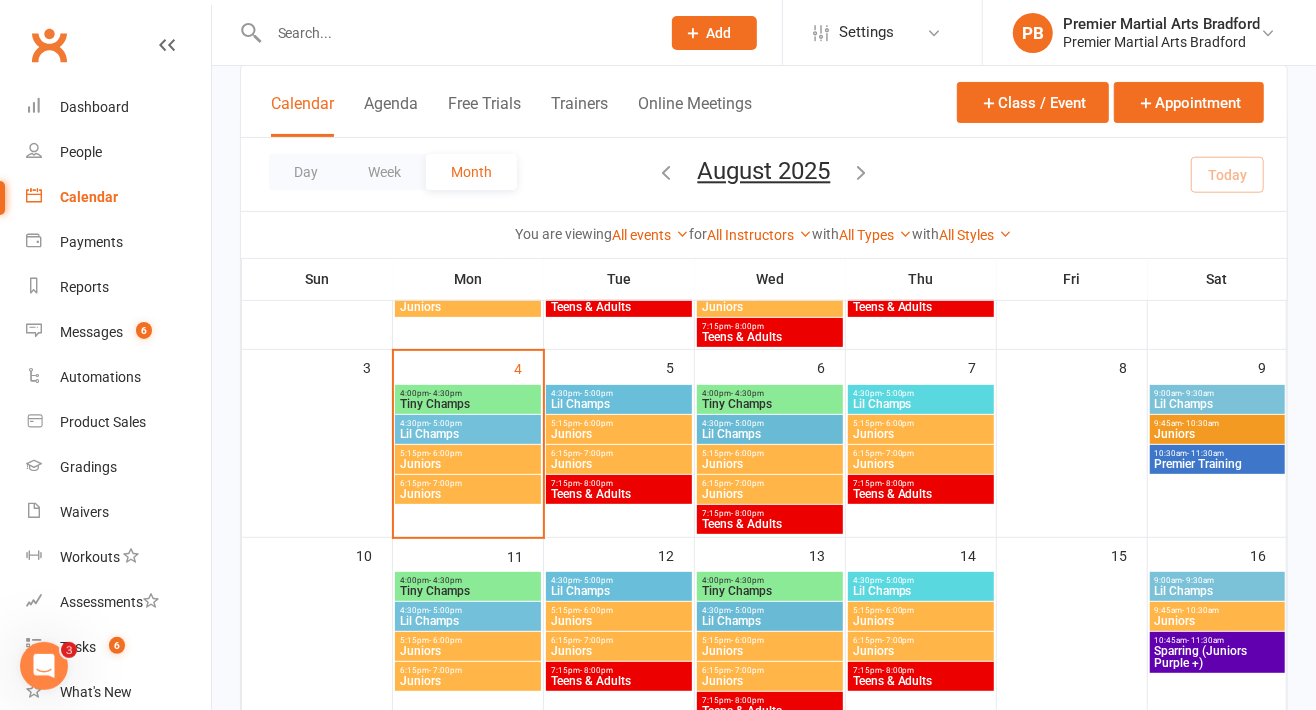 click on "6:15pm  - 7:00pm" at bounding box center (619, 453) 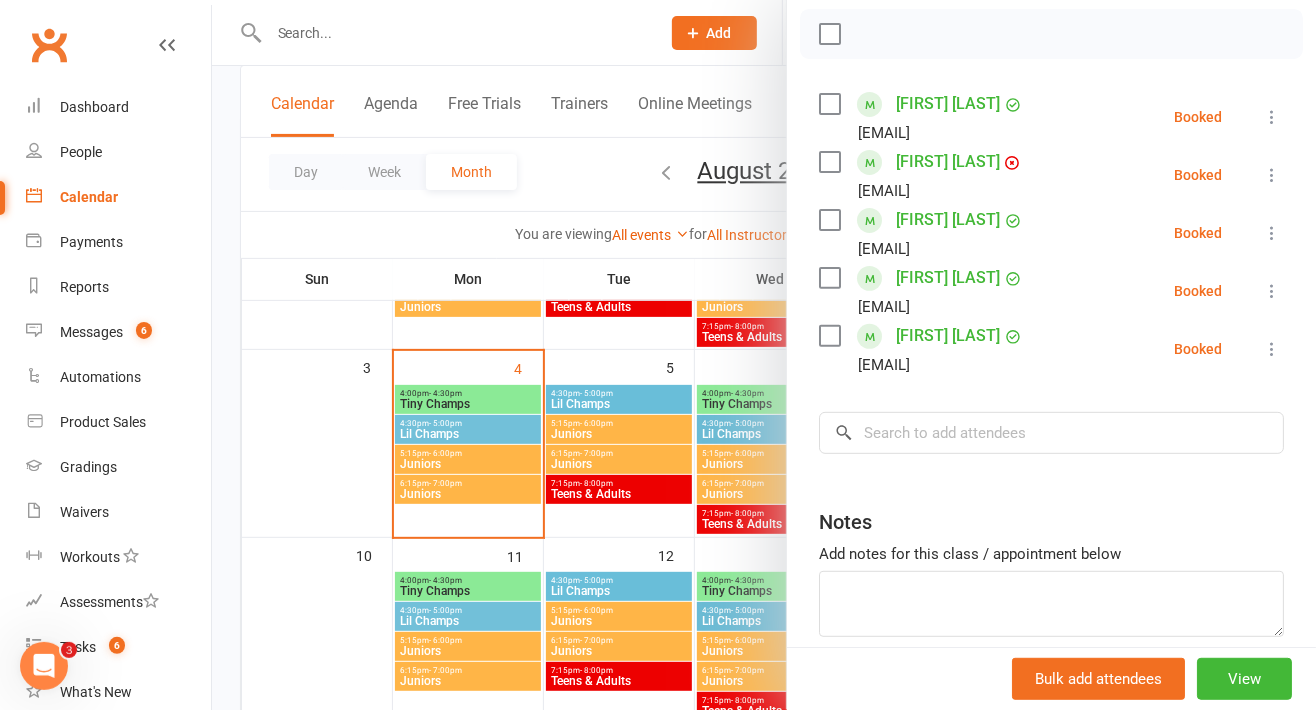 scroll, scrollTop: 282, scrollLeft: 0, axis: vertical 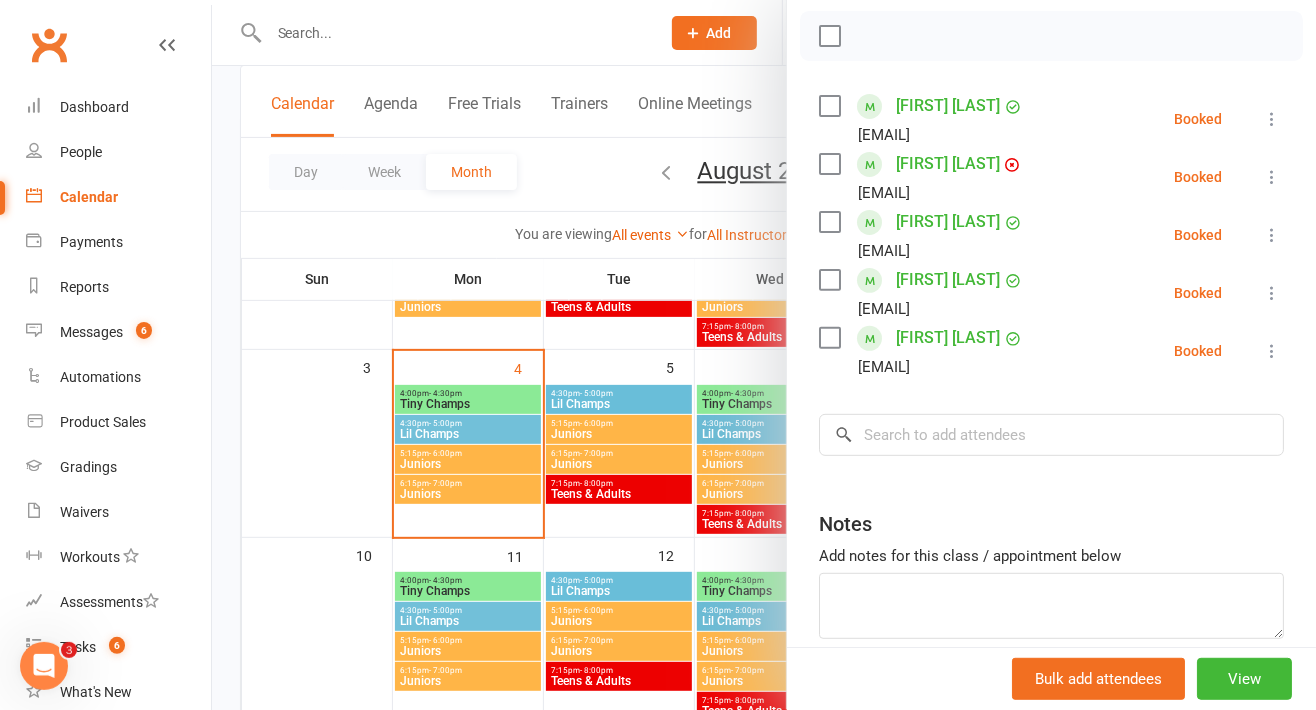 click at bounding box center [764, 355] 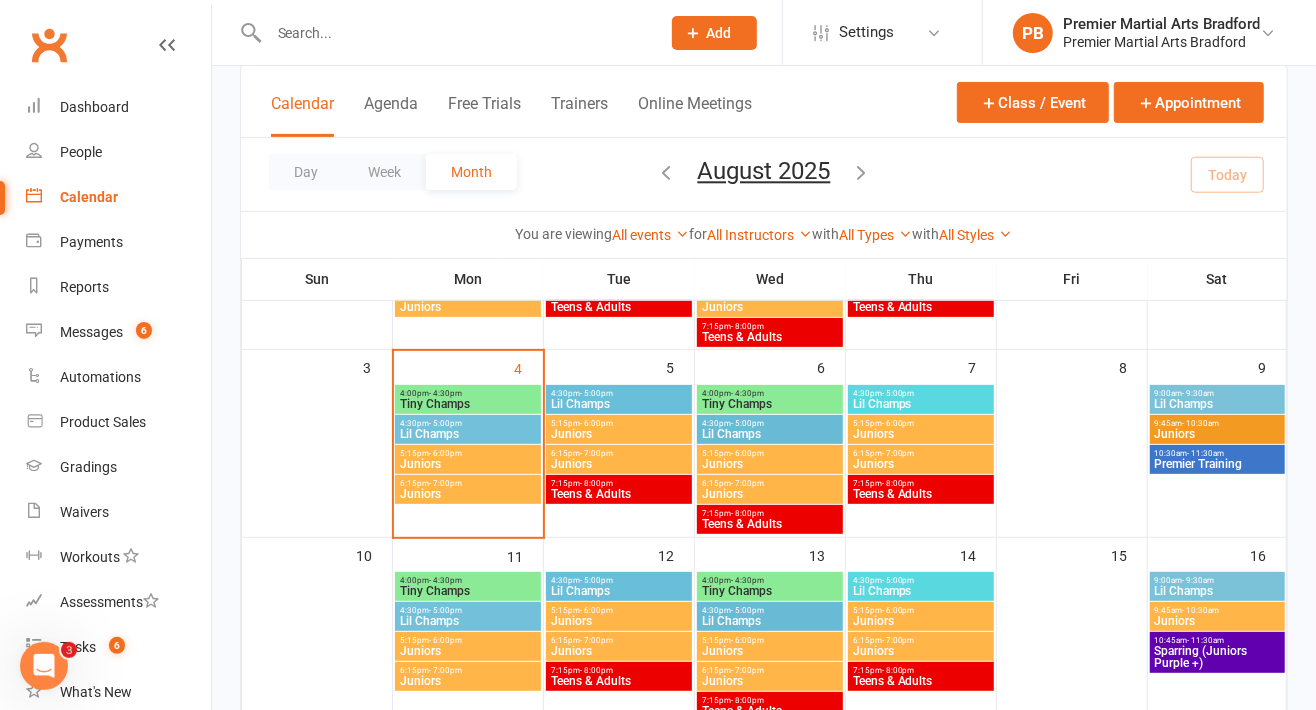 click on "Juniors" at bounding box center (619, 434) 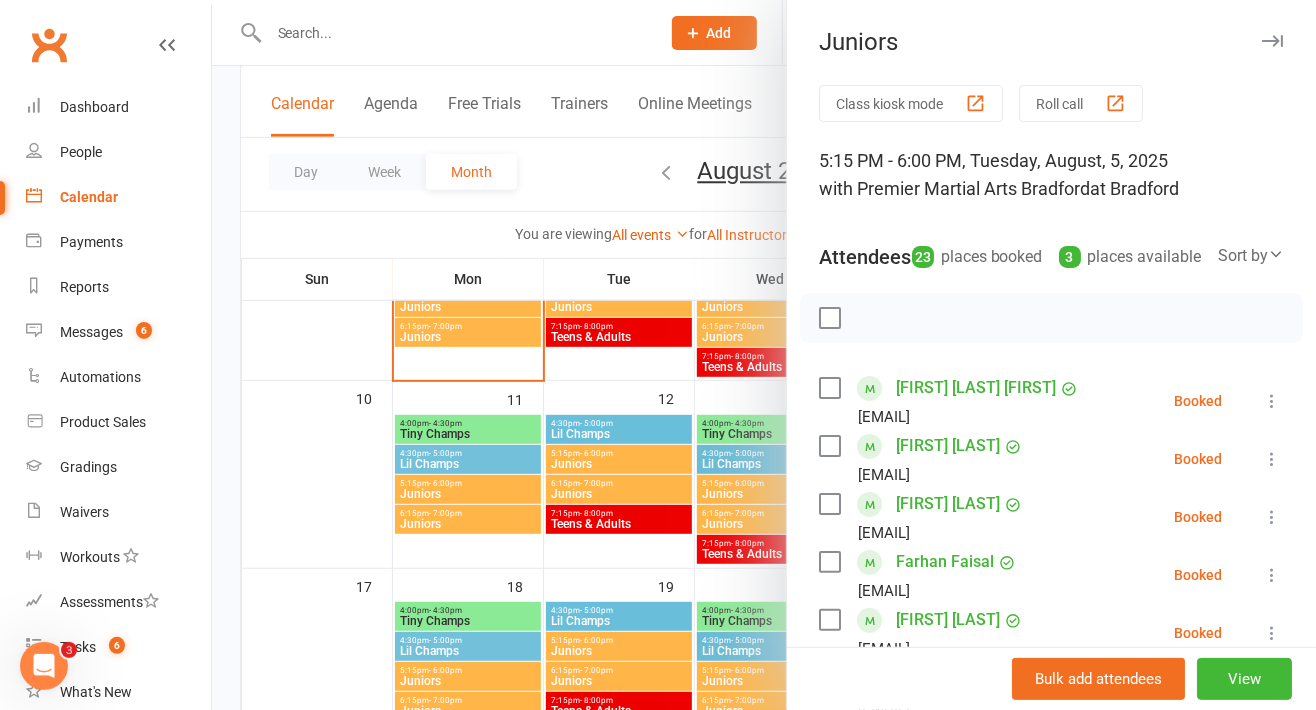 scroll, scrollTop: 414, scrollLeft: 0, axis: vertical 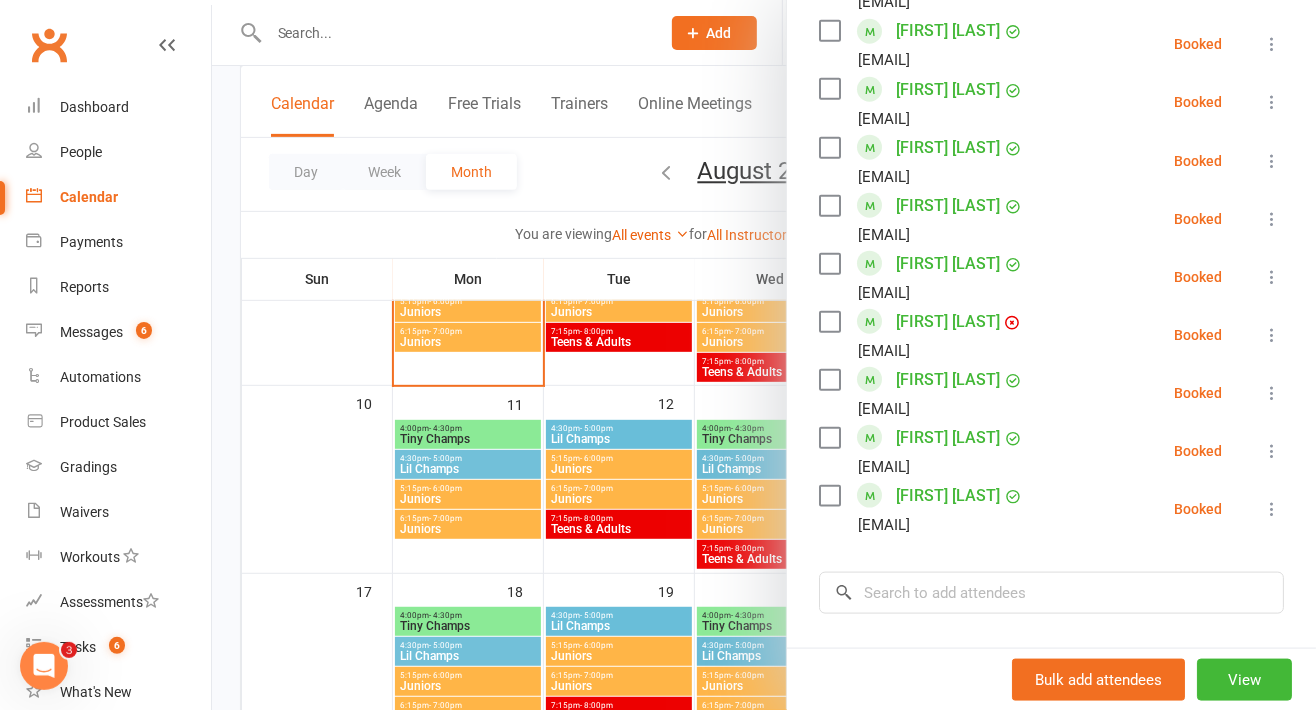 click at bounding box center [764, 355] 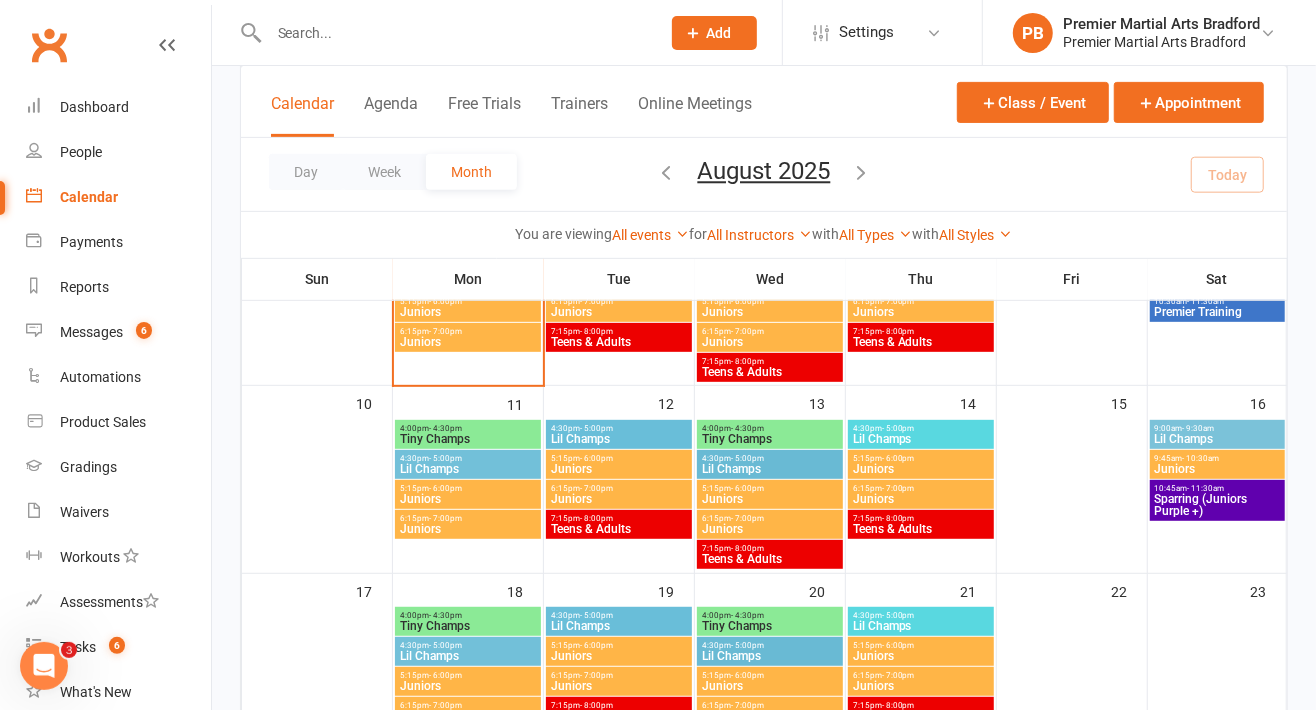 click on "Juniors" at bounding box center (619, 499) 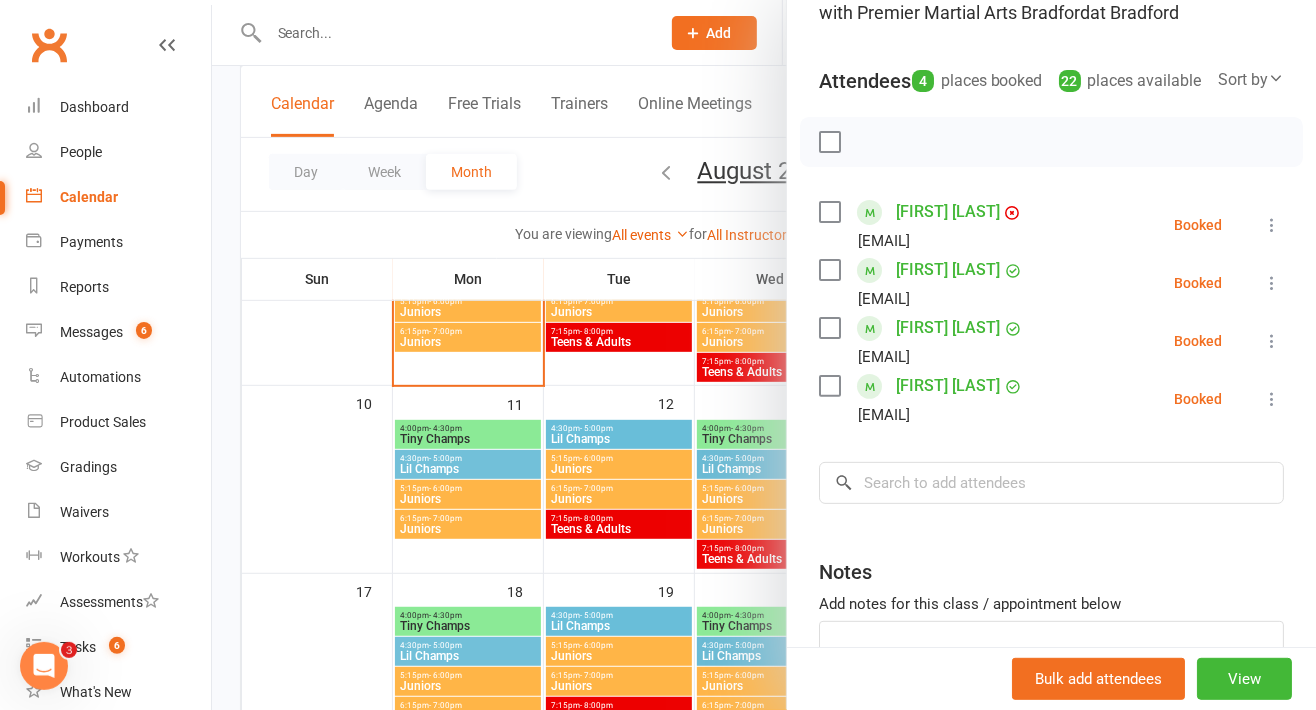 scroll, scrollTop: 338, scrollLeft: 0, axis: vertical 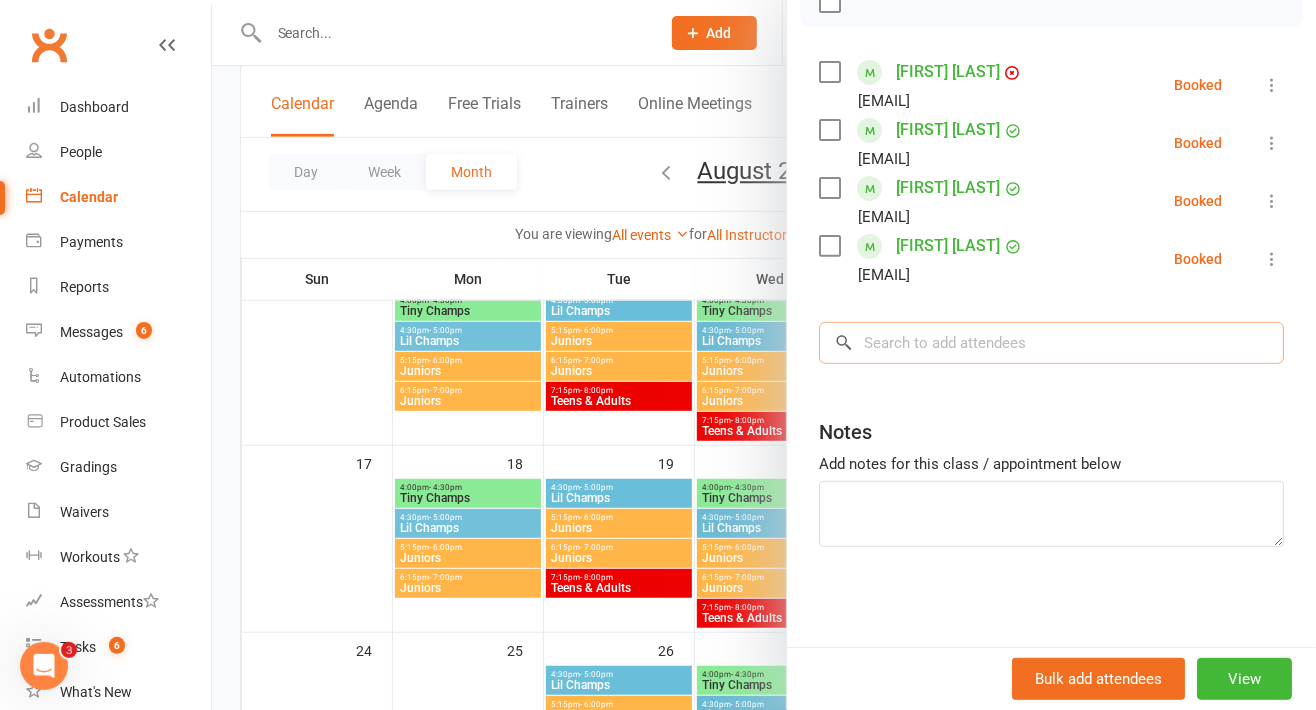 click at bounding box center [1051, 343] 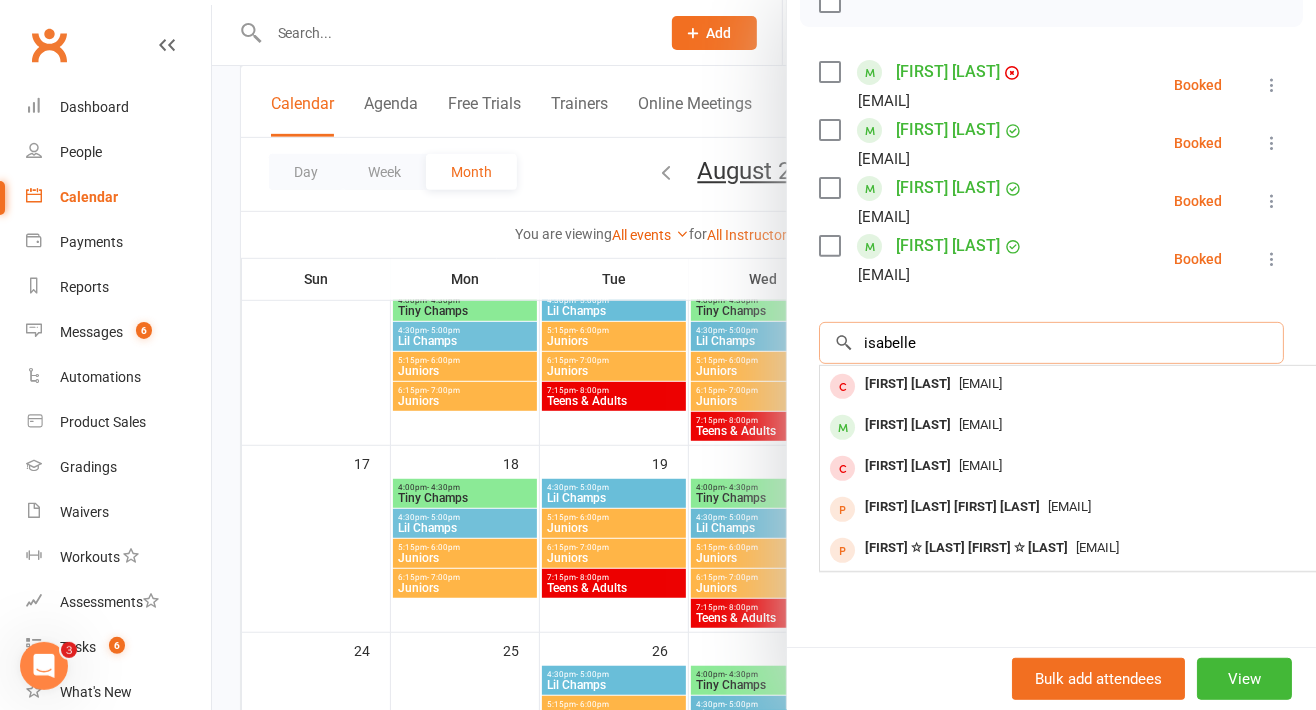 scroll, scrollTop: 355, scrollLeft: 0, axis: vertical 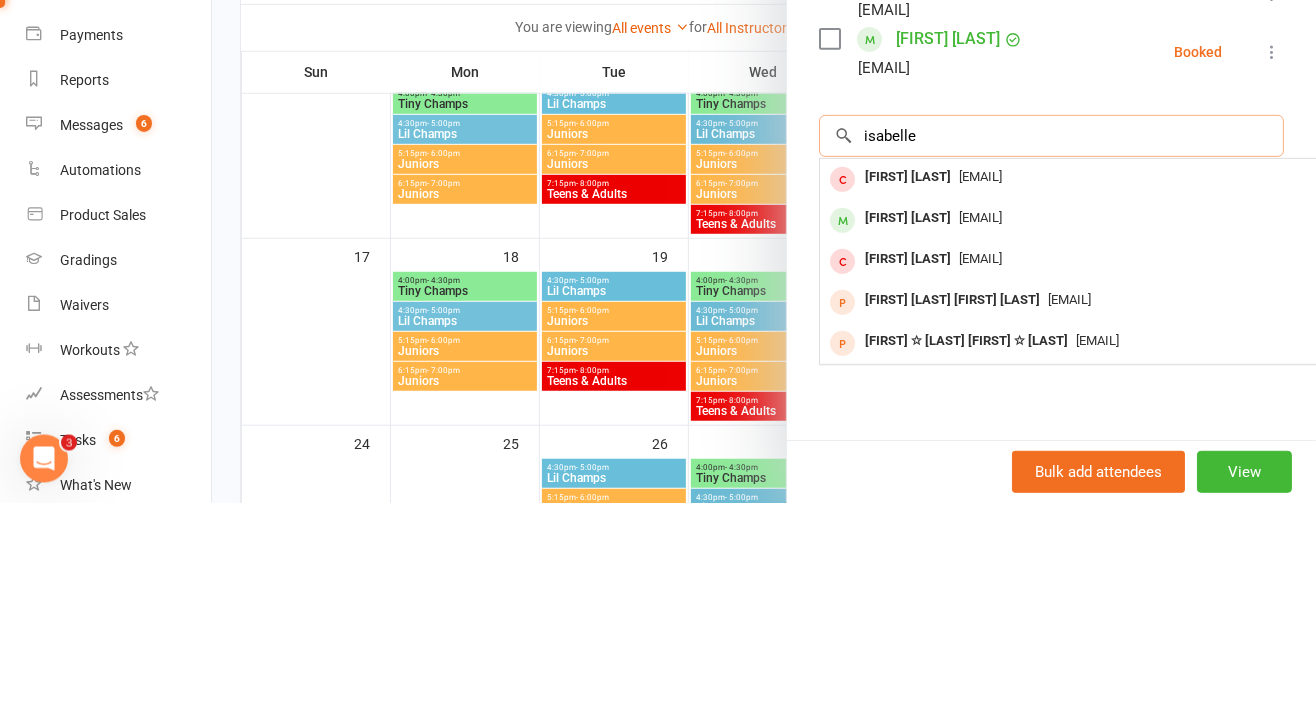 type on "isabelle" 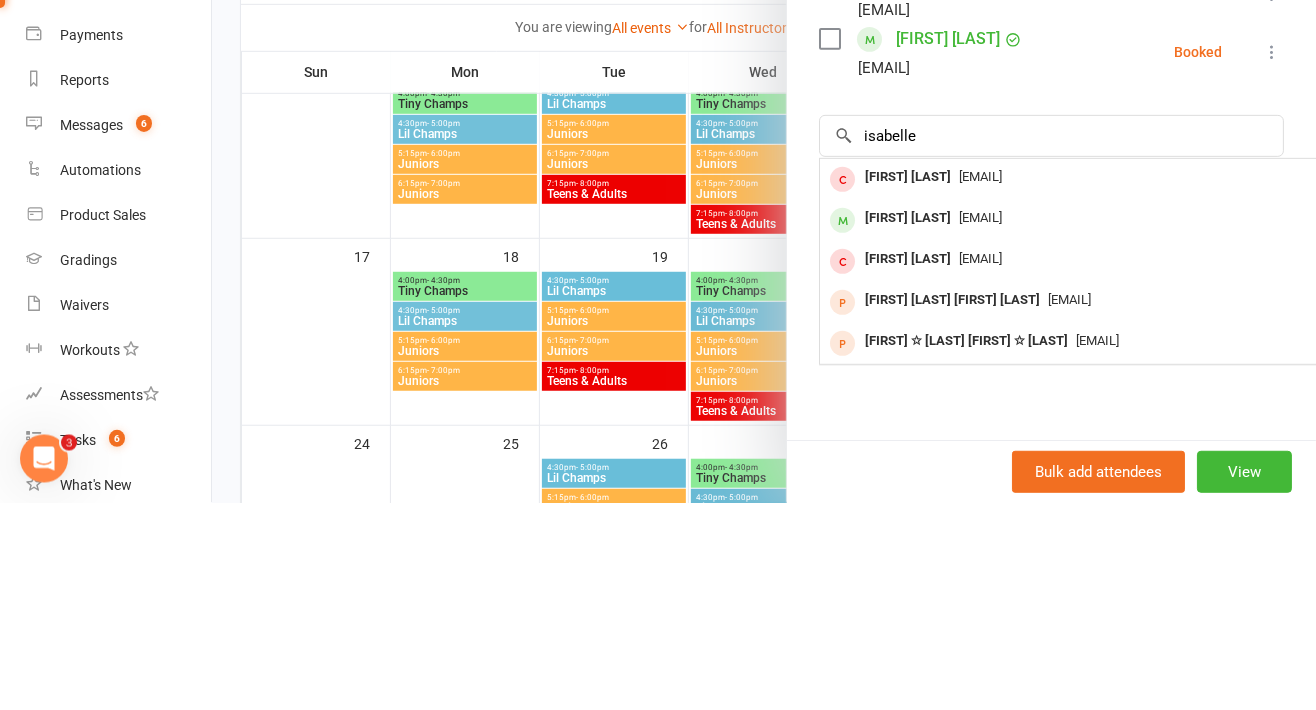 click on "[FIRST] [LAST]" at bounding box center (908, 425) 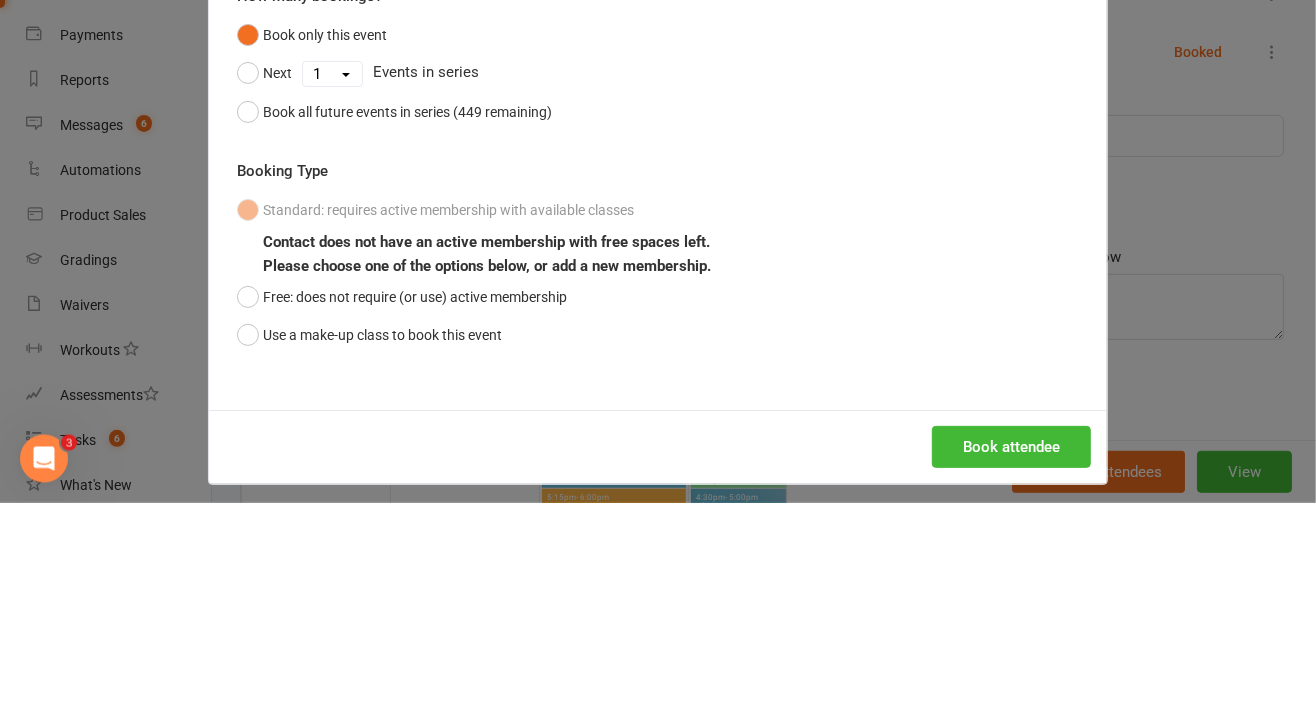 scroll, scrollTop: 542, scrollLeft: 0, axis: vertical 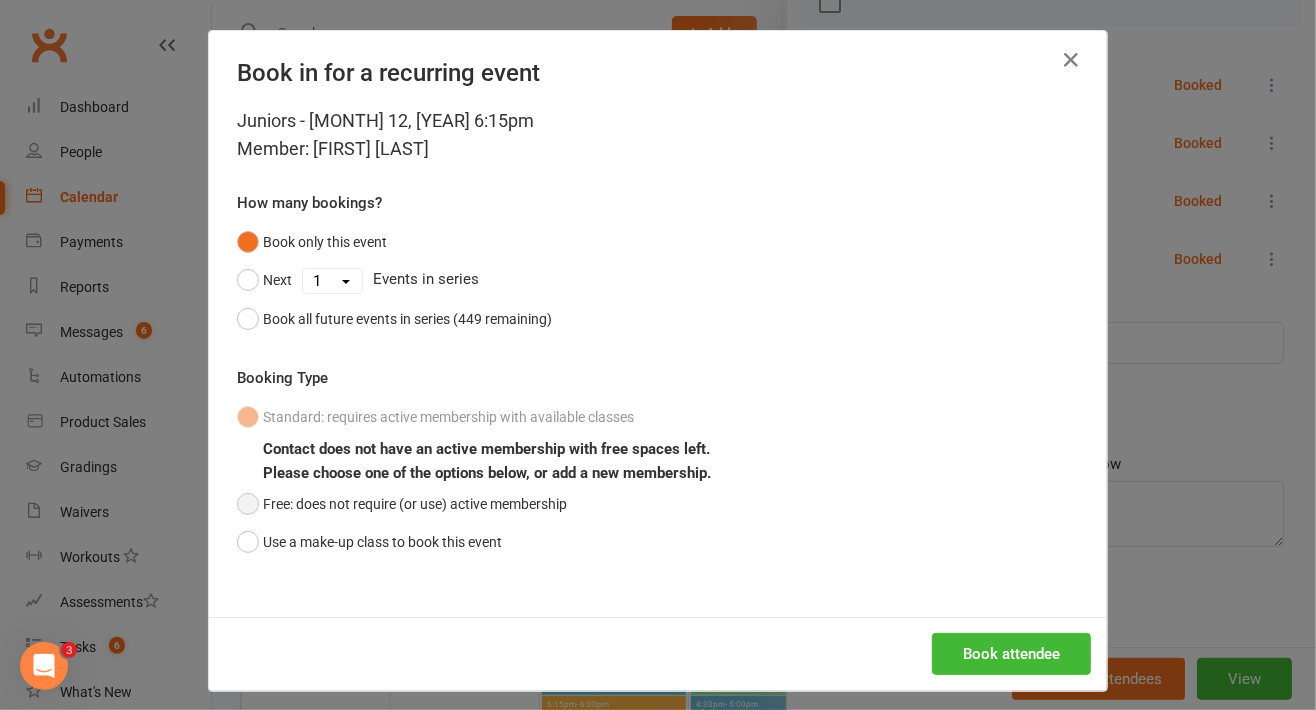 click on "Free: does not require (or use) active membership" at bounding box center (402, 504) 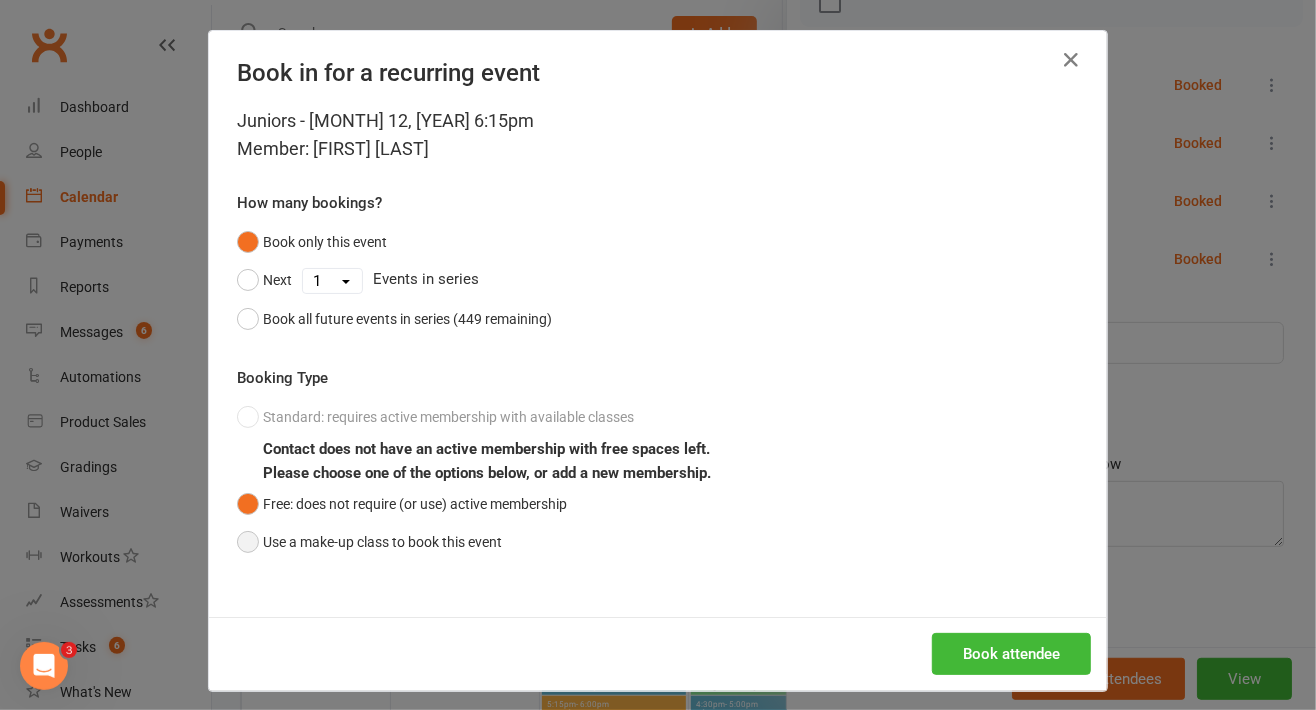 click on "Use a make-up class to book this event" at bounding box center [369, 542] 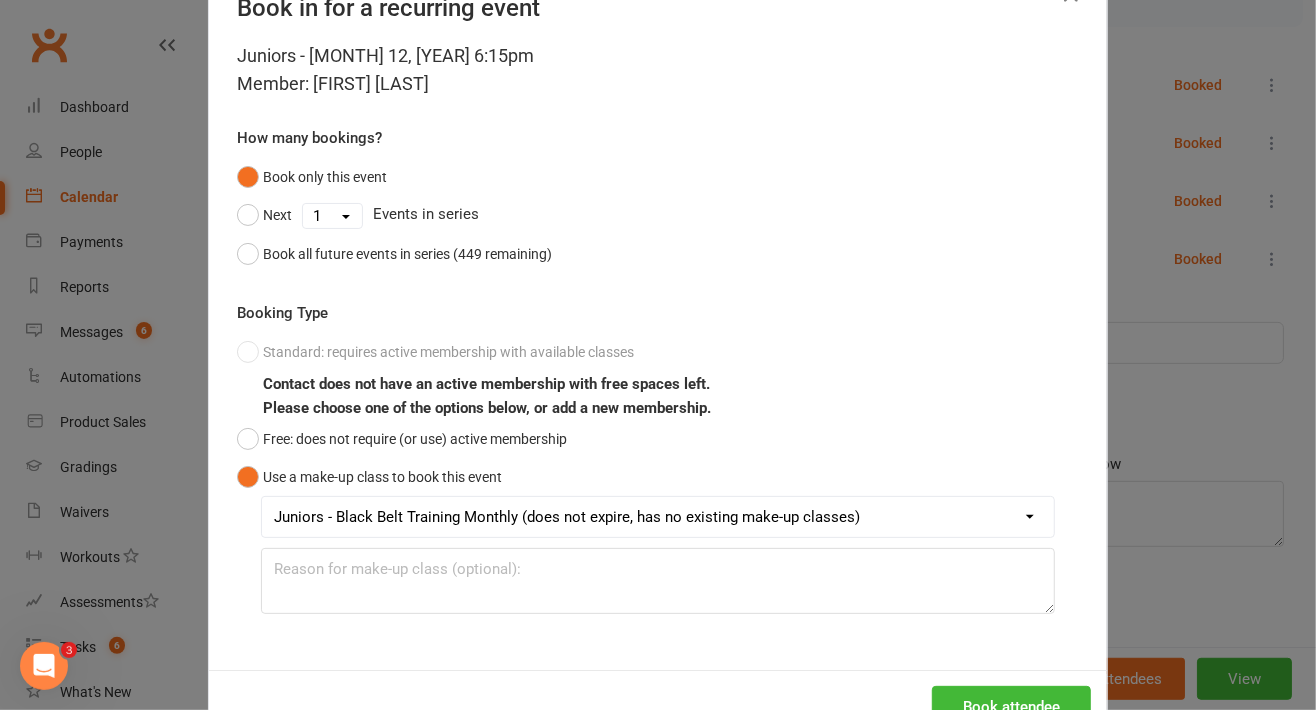 scroll, scrollTop: 127, scrollLeft: 0, axis: vertical 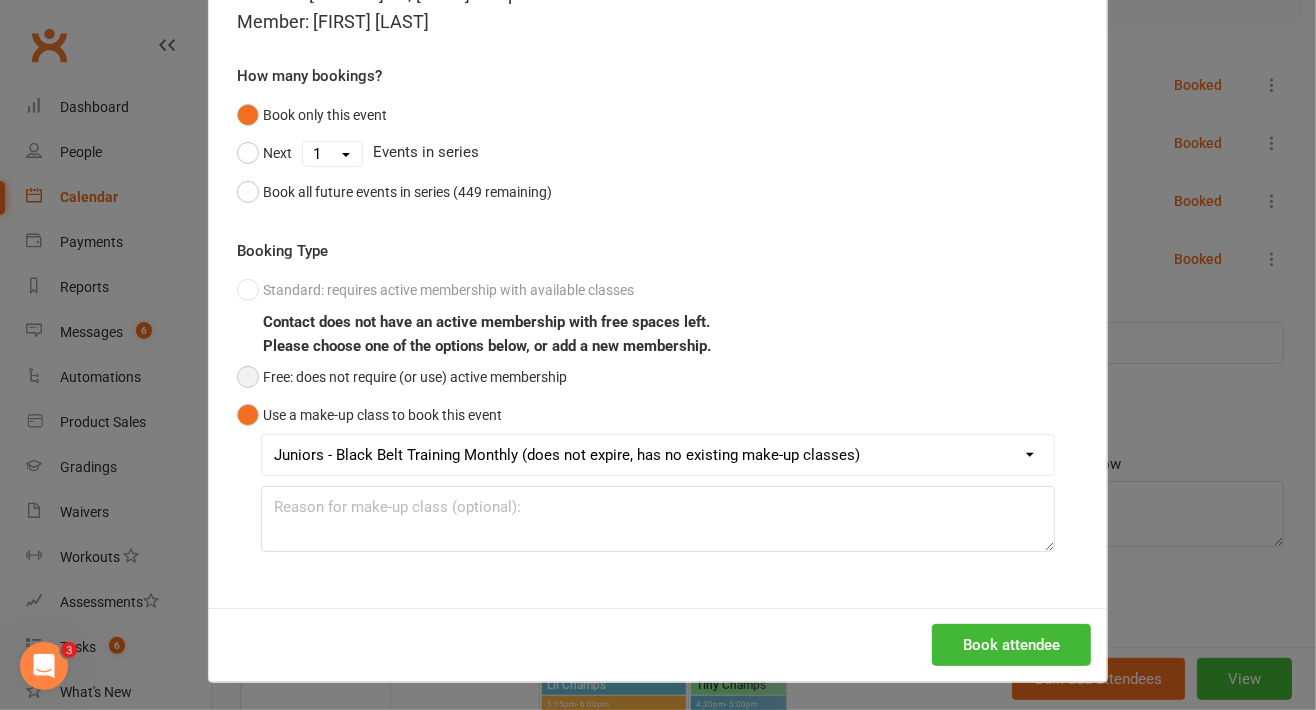 click on "Free: does not require (or use) active membership" at bounding box center [402, 377] 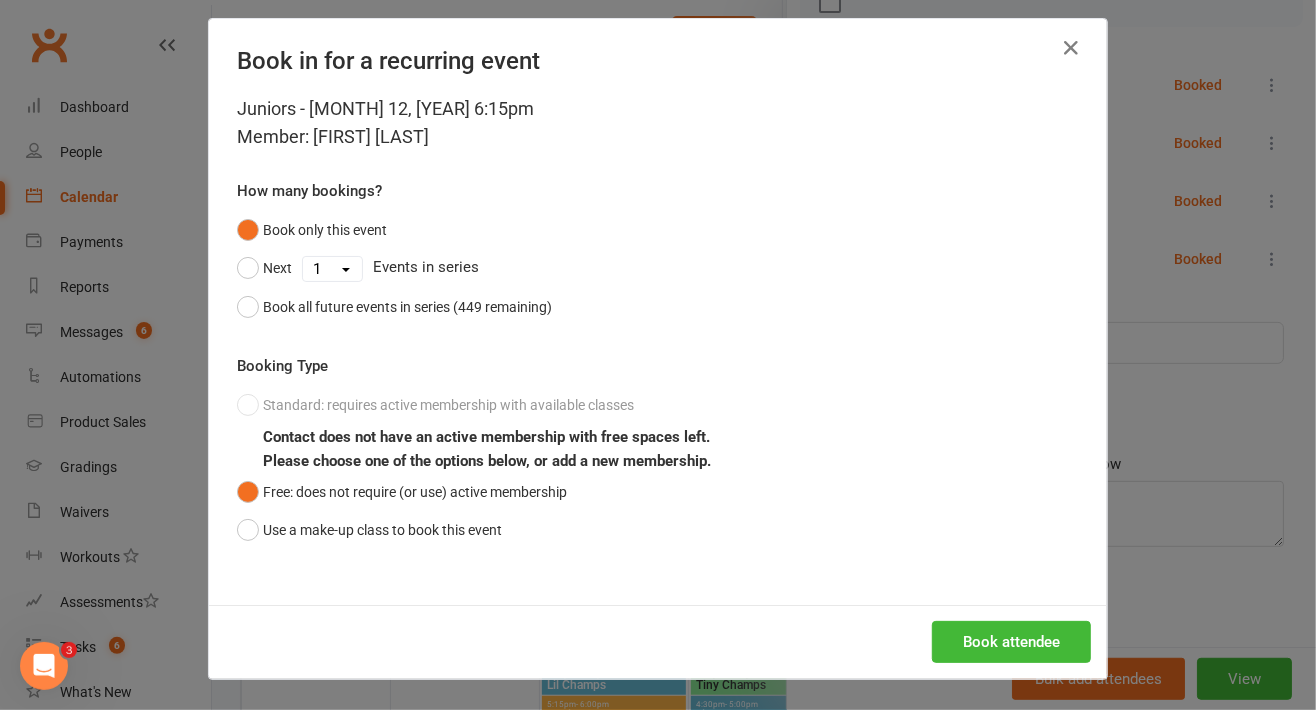 scroll, scrollTop: 10, scrollLeft: 0, axis: vertical 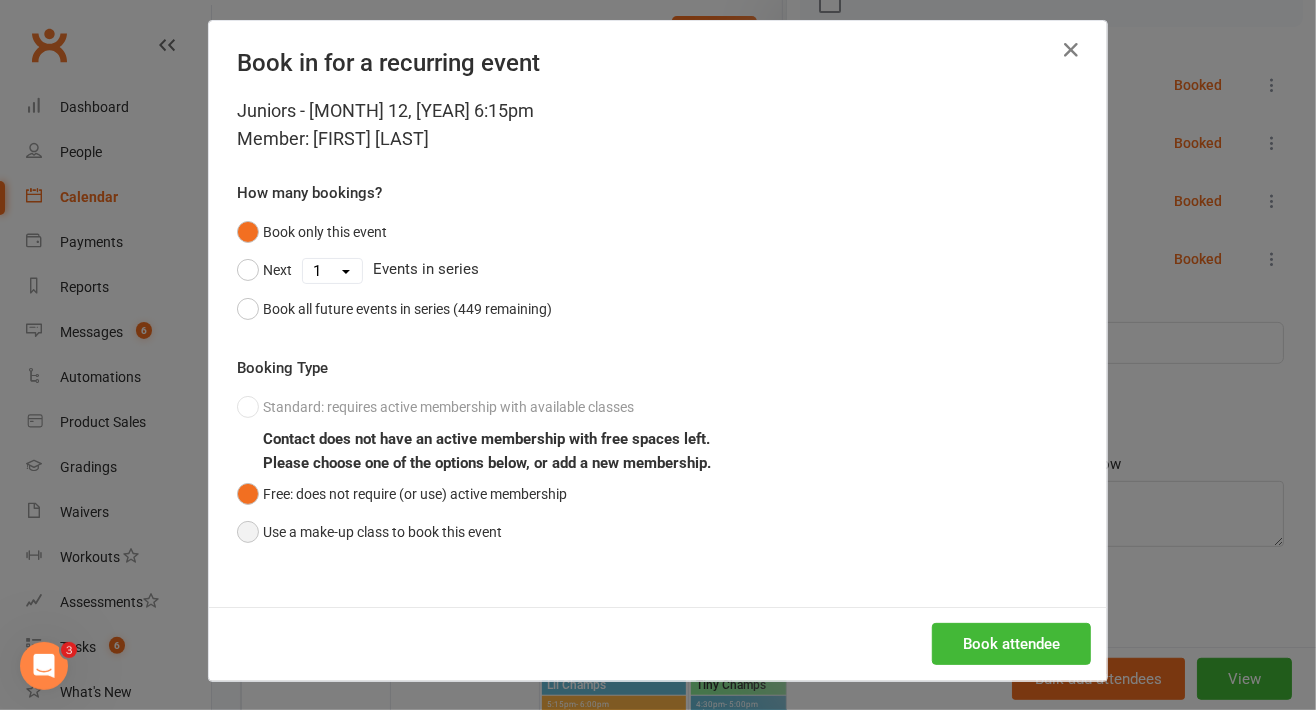 click on "Use a make-up class to book this event" at bounding box center [369, 532] 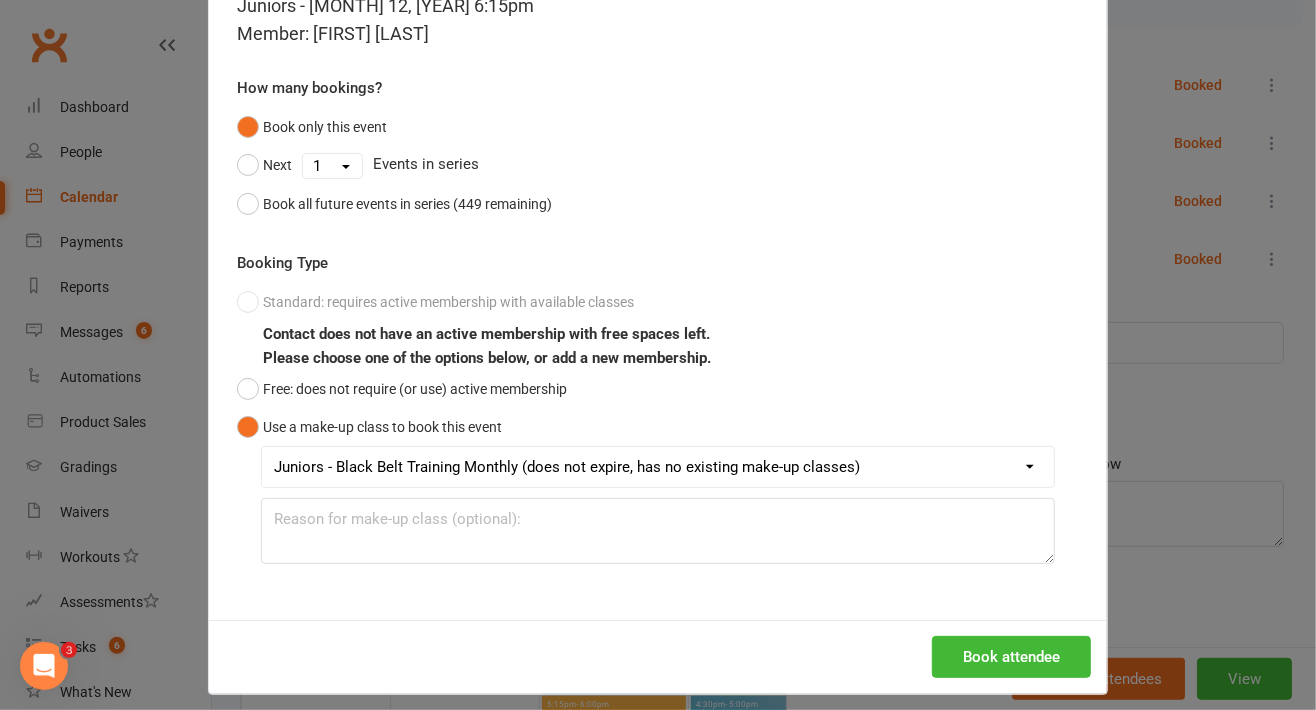 scroll, scrollTop: 0, scrollLeft: 0, axis: both 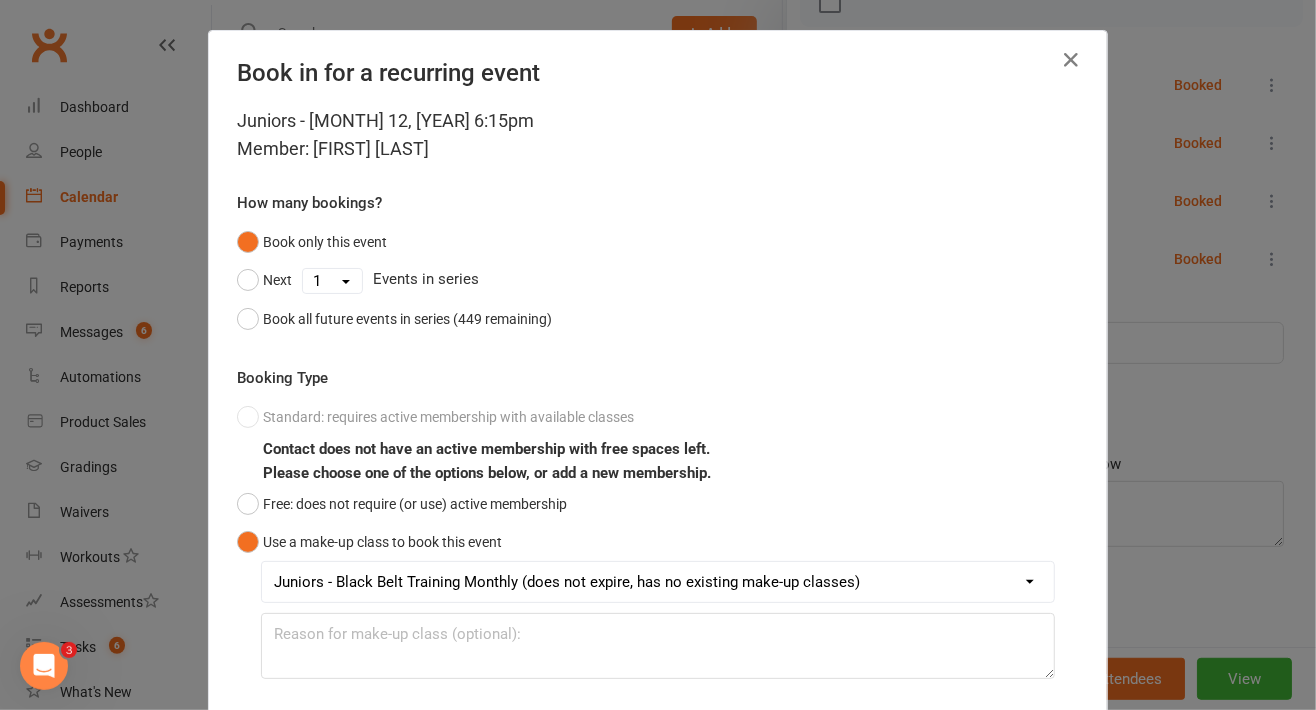 click at bounding box center (1071, 60) 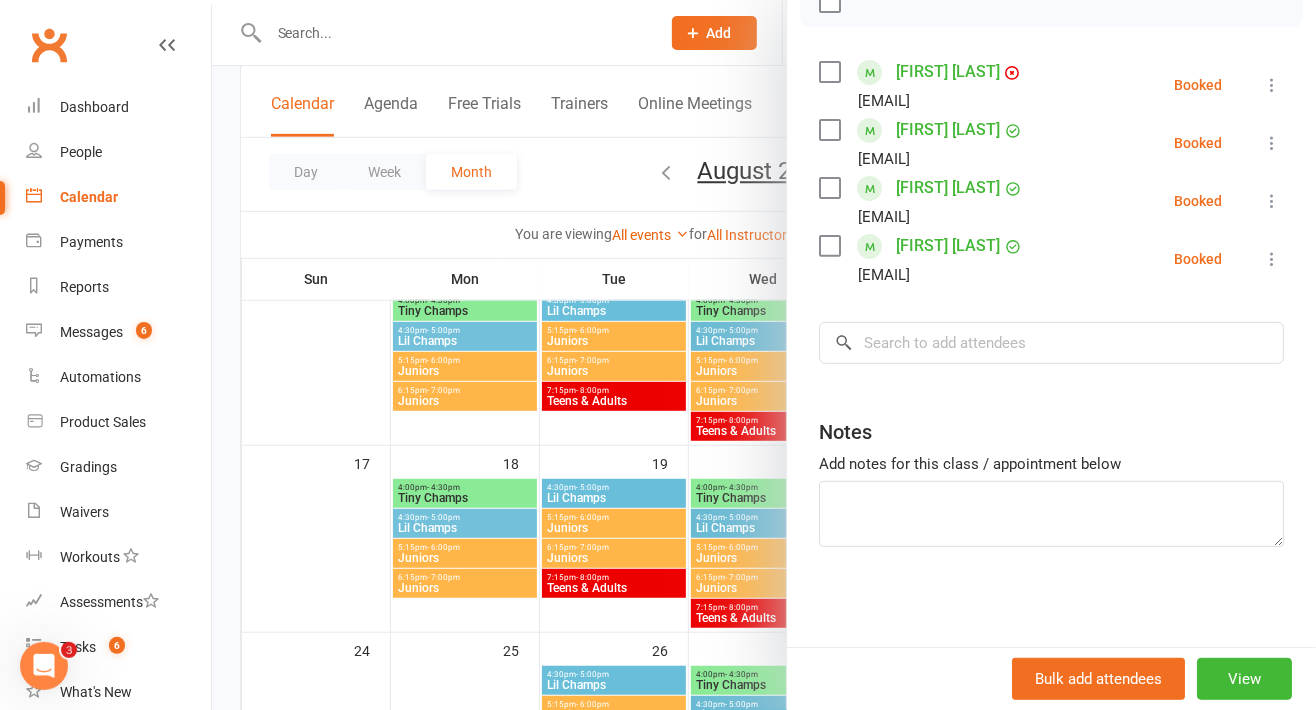 click at bounding box center (764, 355) 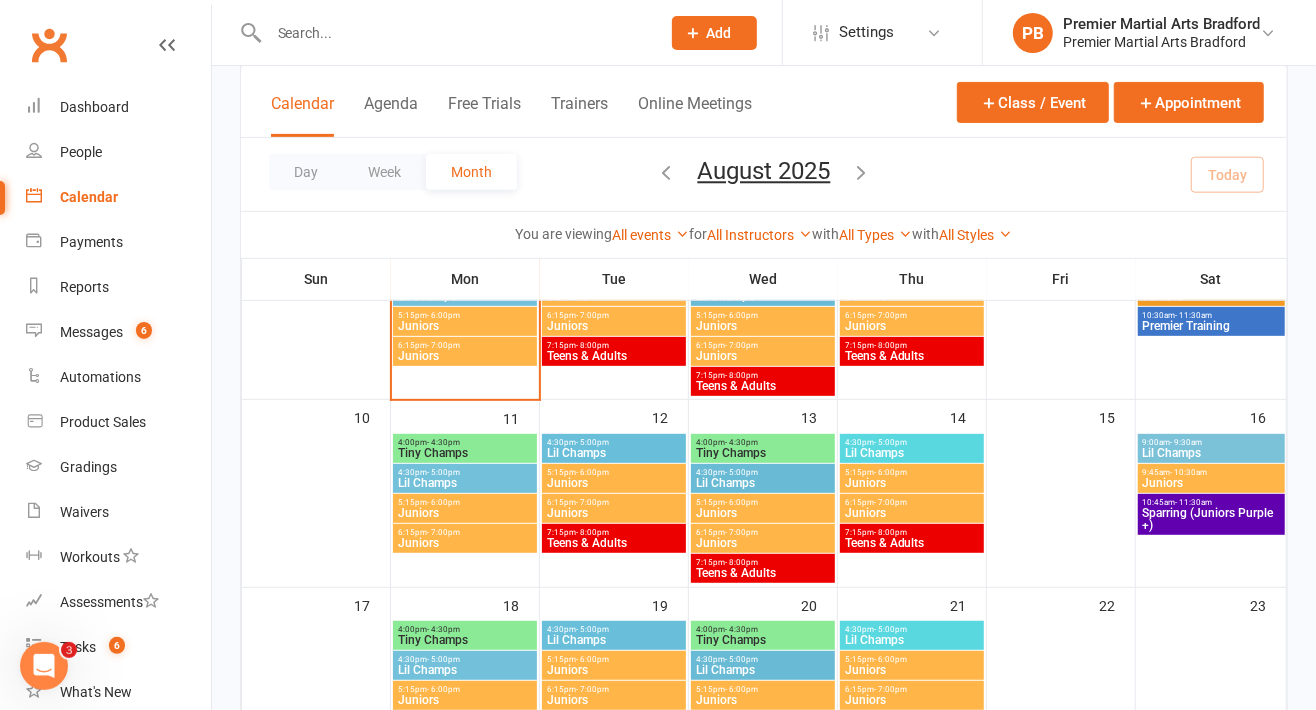 scroll, scrollTop: 405, scrollLeft: 0, axis: vertical 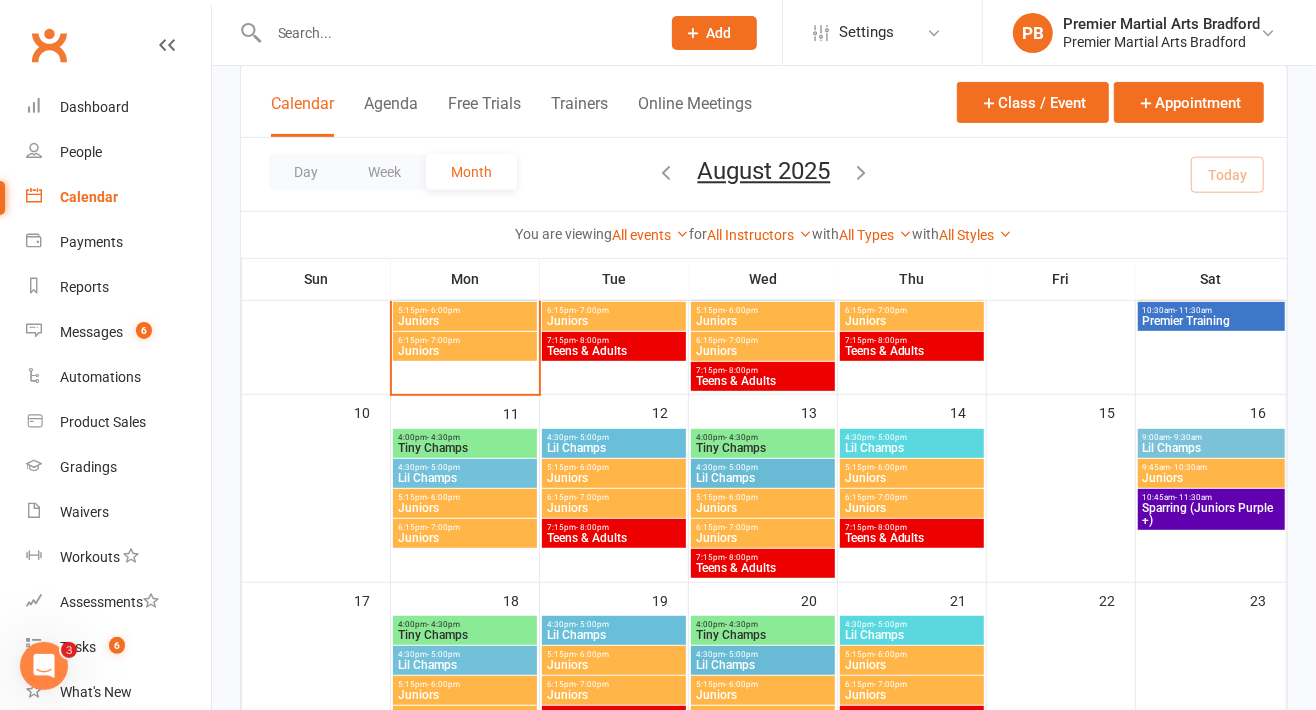 click on "Juniors" at bounding box center (465, 508) 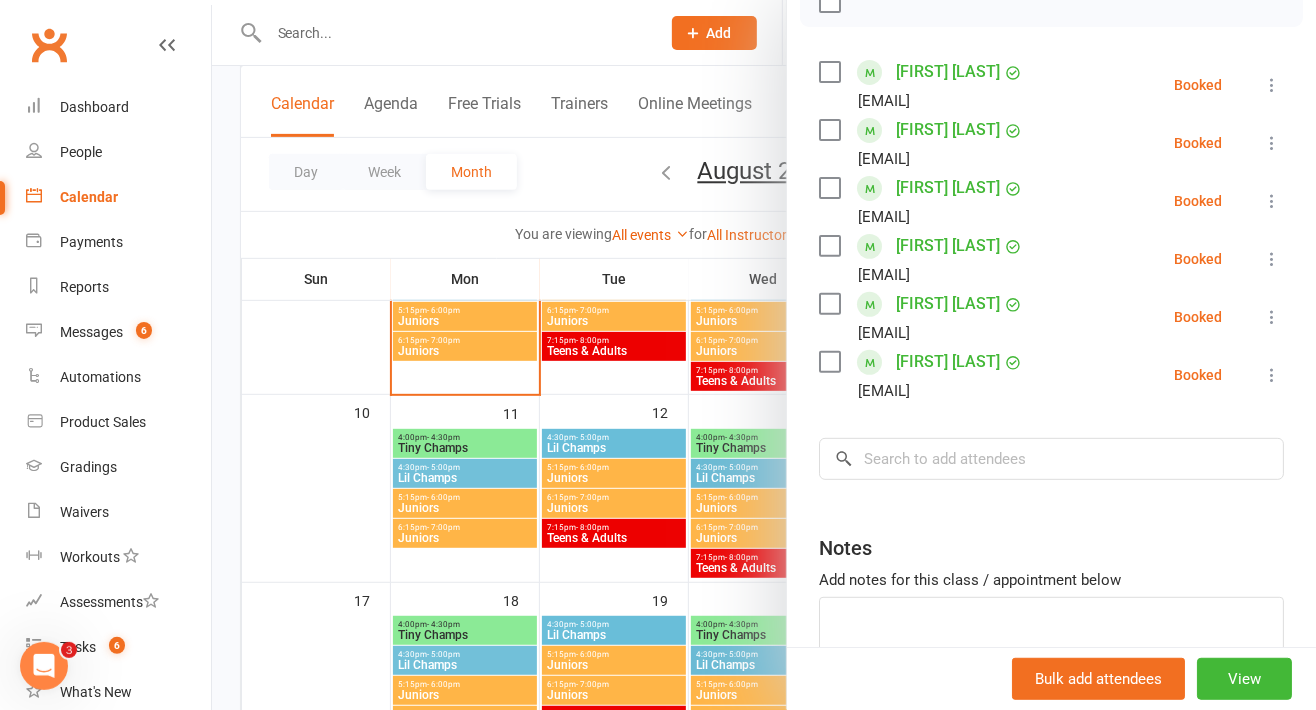 scroll, scrollTop: 313, scrollLeft: 0, axis: vertical 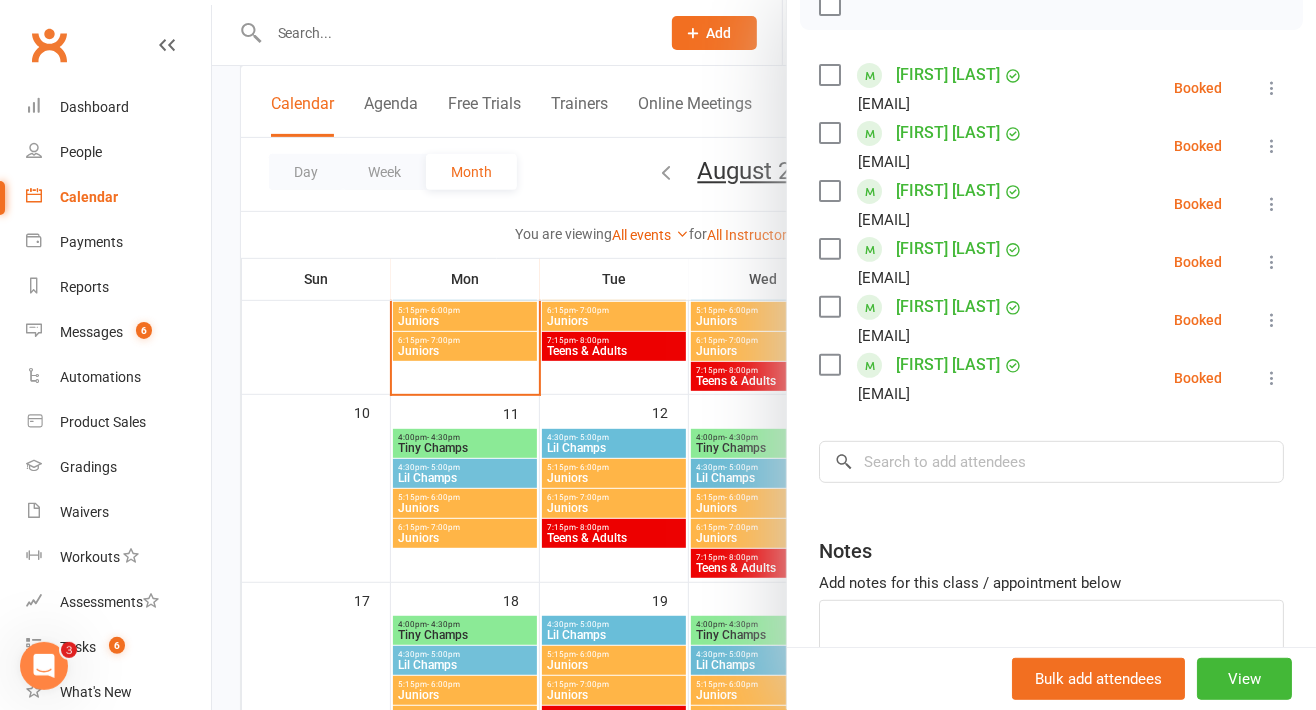 click at bounding box center (1272, 378) 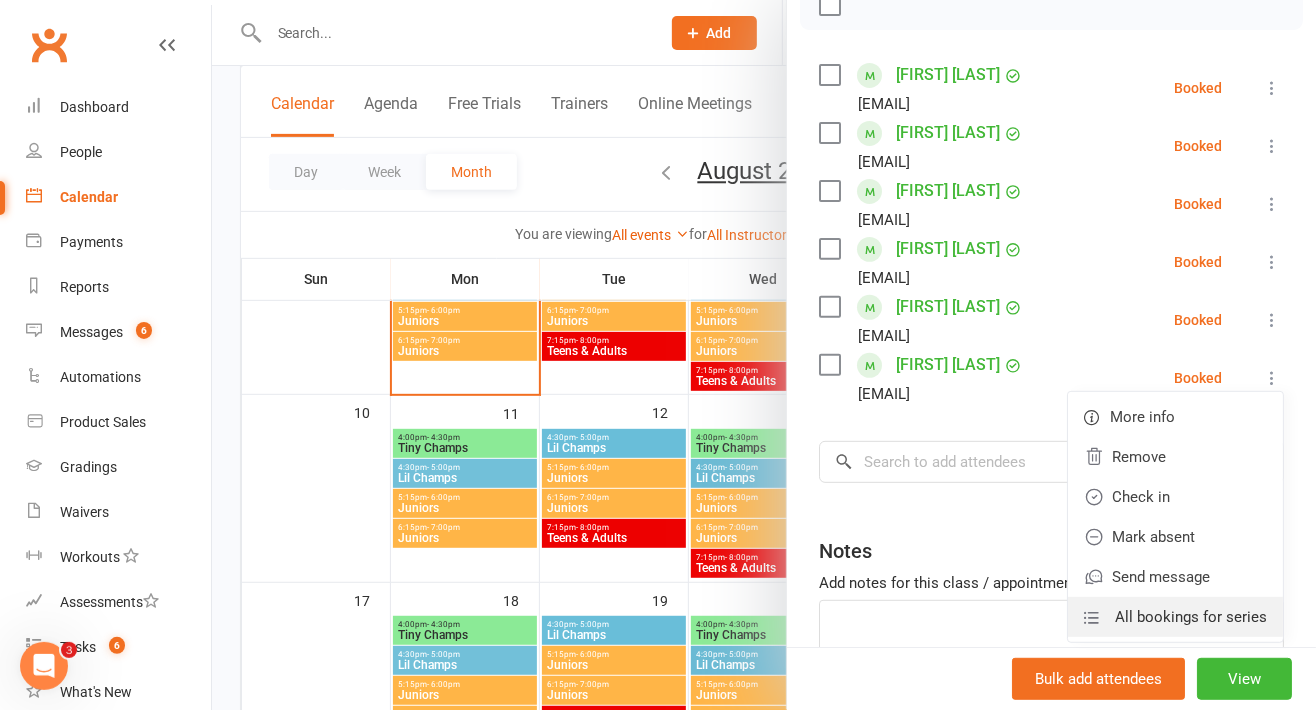 click on "All bookings for series" at bounding box center [1191, 617] 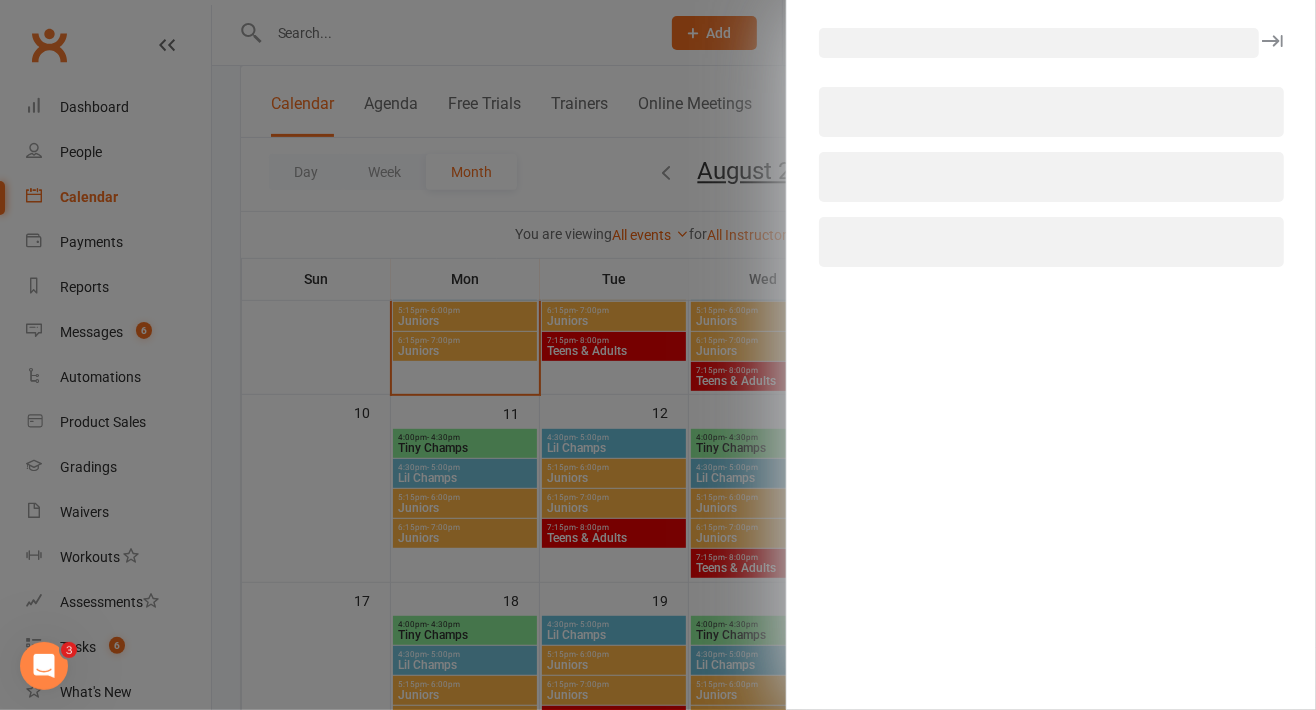 select on "all" 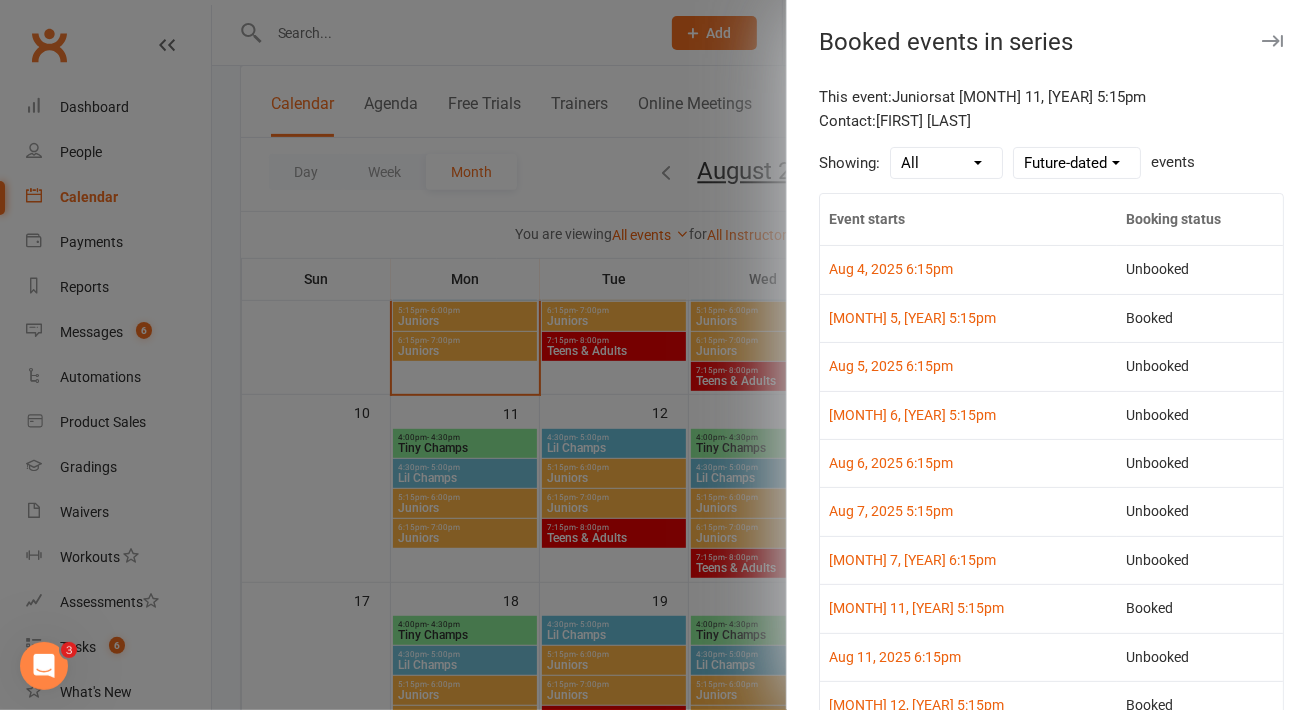 click at bounding box center [1272, 41] 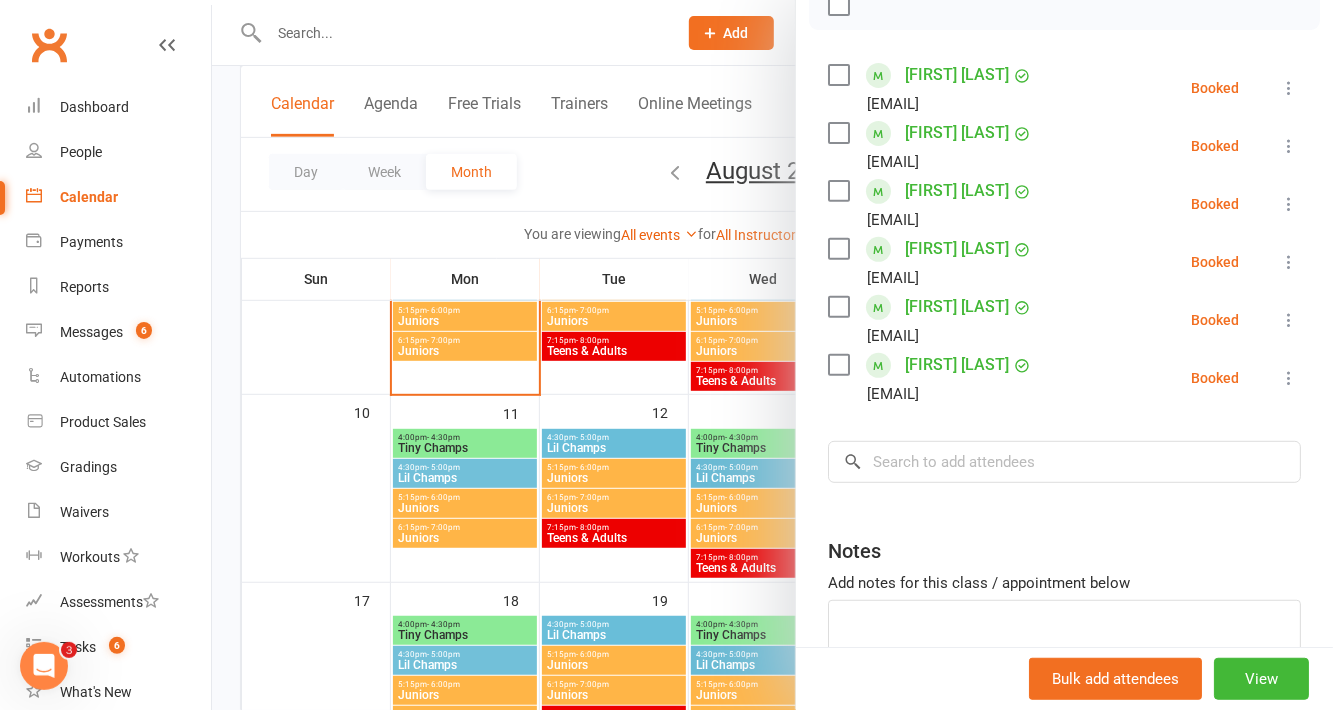 click at bounding box center (1289, 378) 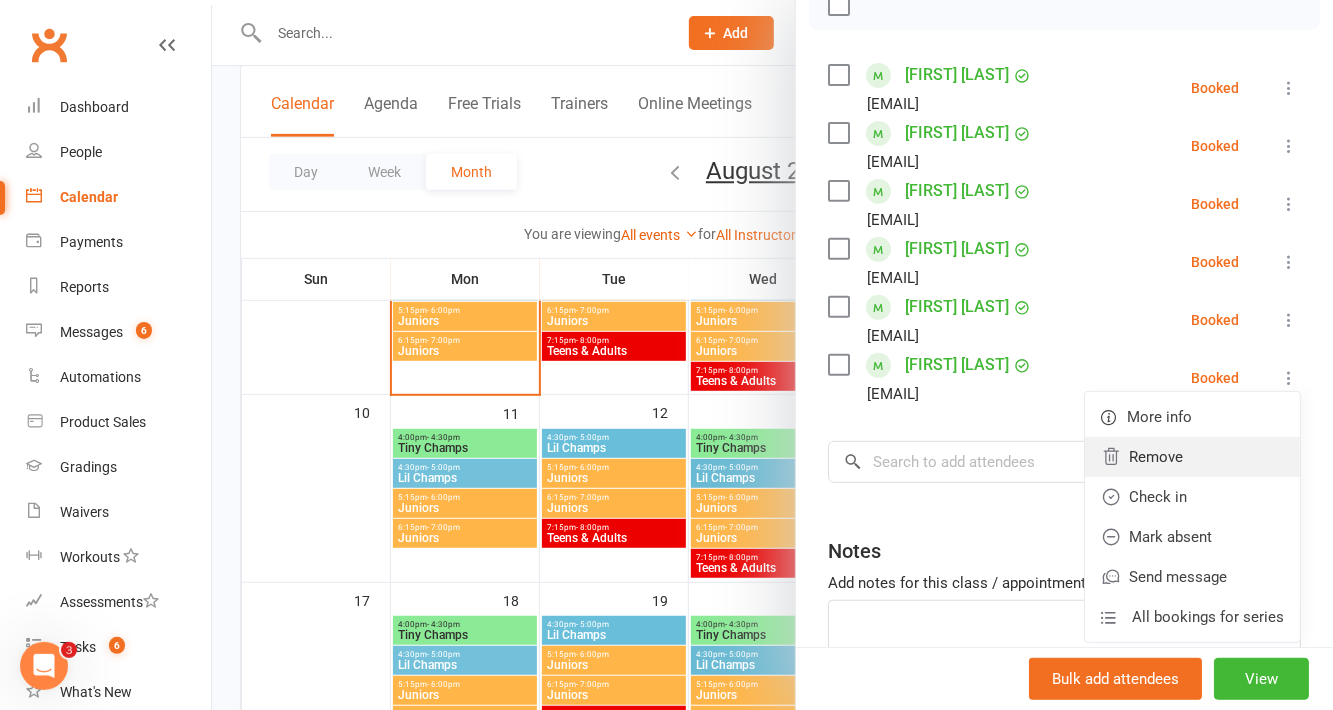 click on "Remove" at bounding box center [1192, 457] 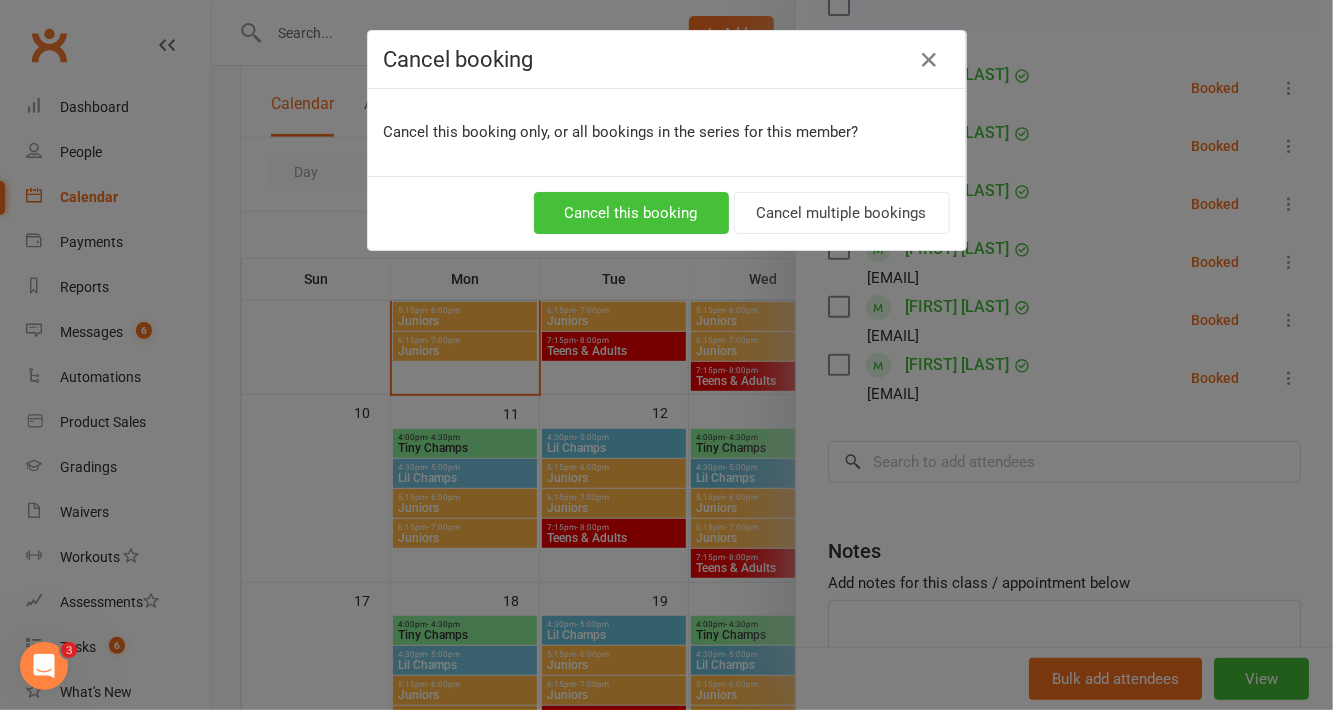 click on "Cancel this booking" at bounding box center (631, 213) 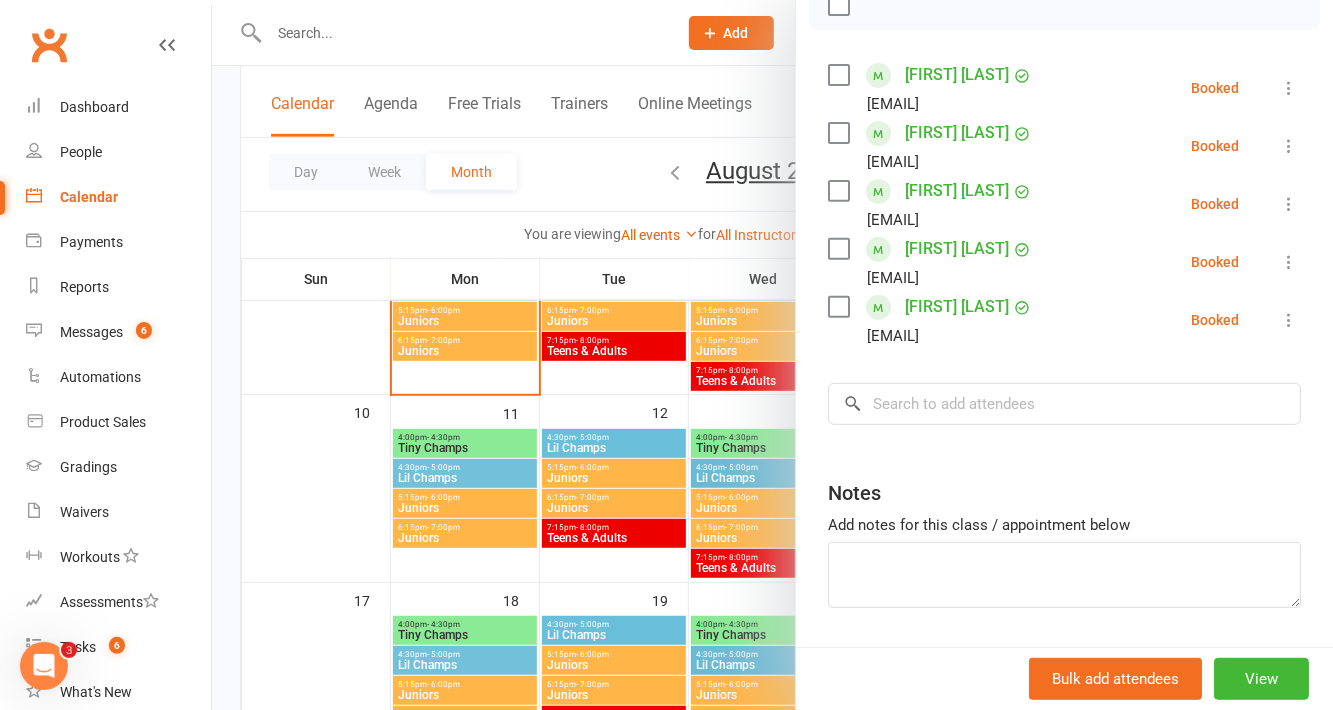 click at bounding box center (772, 355) 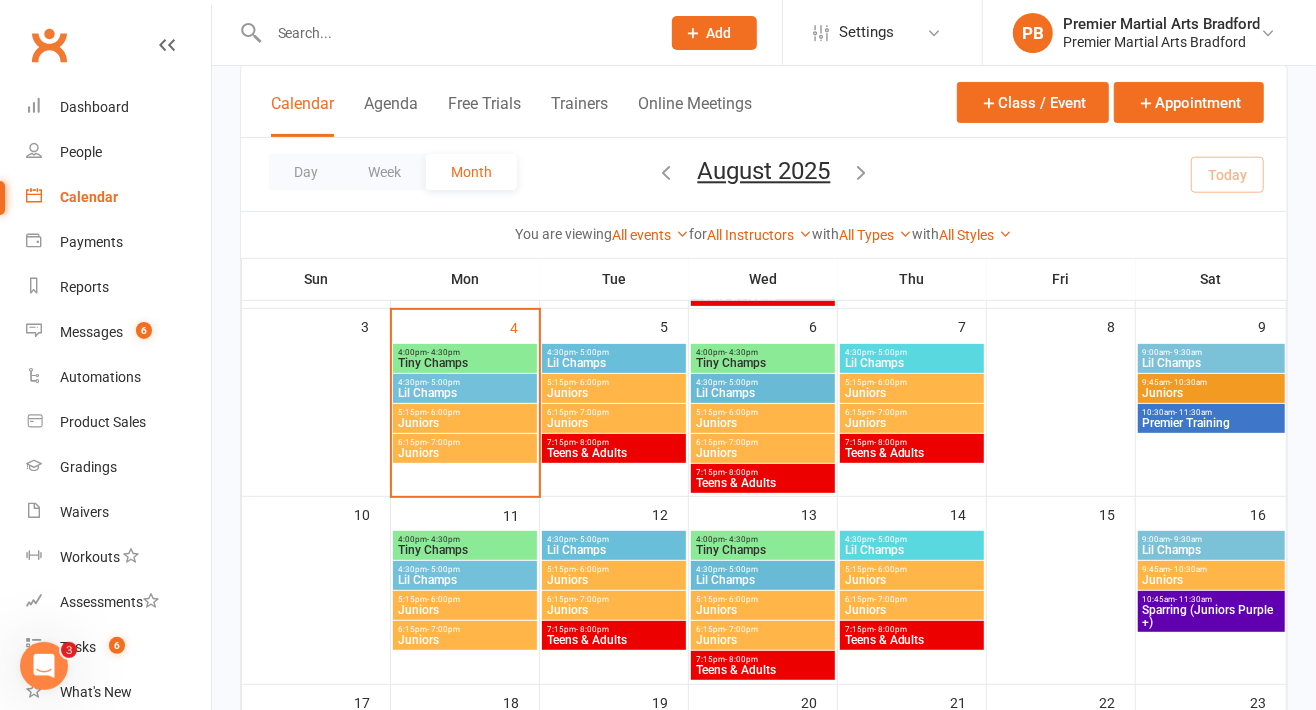 scroll, scrollTop: 302, scrollLeft: 0, axis: vertical 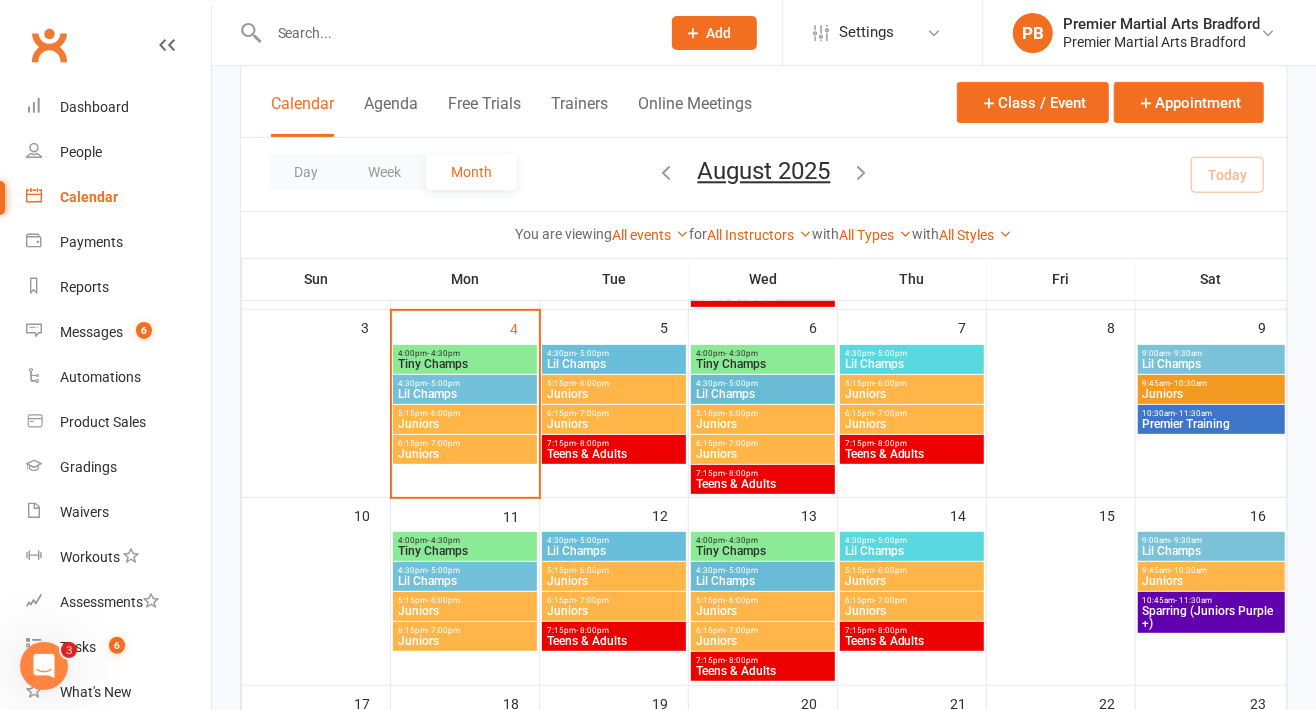 click on "[TIME] [FIRST]" at bounding box center [465, 449] 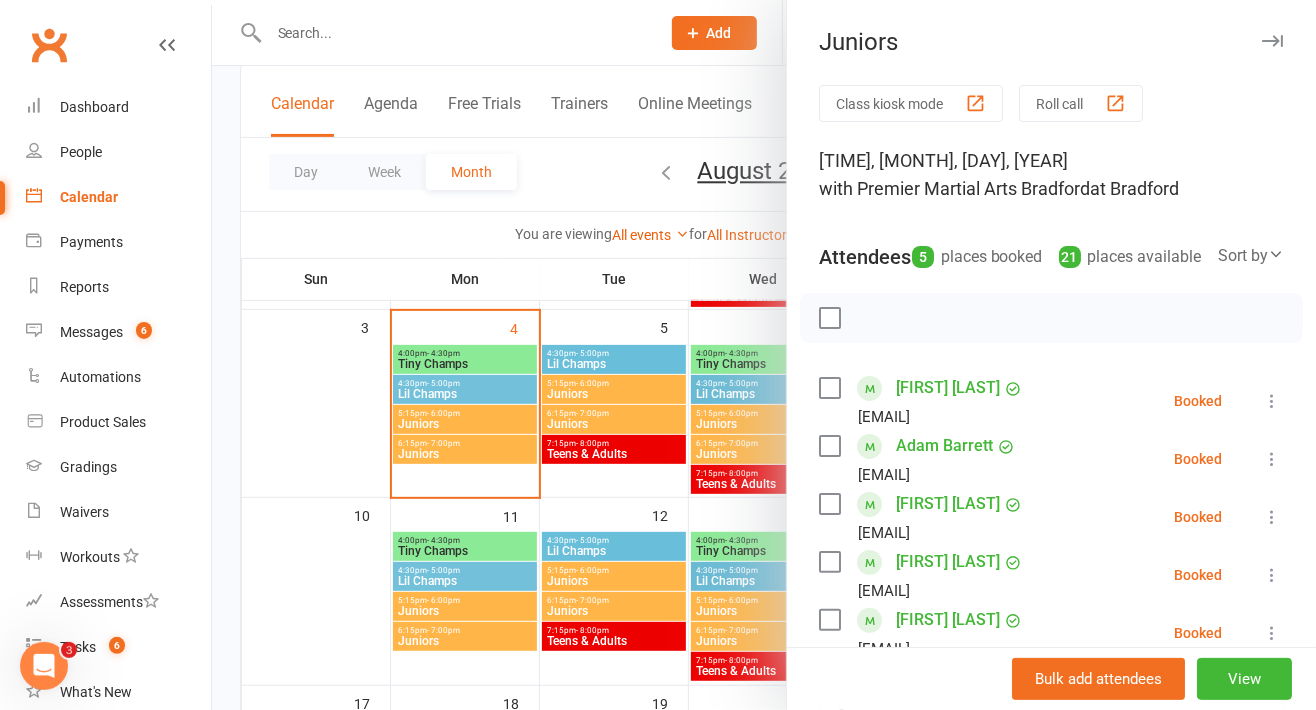 click at bounding box center (764, 355) 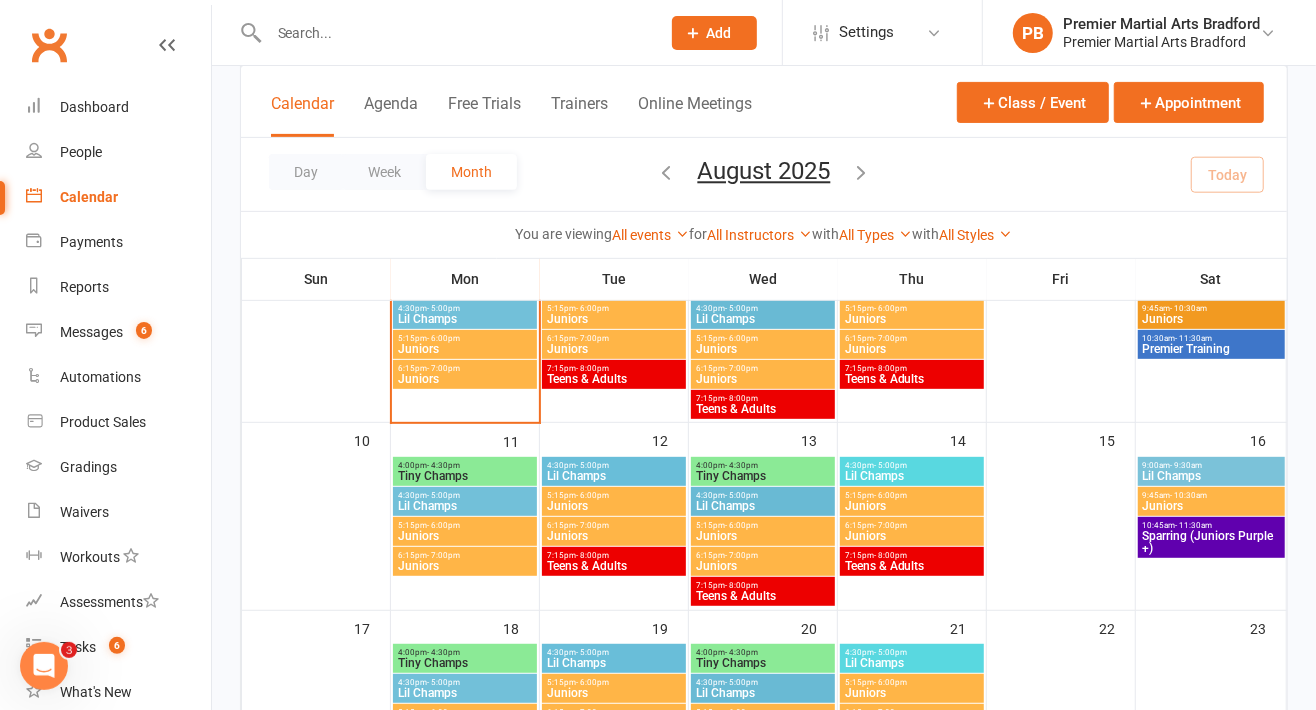 scroll, scrollTop: 403, scrollLeft: 0, axis: vertical 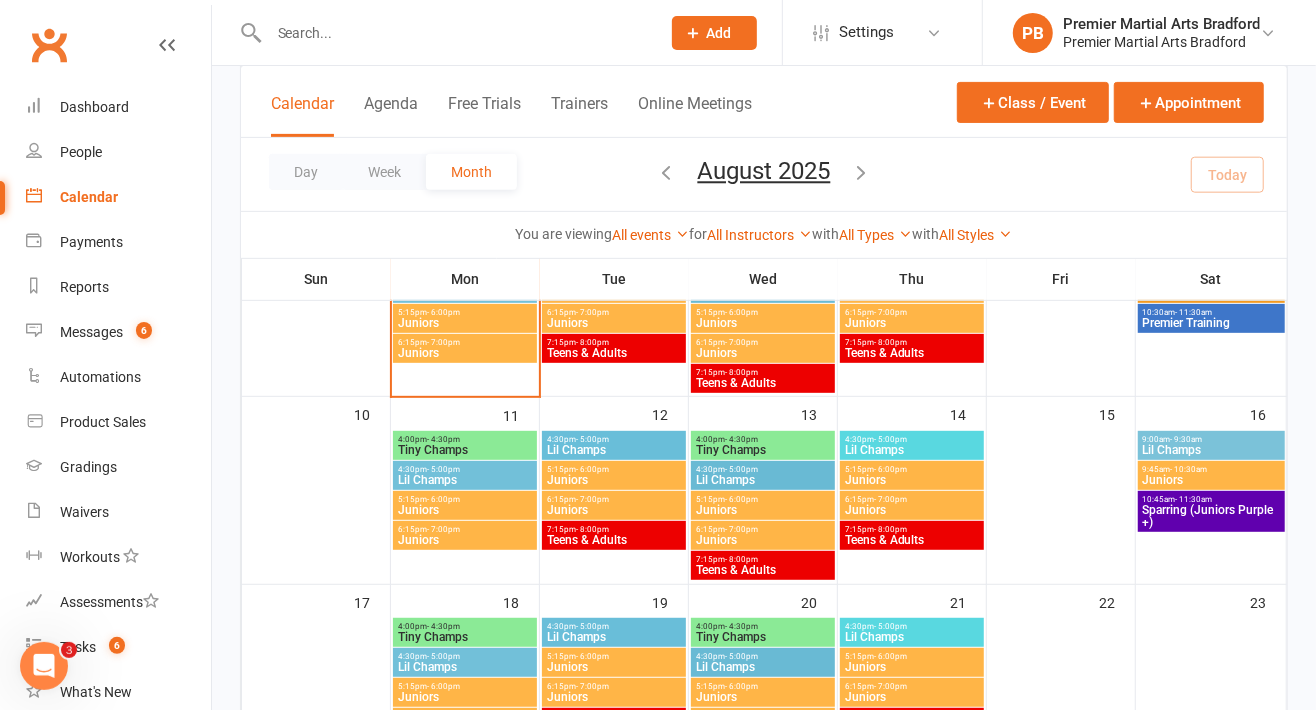 click on "5:15pm  - 6:00pm Juniors" at bounding box center [465, 505] 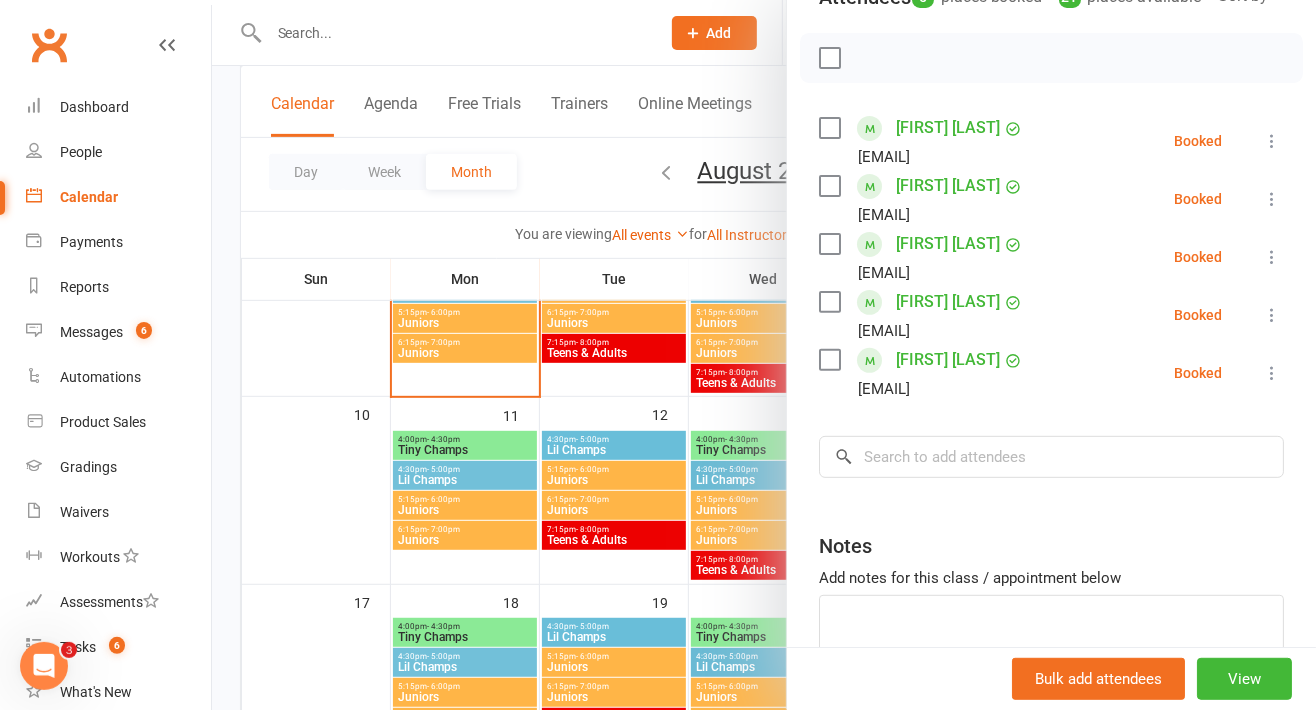 scroll, scrollTop: 257, scrollLeft: 0, axis: vertical 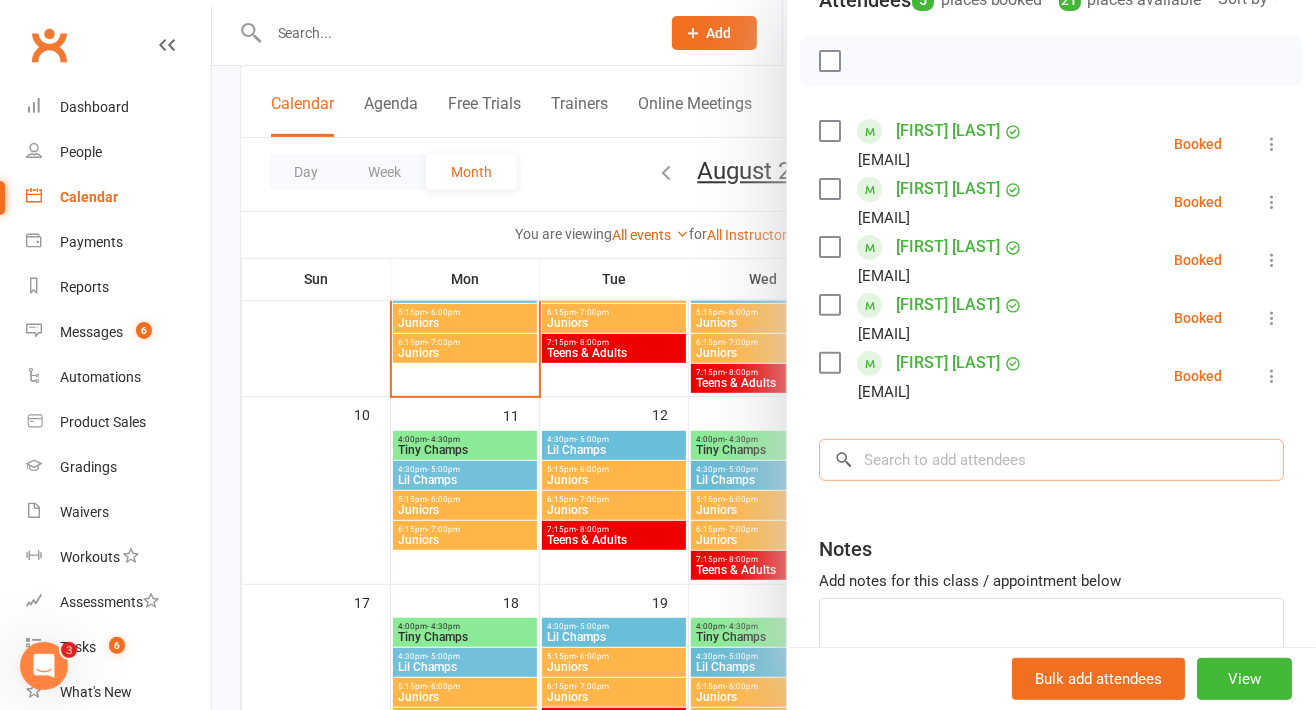 click at bounding box center [1051, 460] 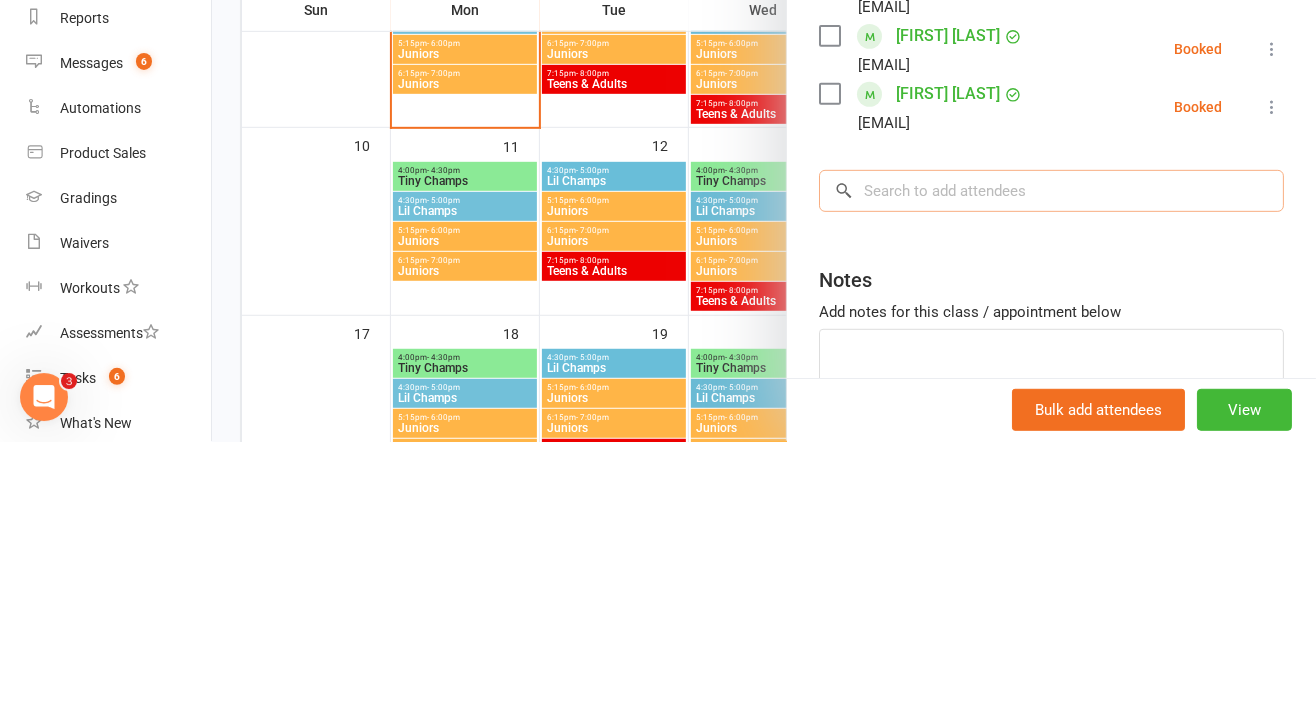 scroll, scrollTop: 403, scrollLeft: 0, axis: vertical 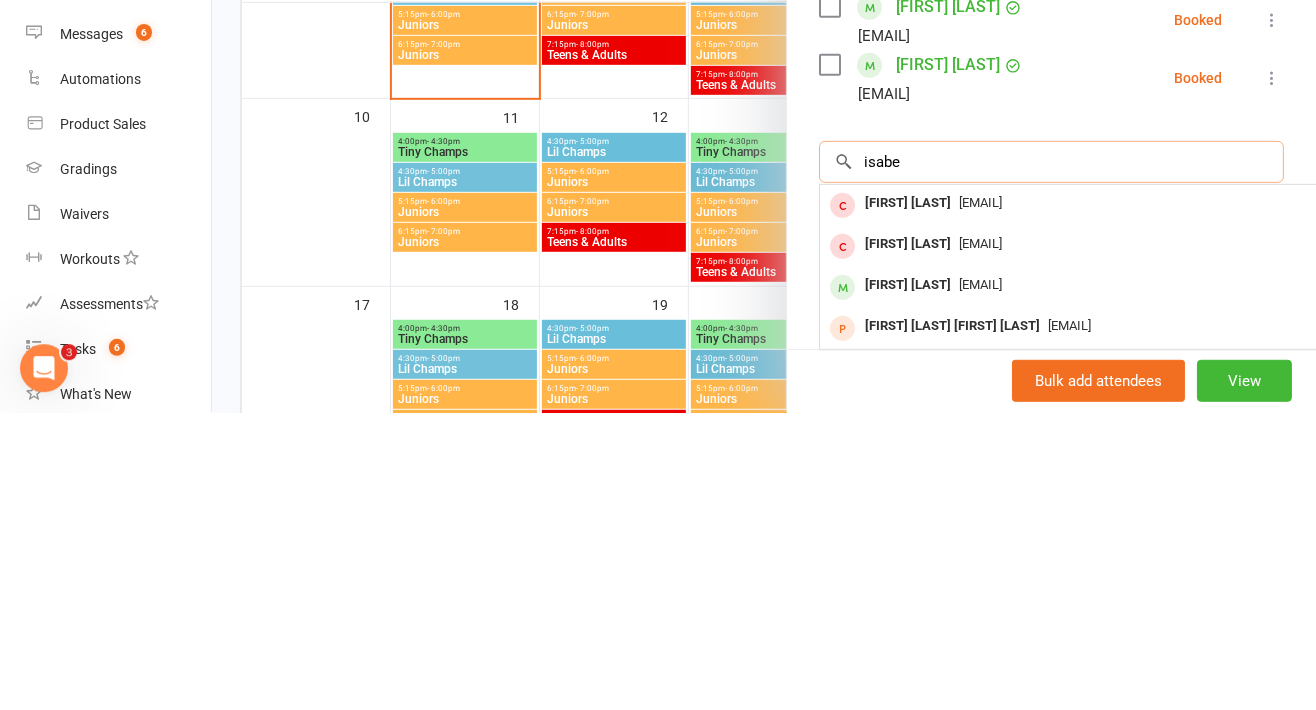 type on "isabe" 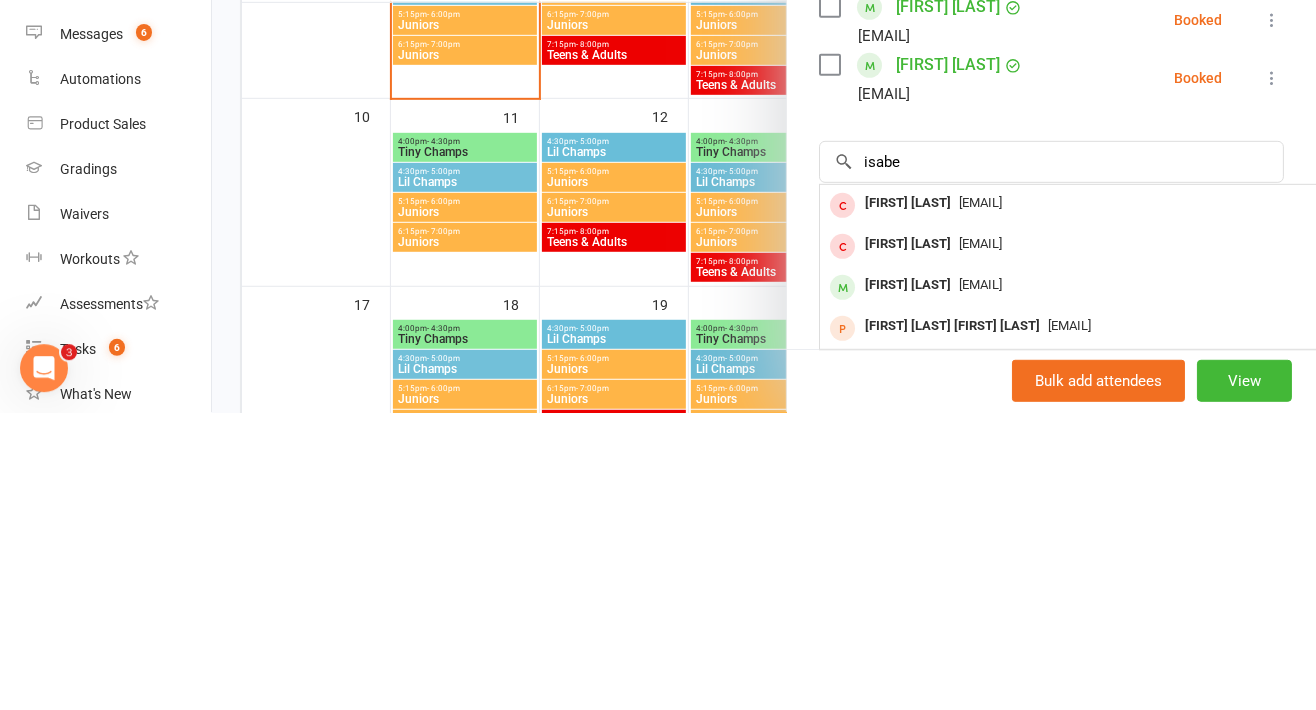 click on "[EMAIL]" at bounding box center (980, 582) 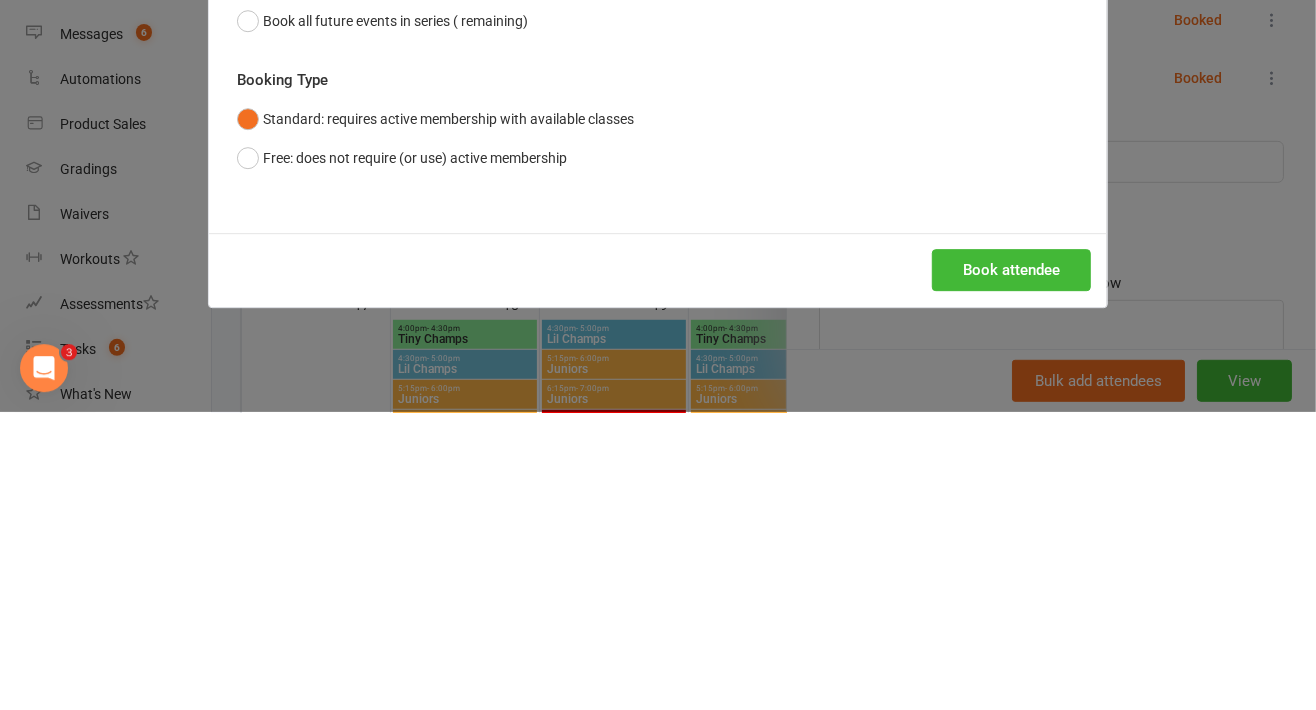 type 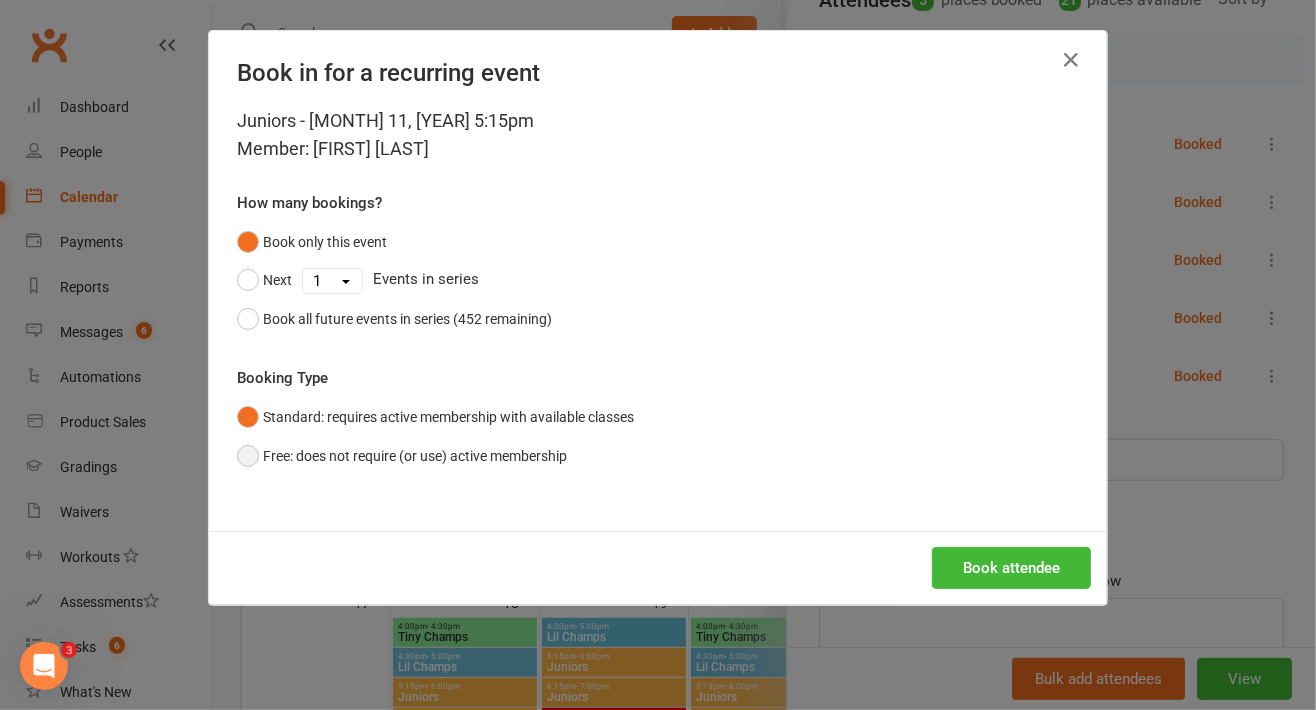 click on "Free: does not require (or use) active membership" at bounding box center [402, 456] 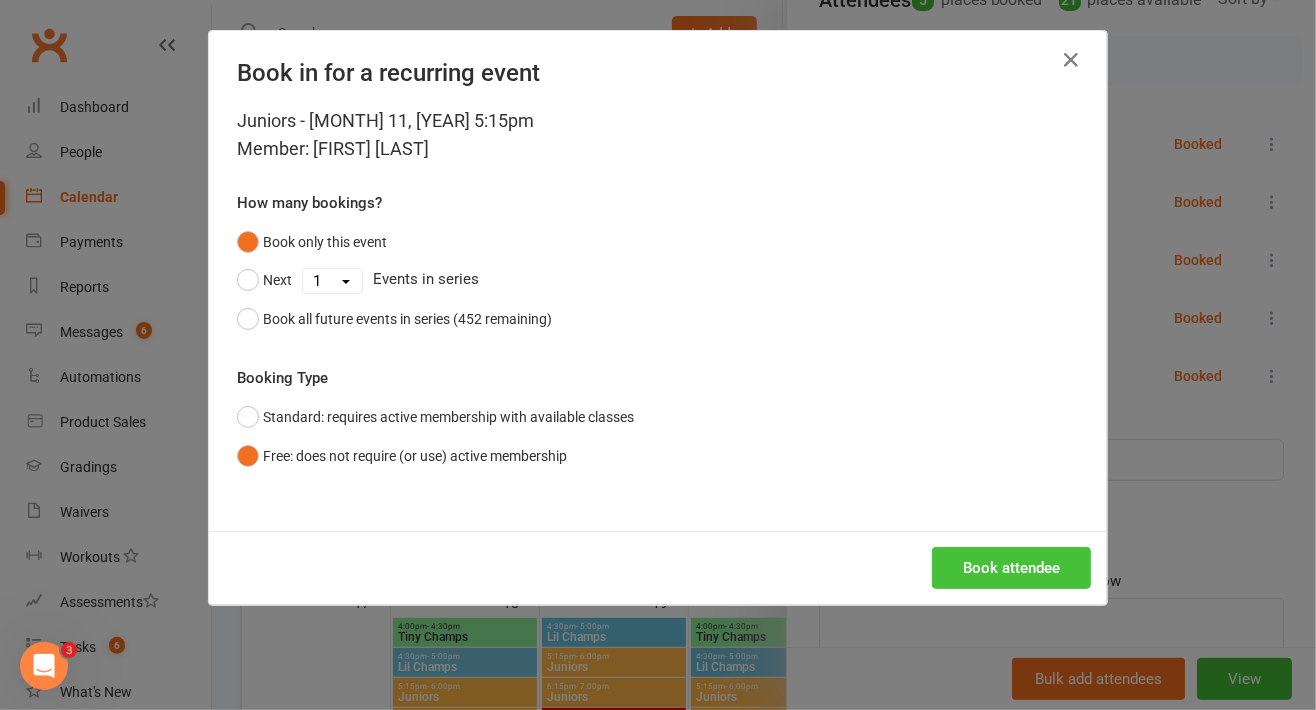 click on "Book attendee" at bounding box center (1011, 568) 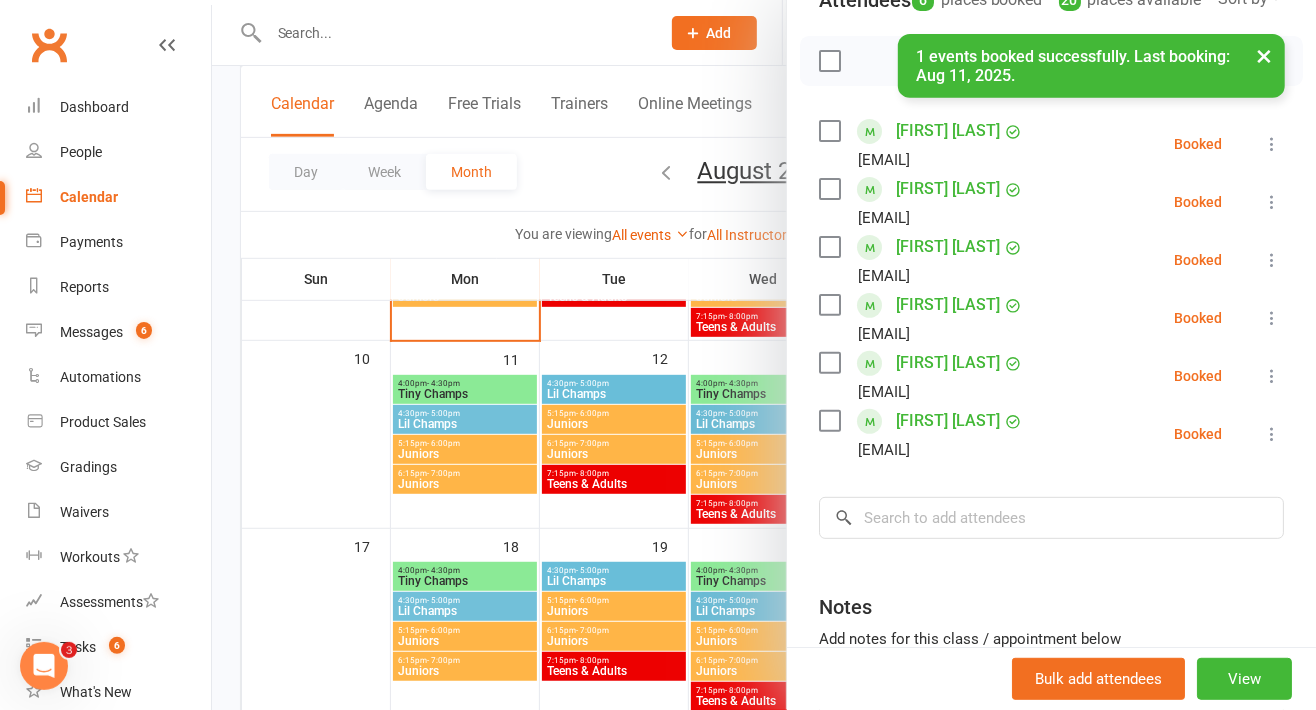 scroll, scrollTop: 463, scrollLeft: 0, axis: vertical 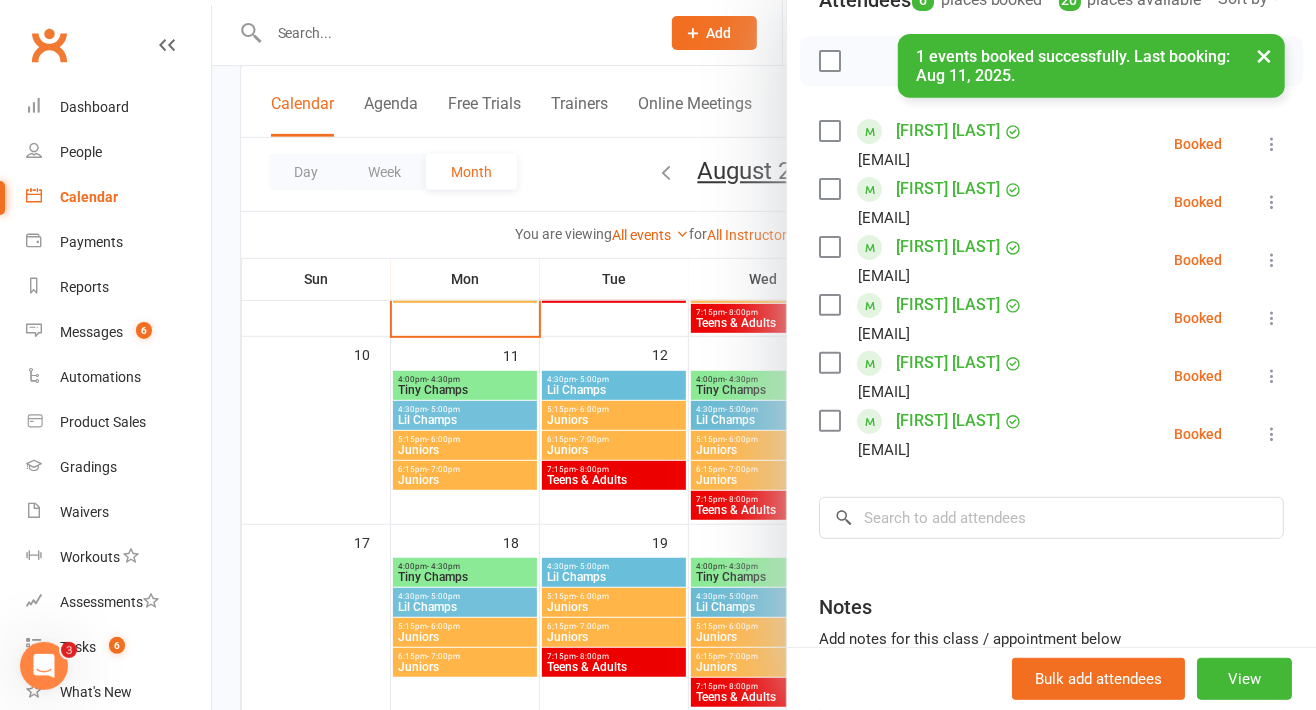 click at bounding box center (764, 355) 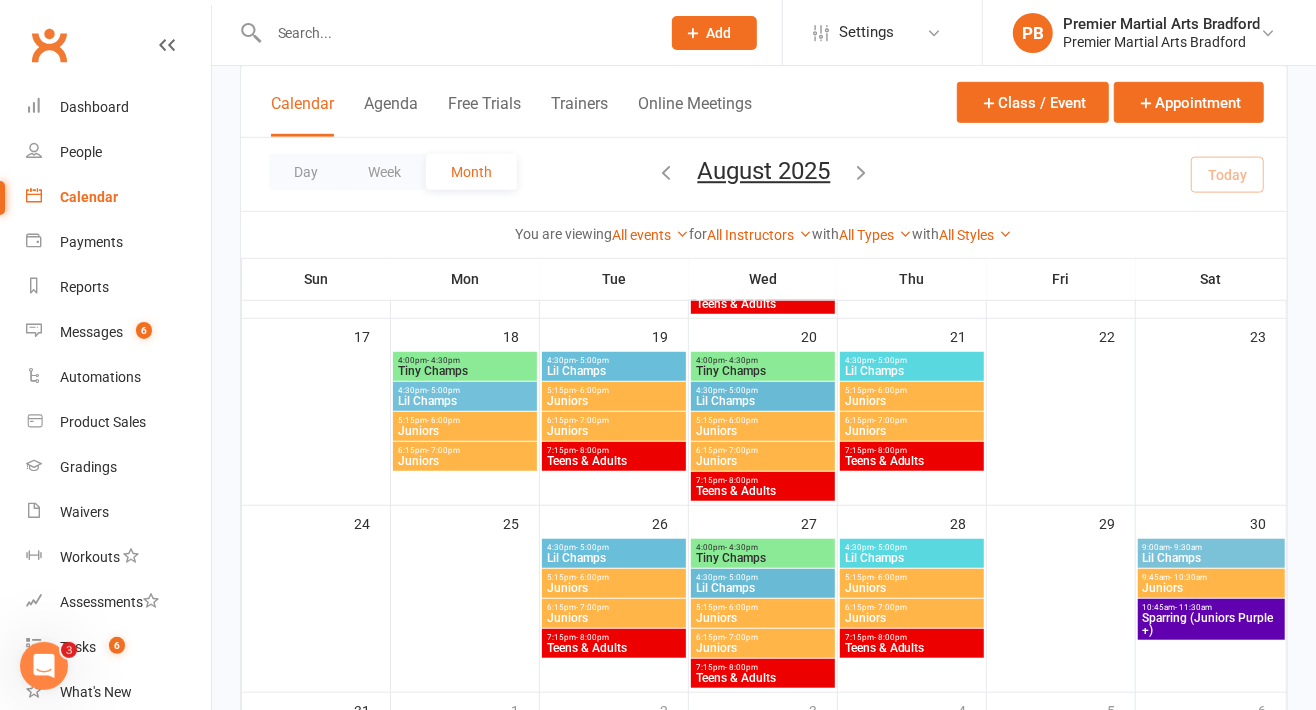 scroll, scrollTop: 668, scrollLeft: 0, axis: vertical 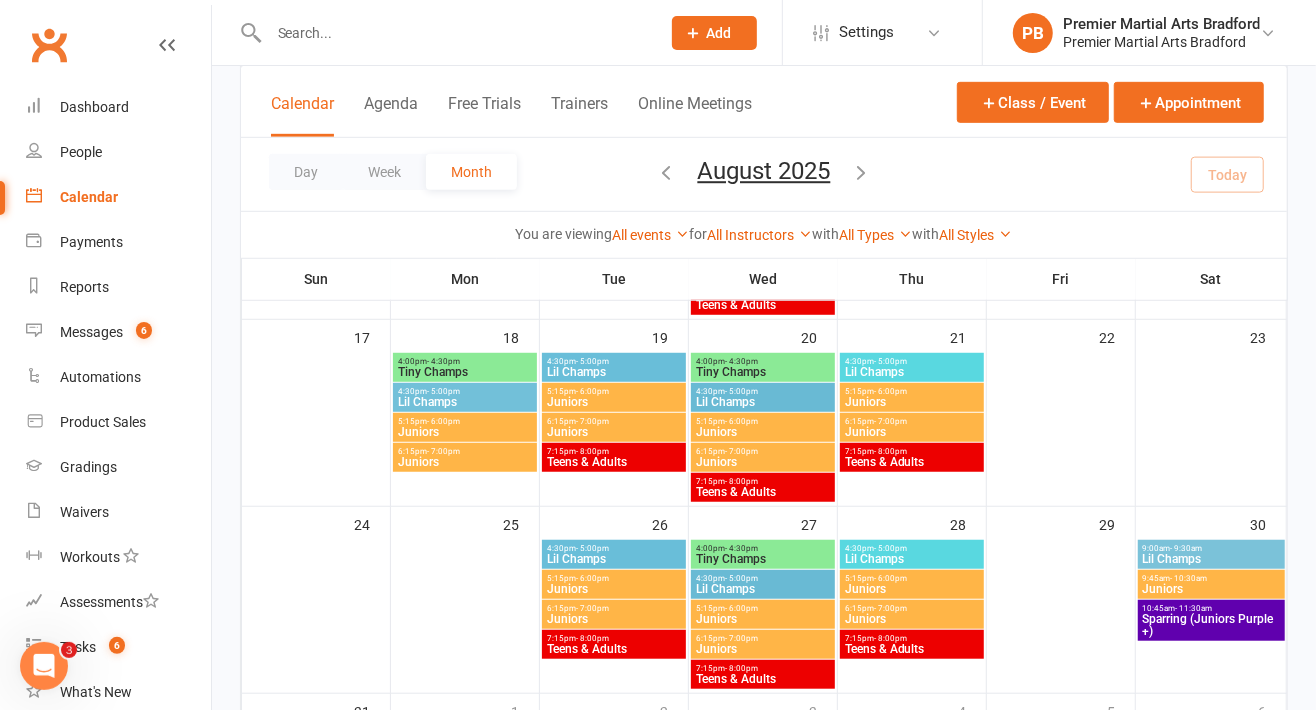 click on "5:15pm  - 6:00pm Juniors" at bounding box center (465, 427) 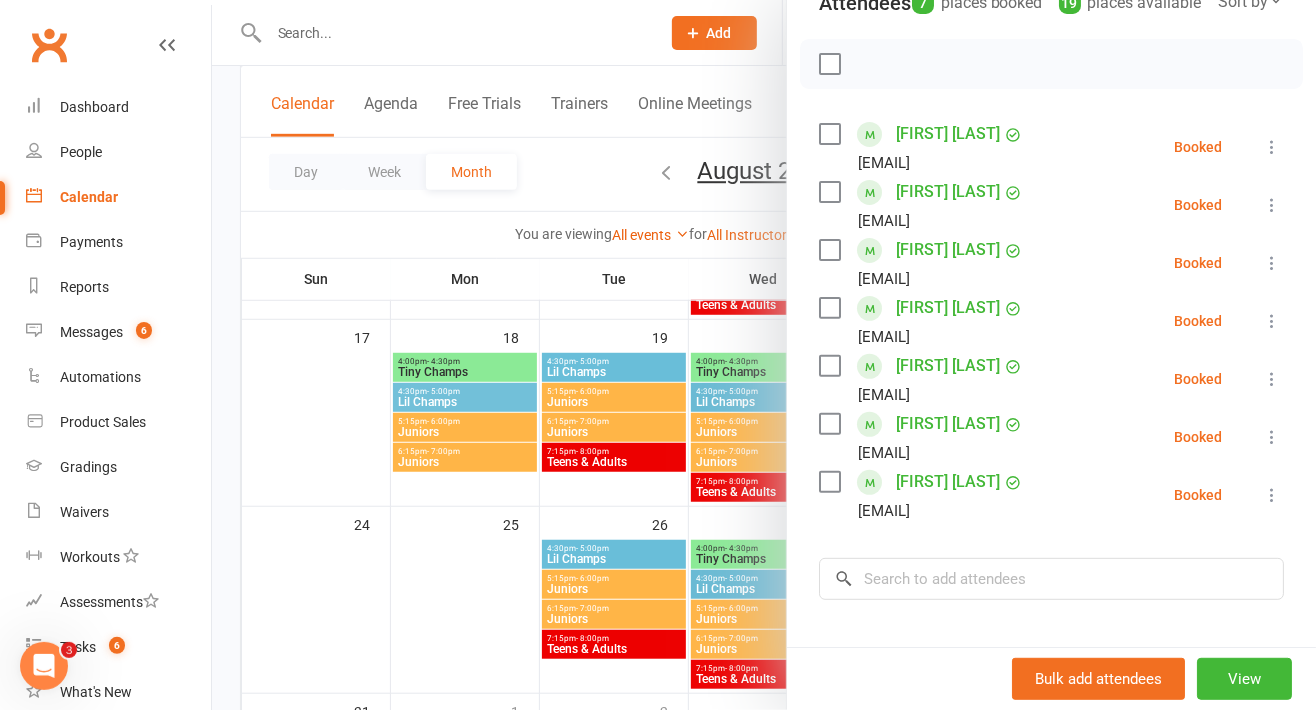 scroll, scrollTop: 254, scrollLeft: 0, axis: vertical 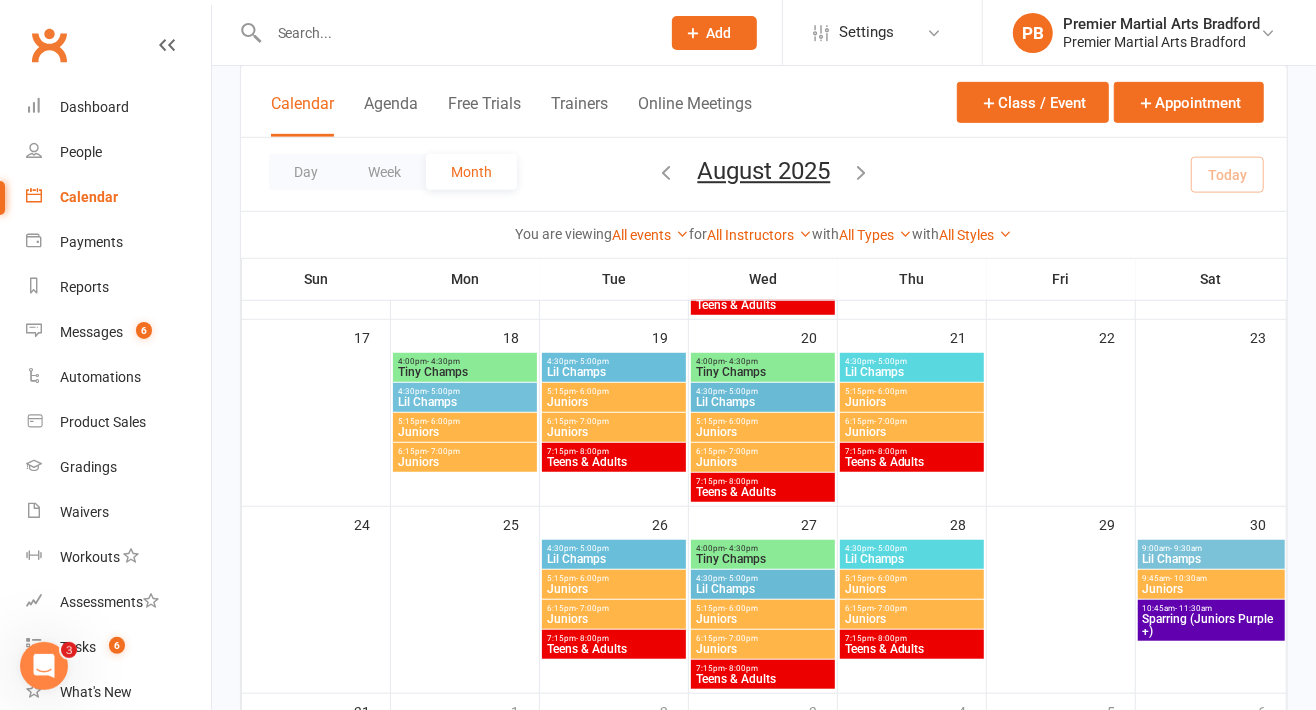 click on "Juniors" at bounding box center [465, 462] 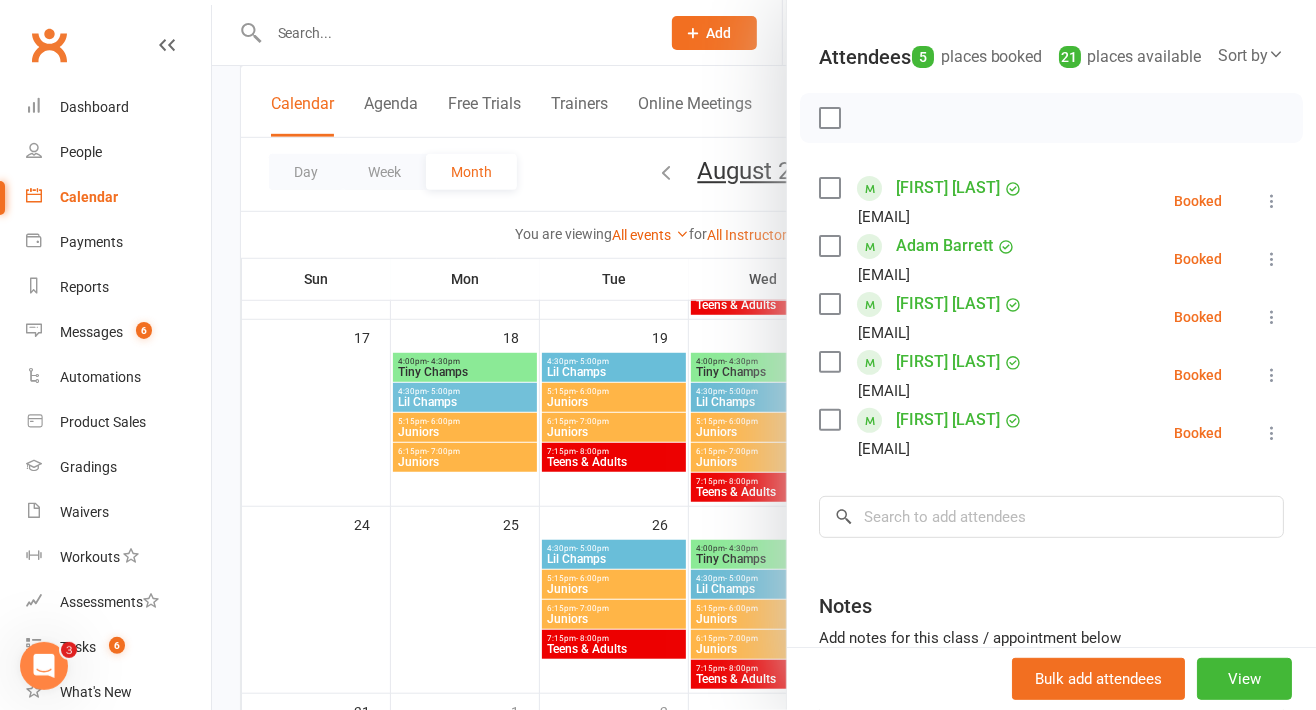scroll, scrollTop: 197, scrollLeft: 0, axis: vertical 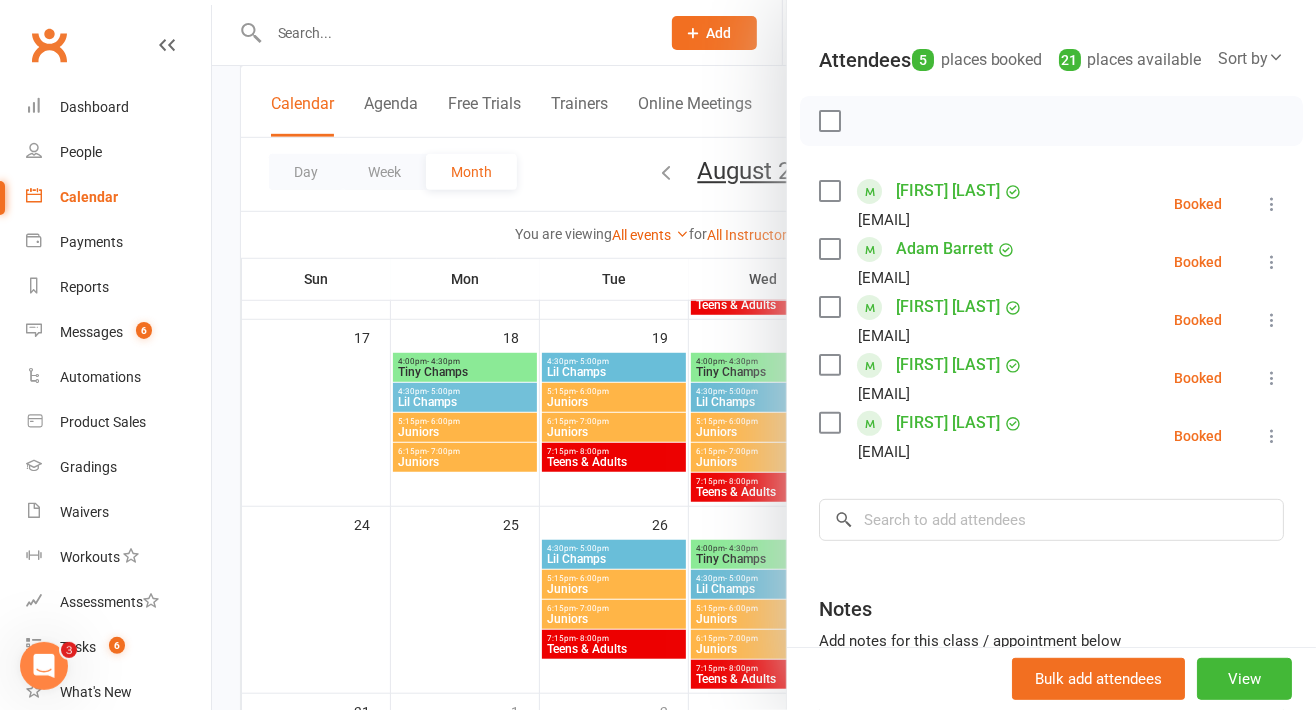 click at bounding box center [764, 355] 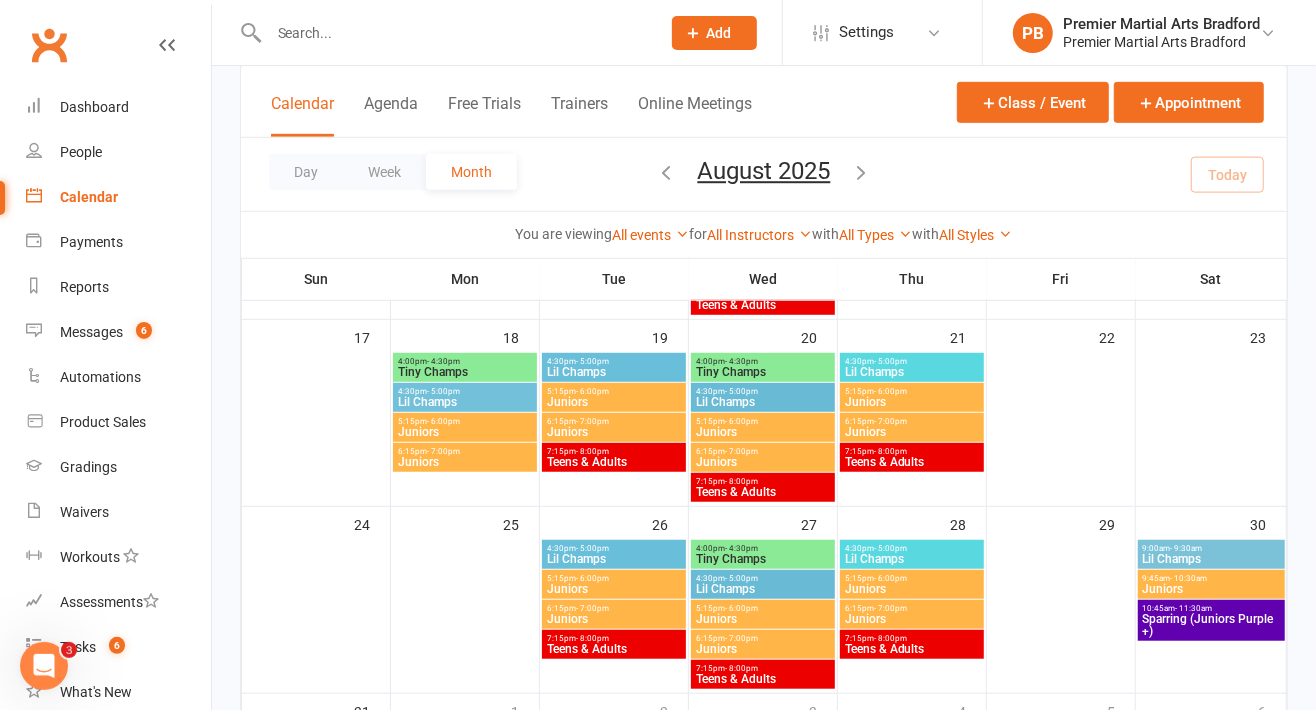 click on "Juniors" at bounding box center [465, 432] 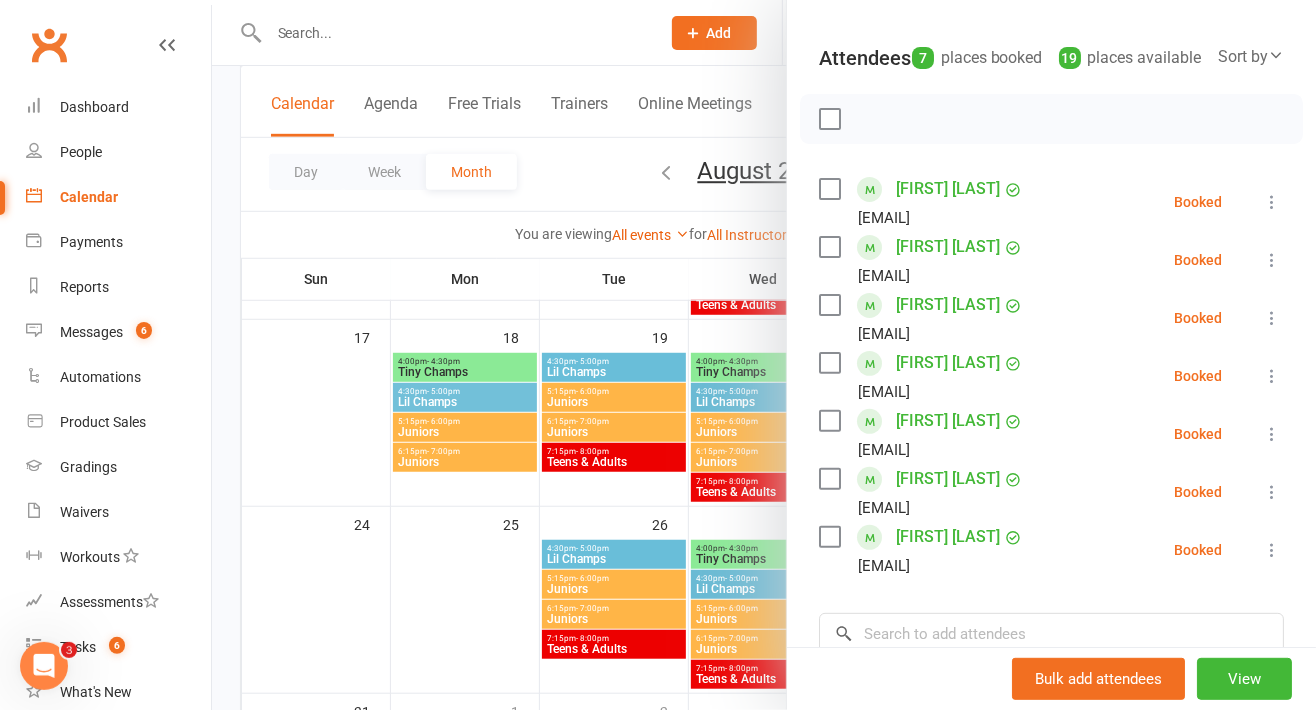 scroll, scrollTop: 200, scrollLeft: 0, axis: vertical 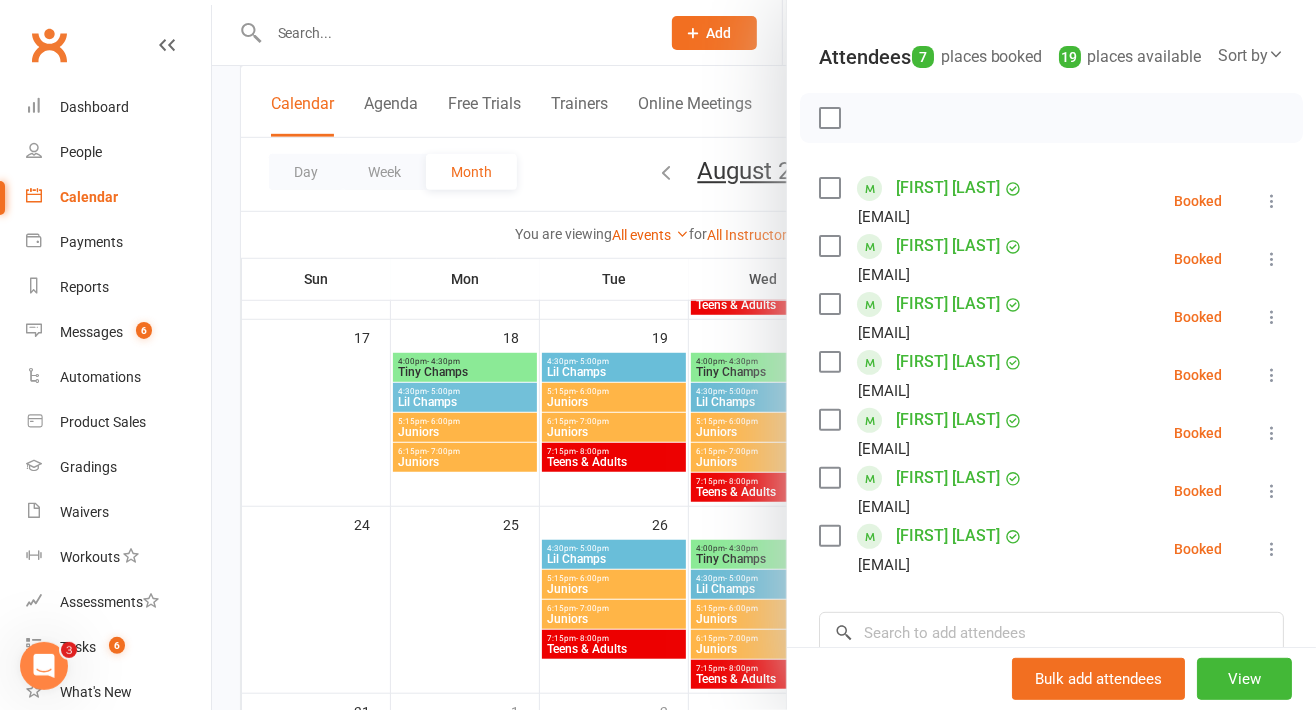 click at bounding box center (764, 355) 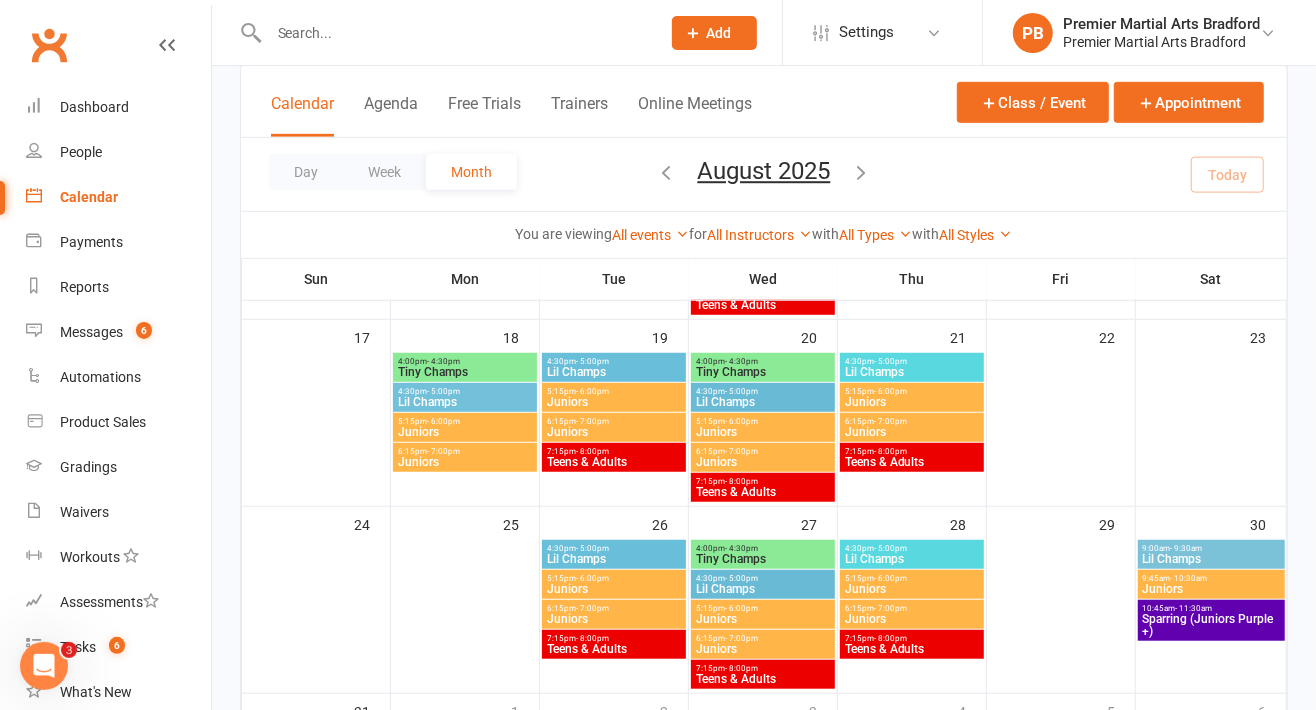 click on "[TIME] [FIRST]" at bounding box center (614, 427) 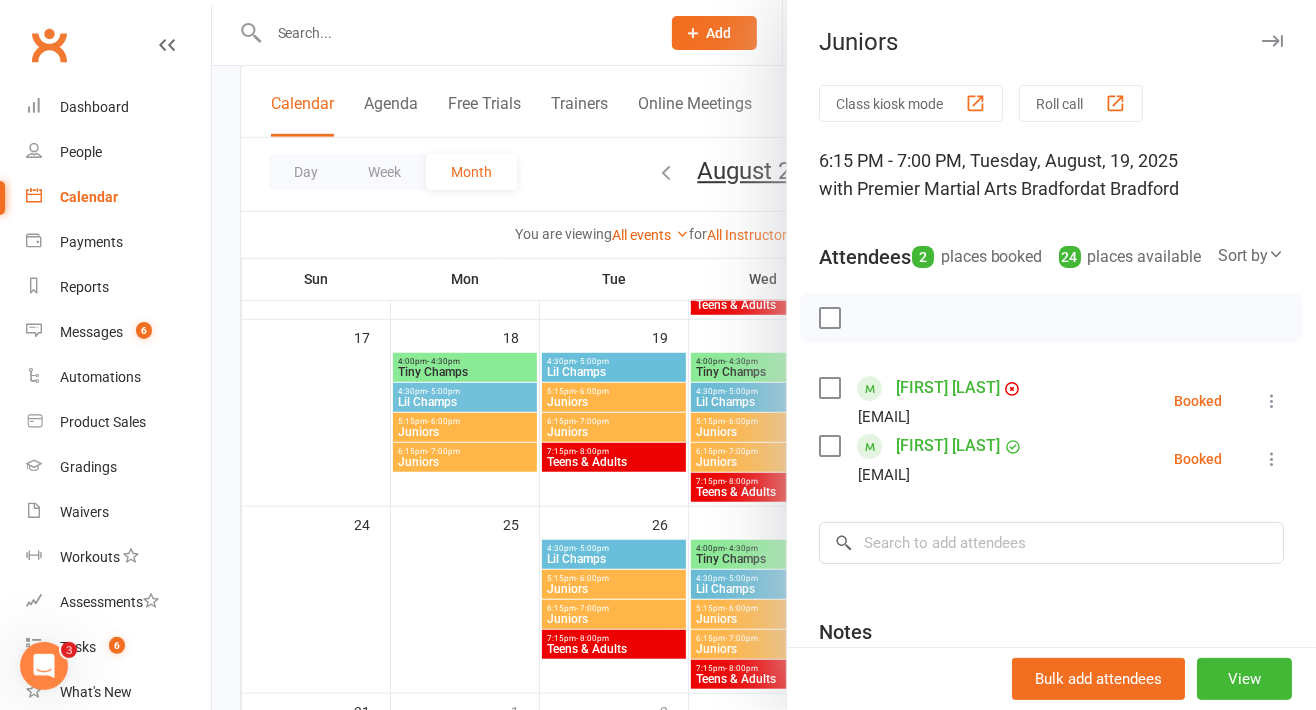 click at bounding box center [764, 355] 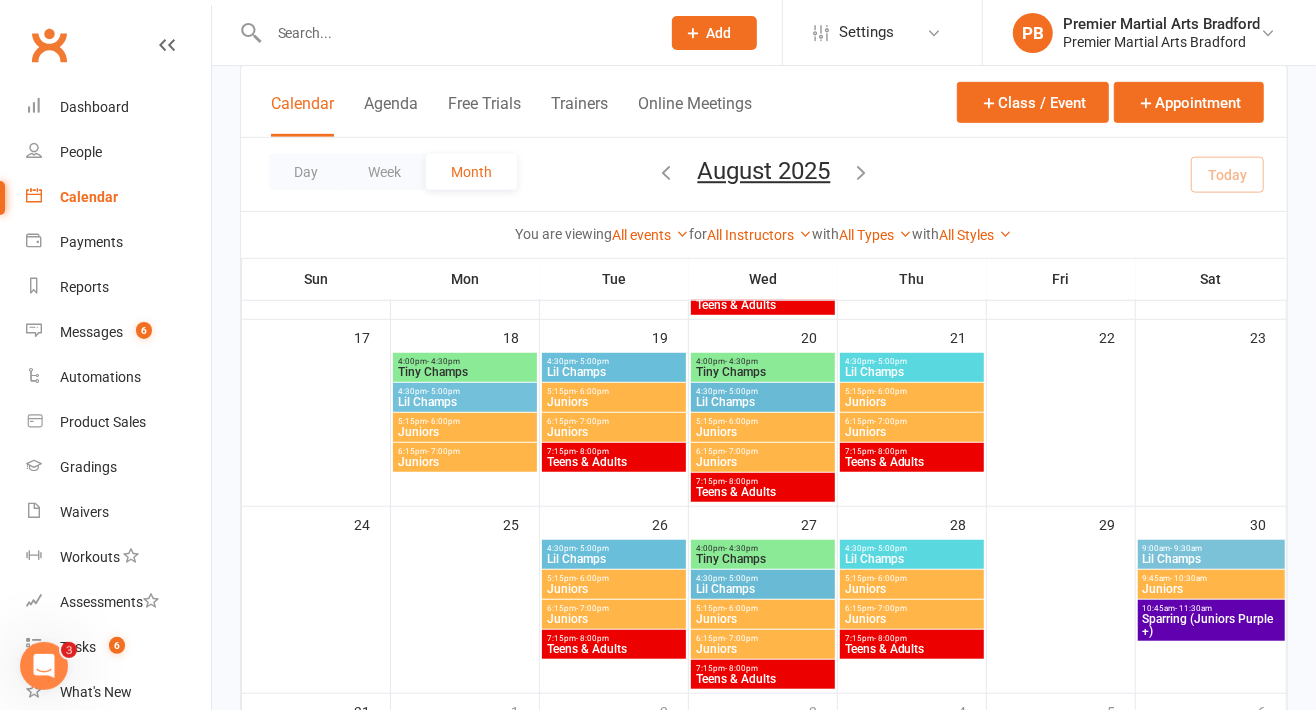 click on "5:15pm  - 6:00pm Juniors" at bounding box center [614, 397] 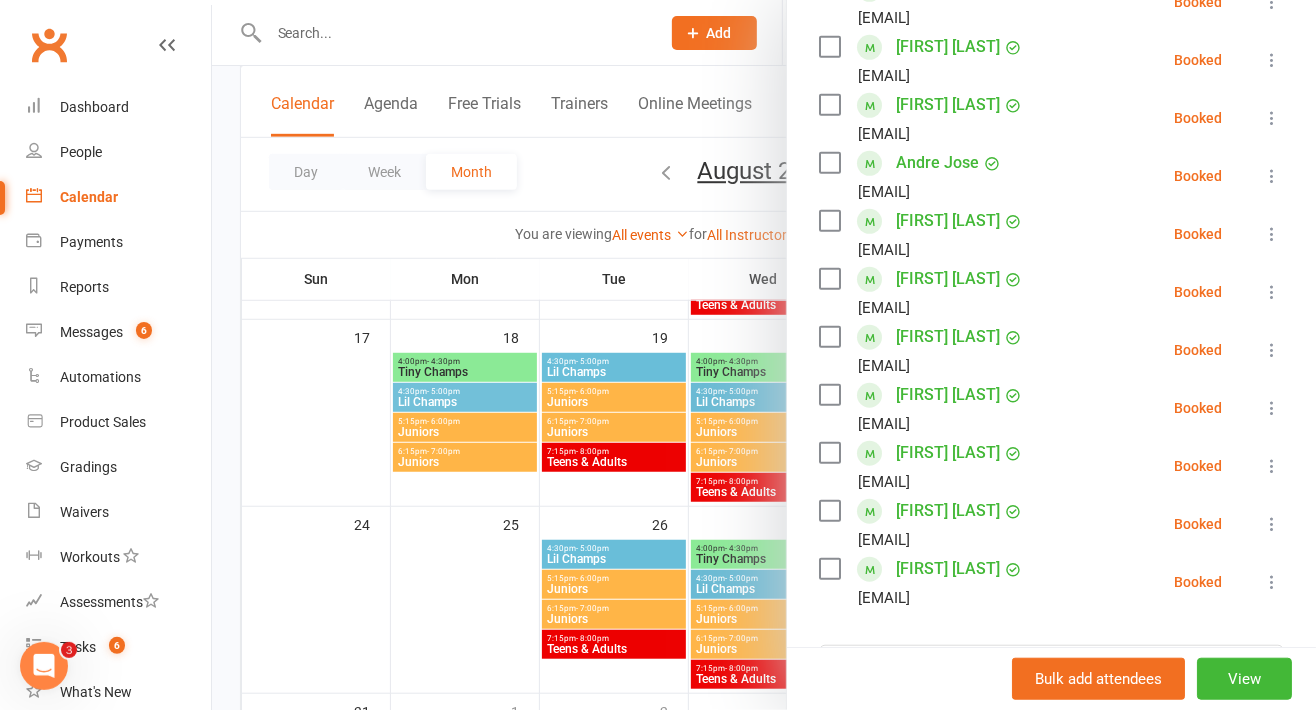 scroll, scrollTop: 630, scrollLeft: 0, axis: vertical 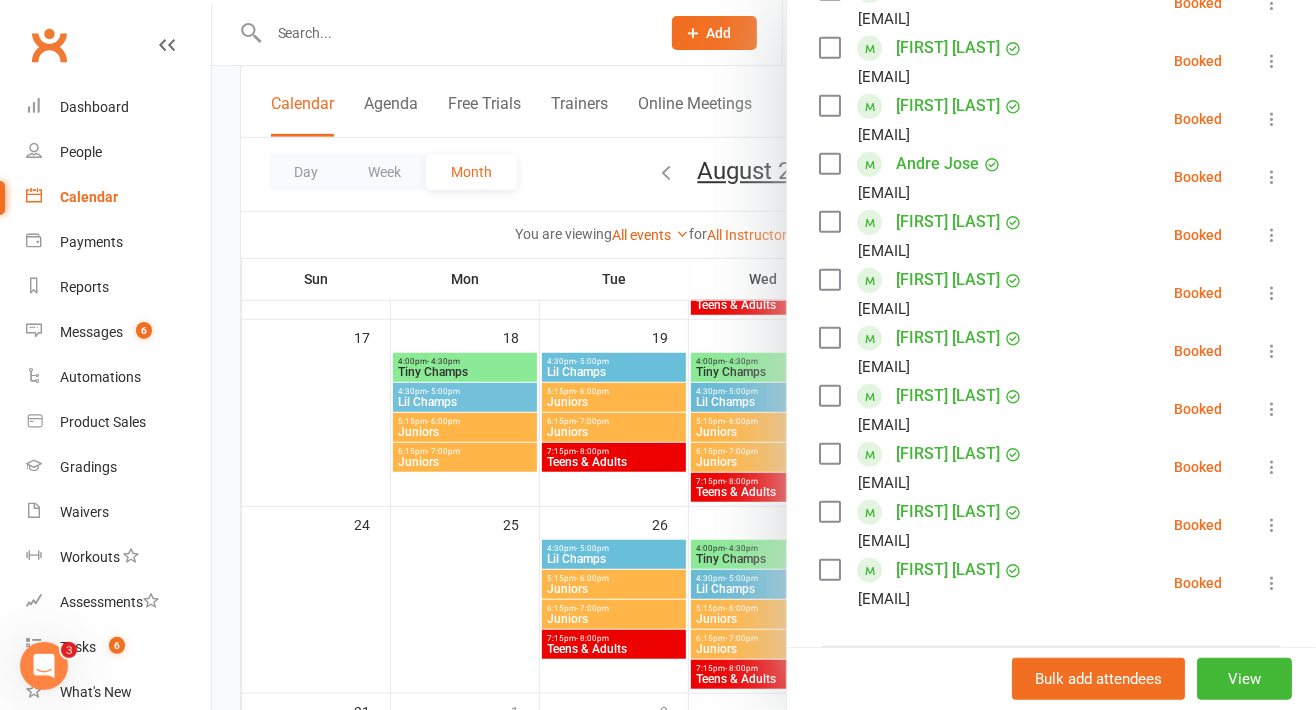 click 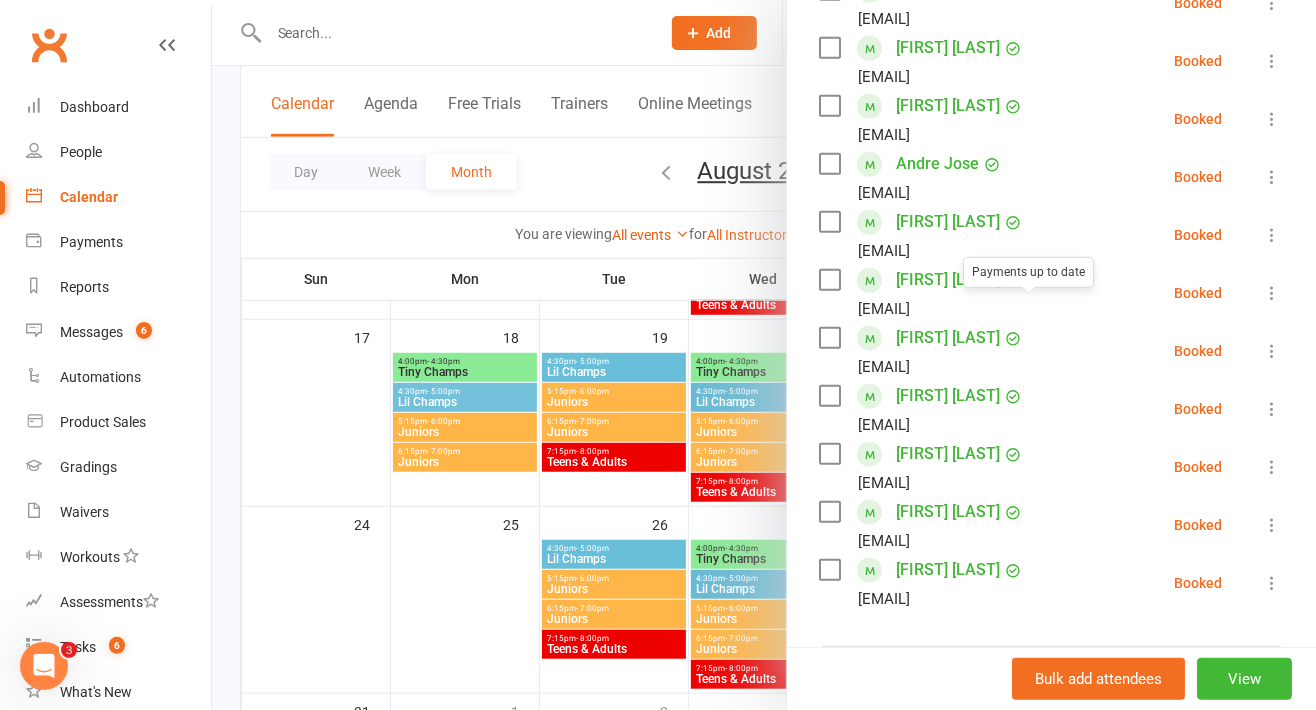click at bounding box center (764, 355) 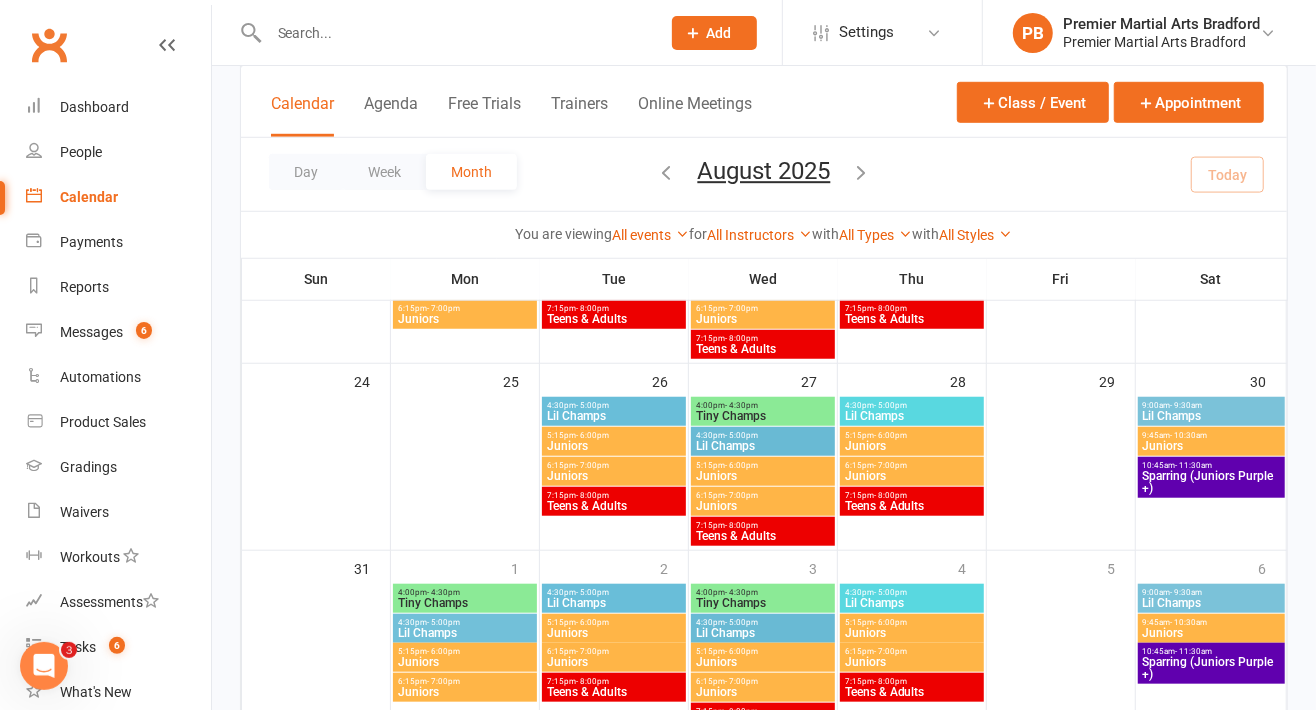 scroll, scrollTop: 812, scrollLeft: 0, axis: vertical 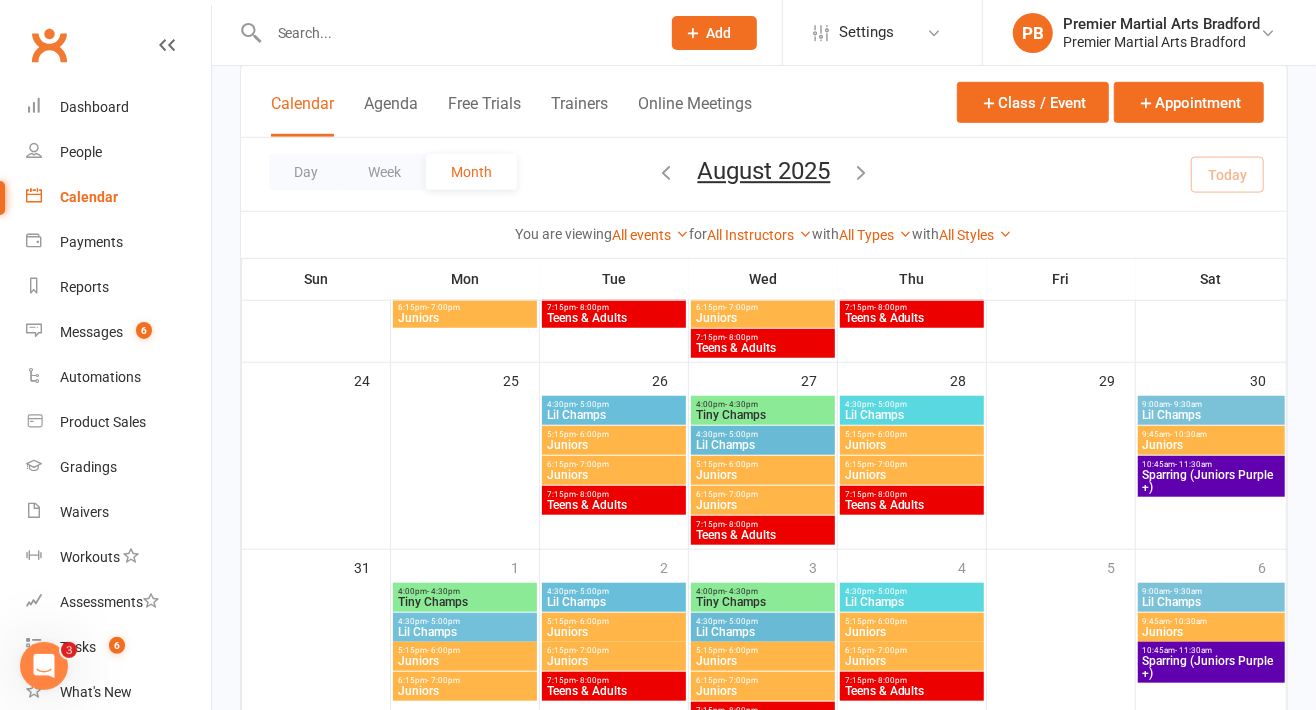 click on "Juniors" at bounding box center (614, 445) 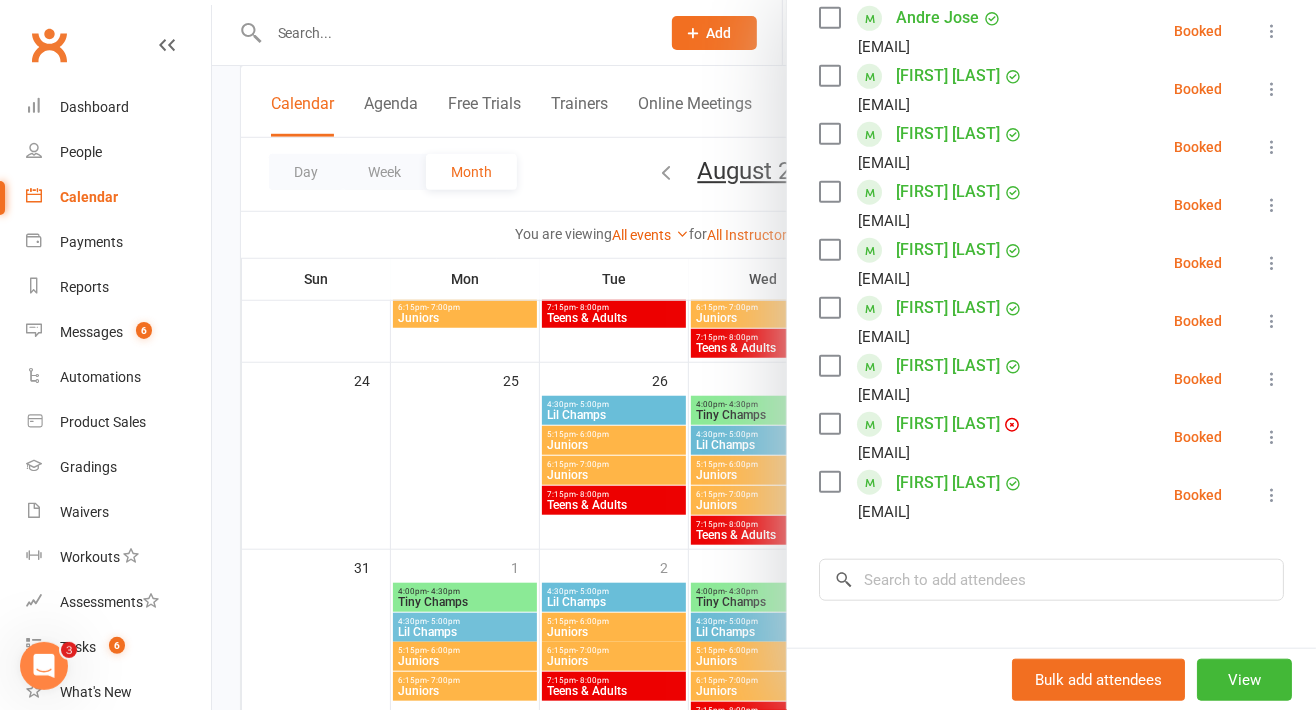 scroll, scrollTop: 777, scrollLeft: 0, axis: vertical 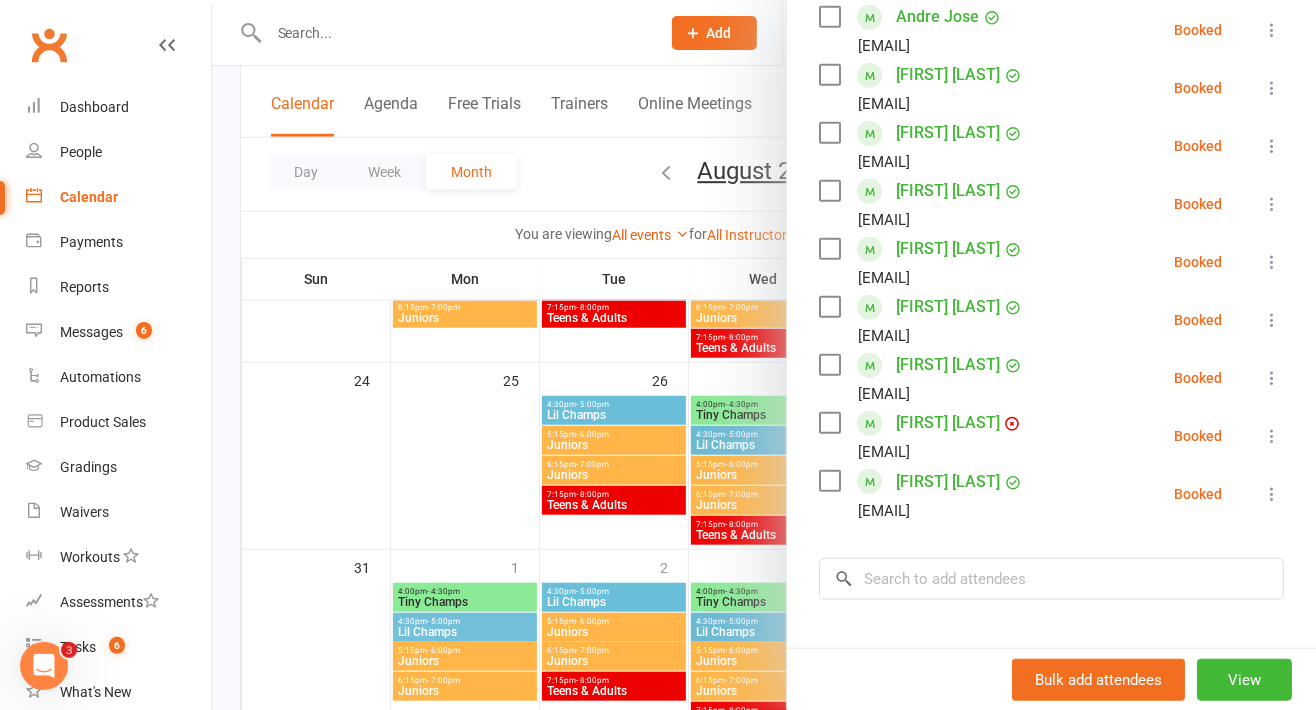 click at bounding box center [764, 355] 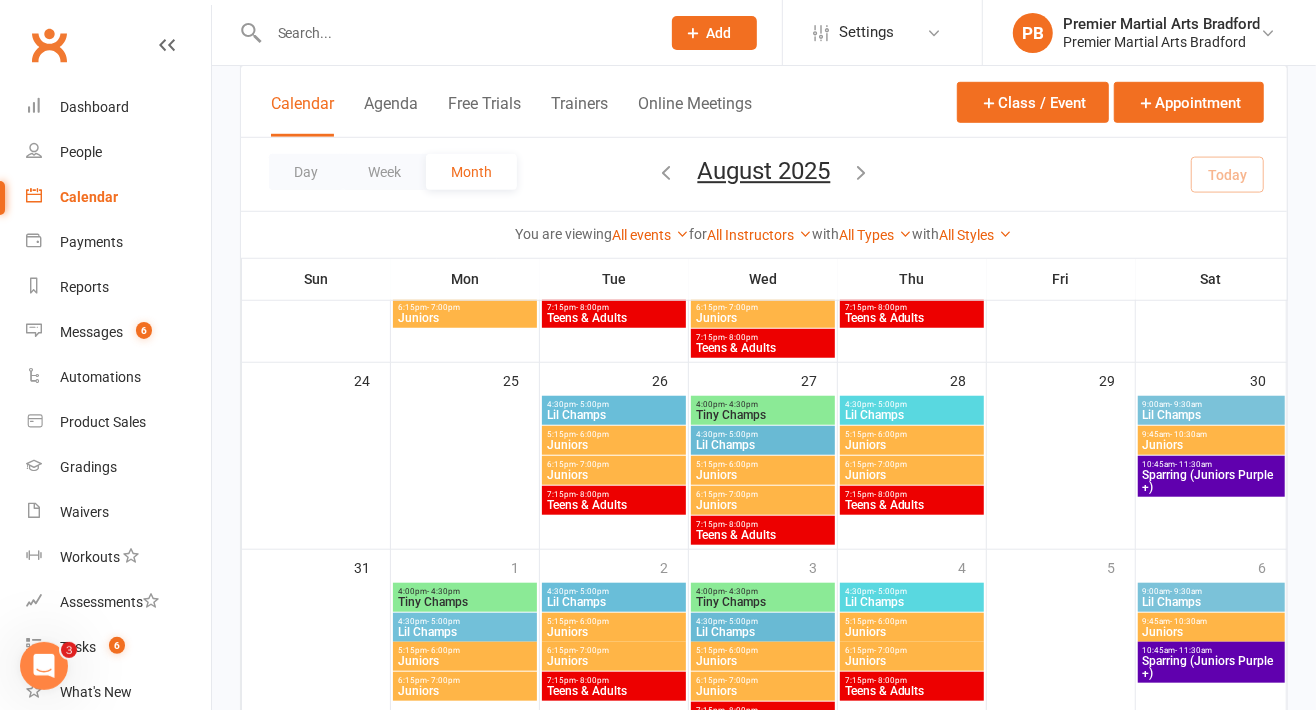 click on "Juniors" at bounding box center (614, 475) 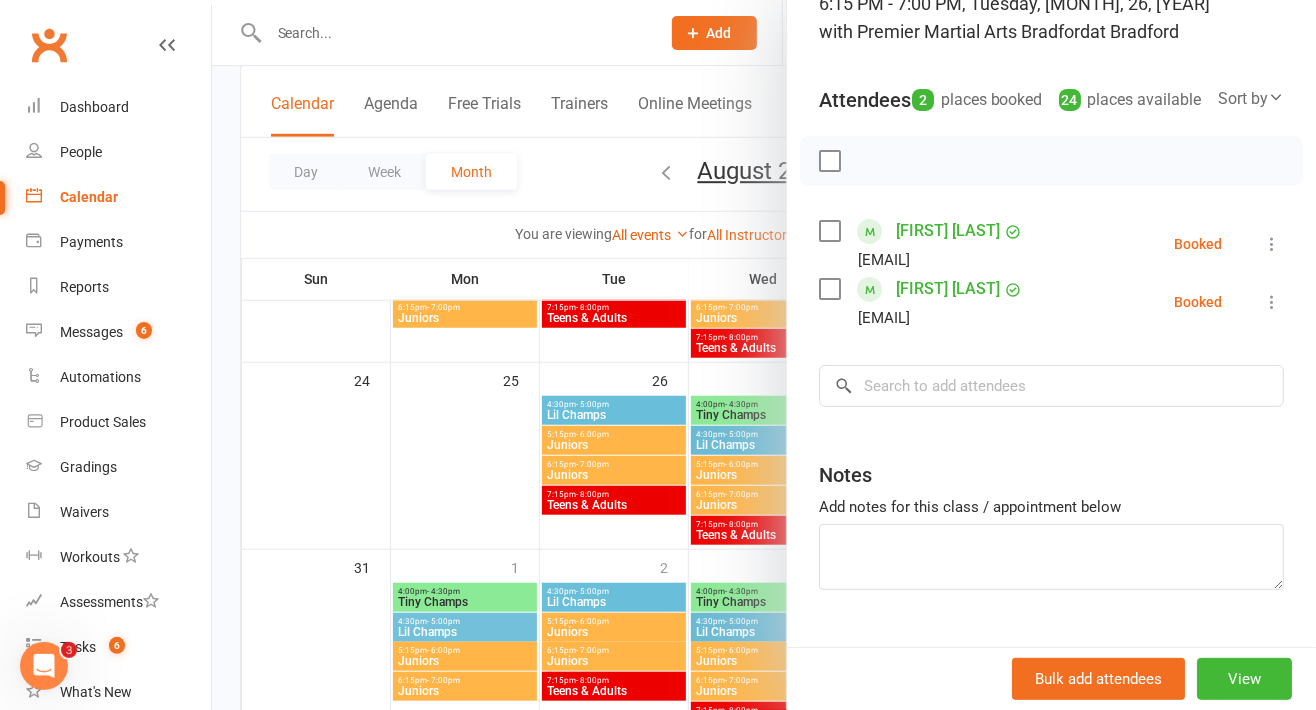 scroll, scrollTop: 222, scrollLeft: 0, axis: vertical 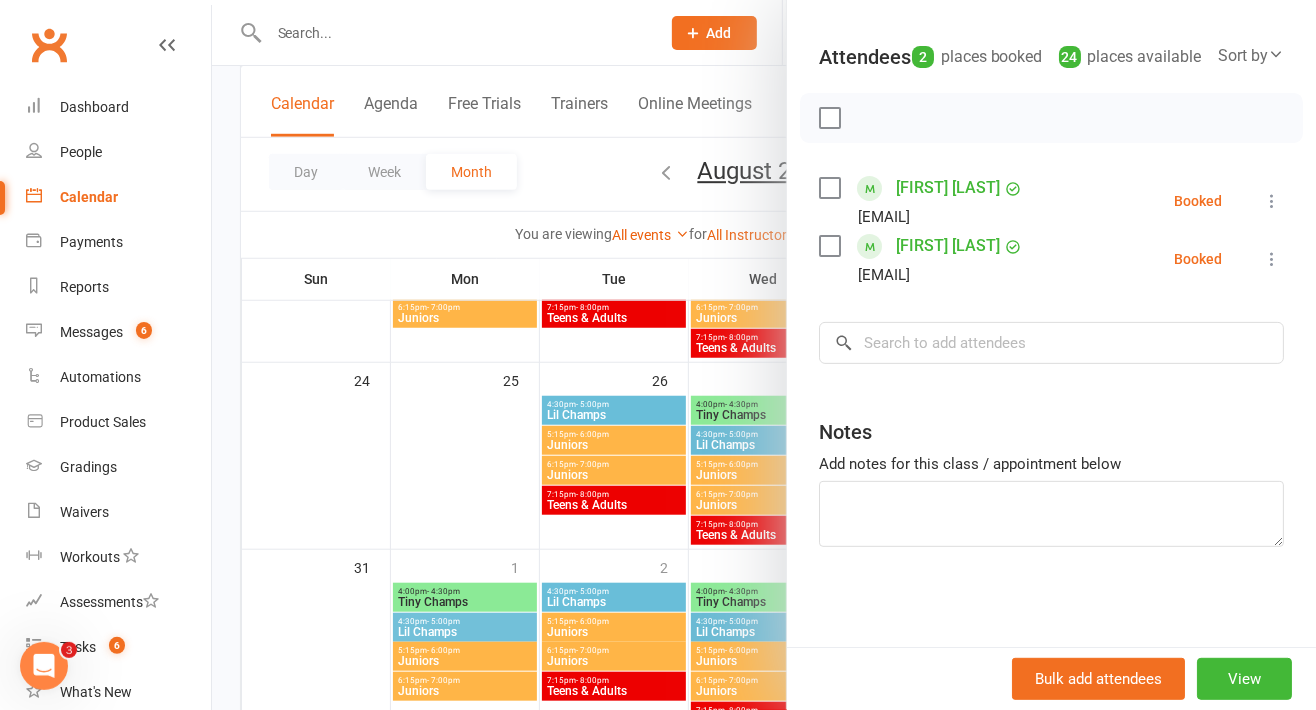 click at bounding box center [764, 355] 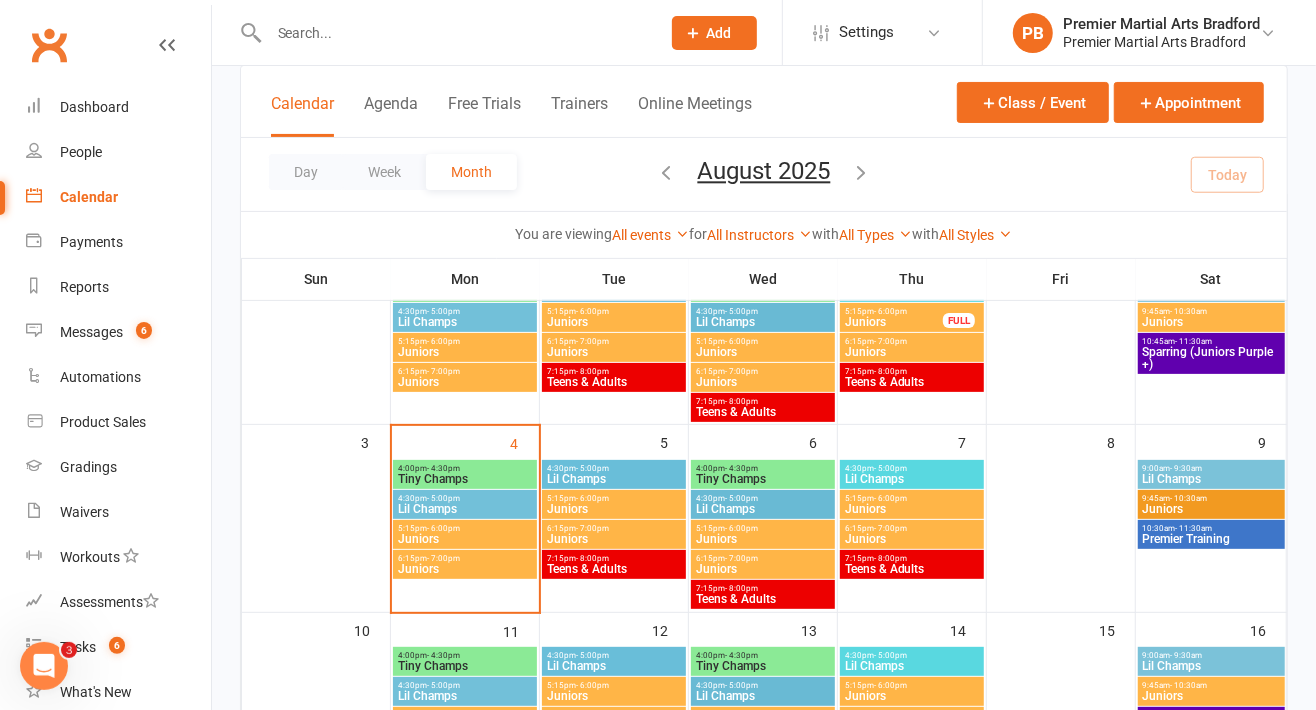 scroll, scrollTop: 188, scrollLeft: 0, axis: vertical 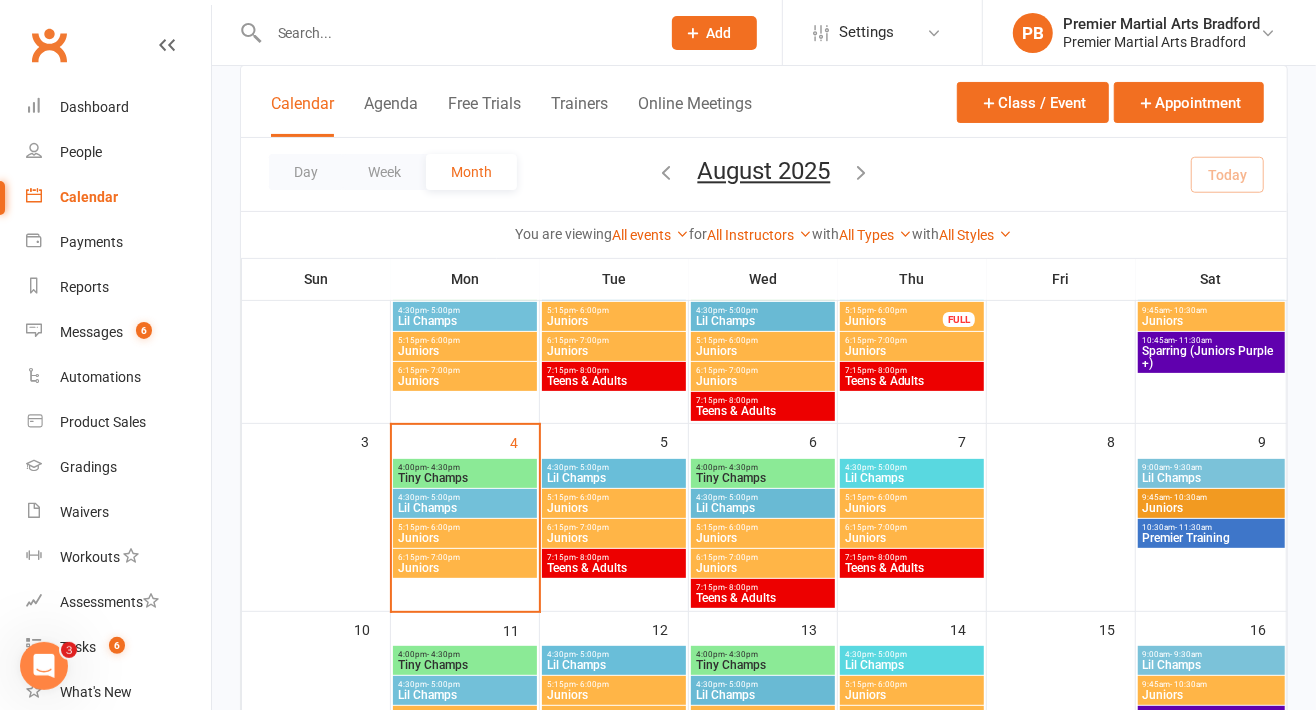click on "5:15pm  - 6:00pm Juniors" at bounding box center (614, 503) 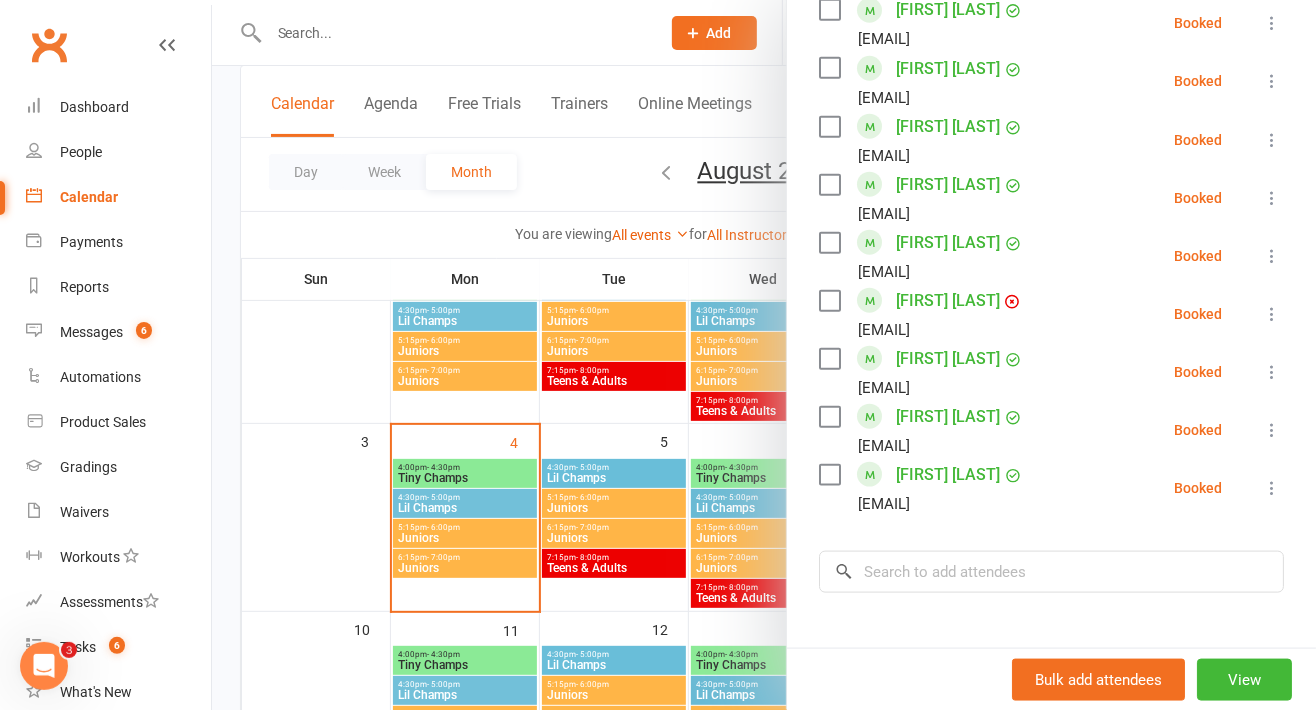 scroll, scrollTop: 1196, scrollLeft: 0, axis: vertical 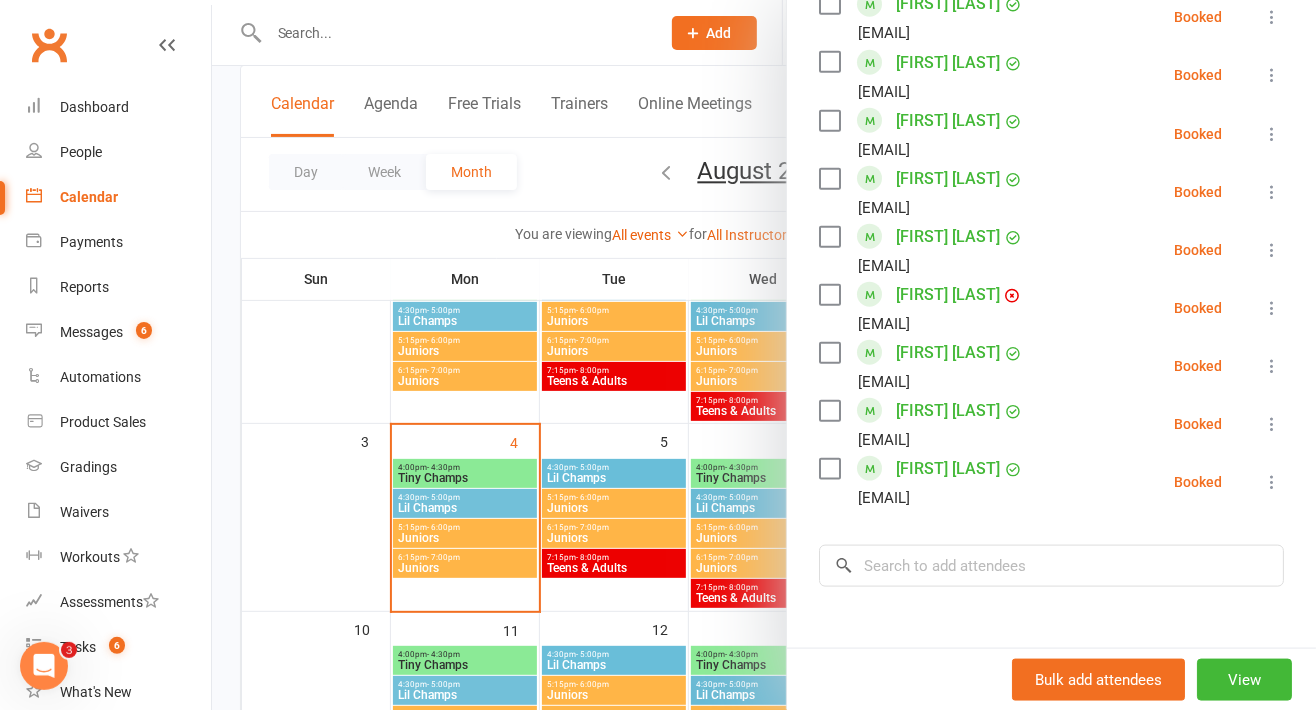 click at bounding box center (764, 355) 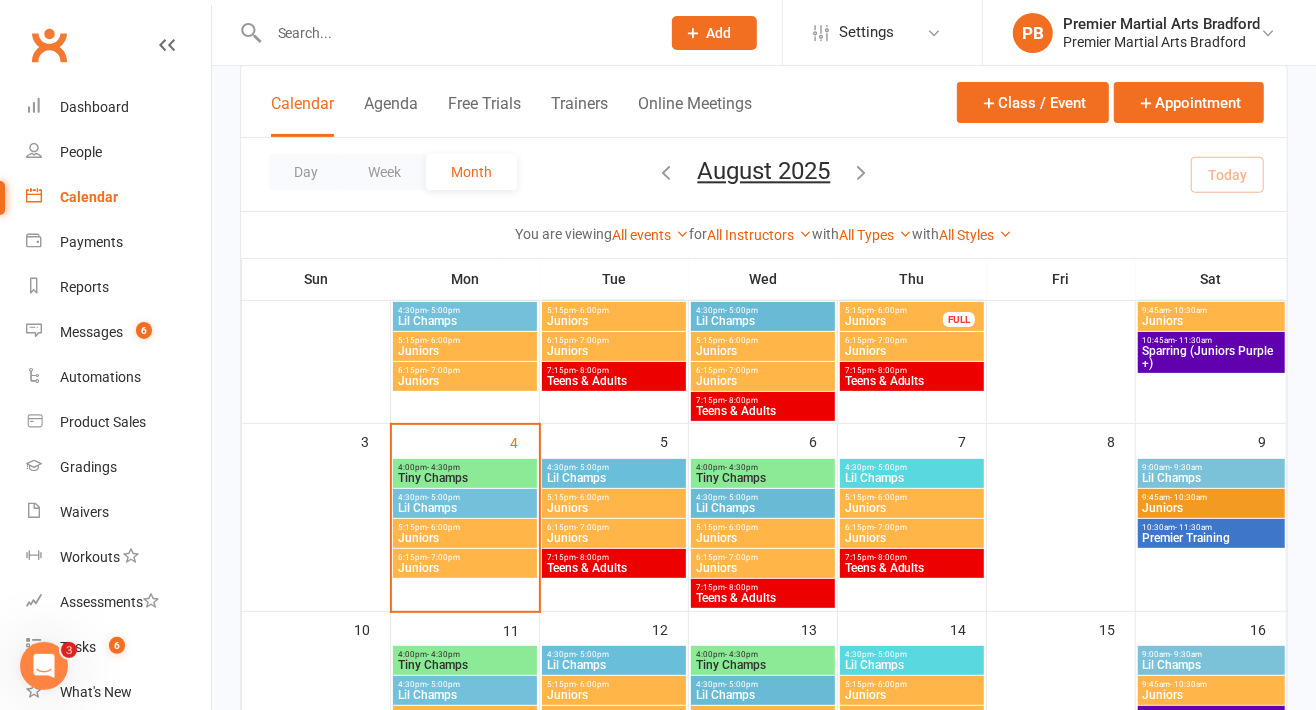 click at bounding box center [465, 535] 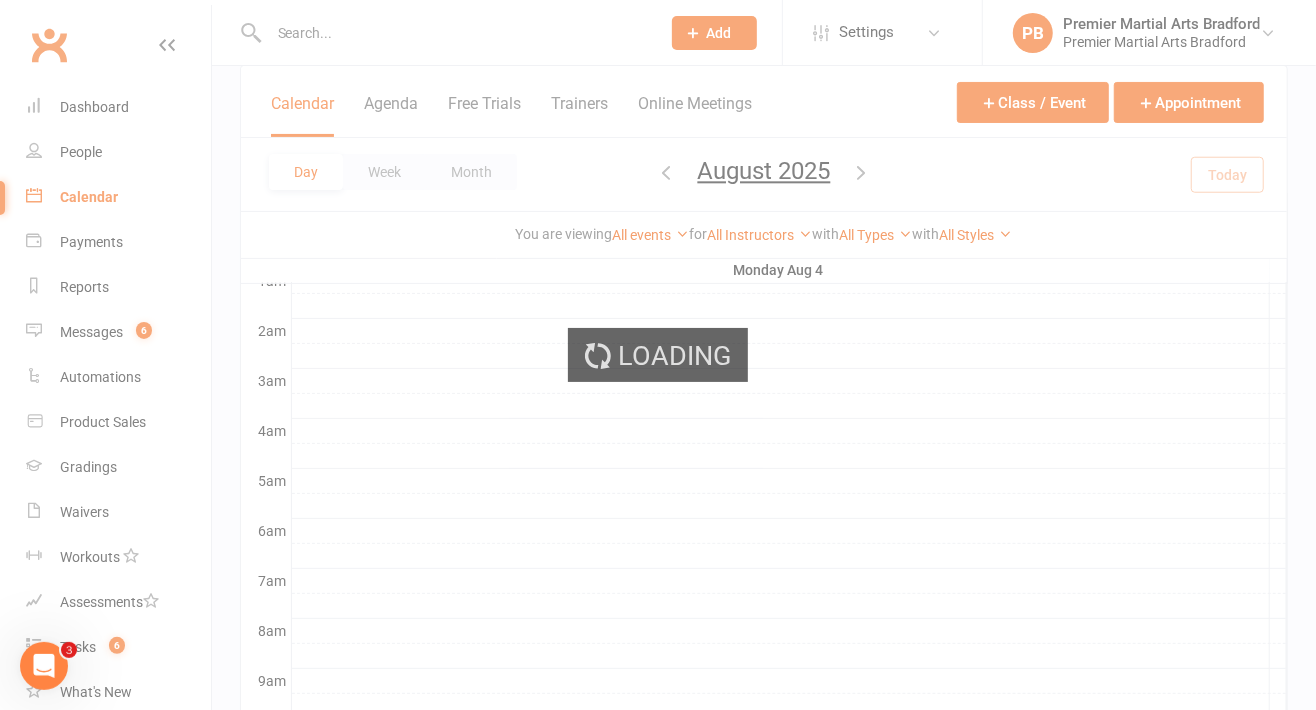 scroll, scrollTop: 297, scrollLeft: 0, axis: vertical 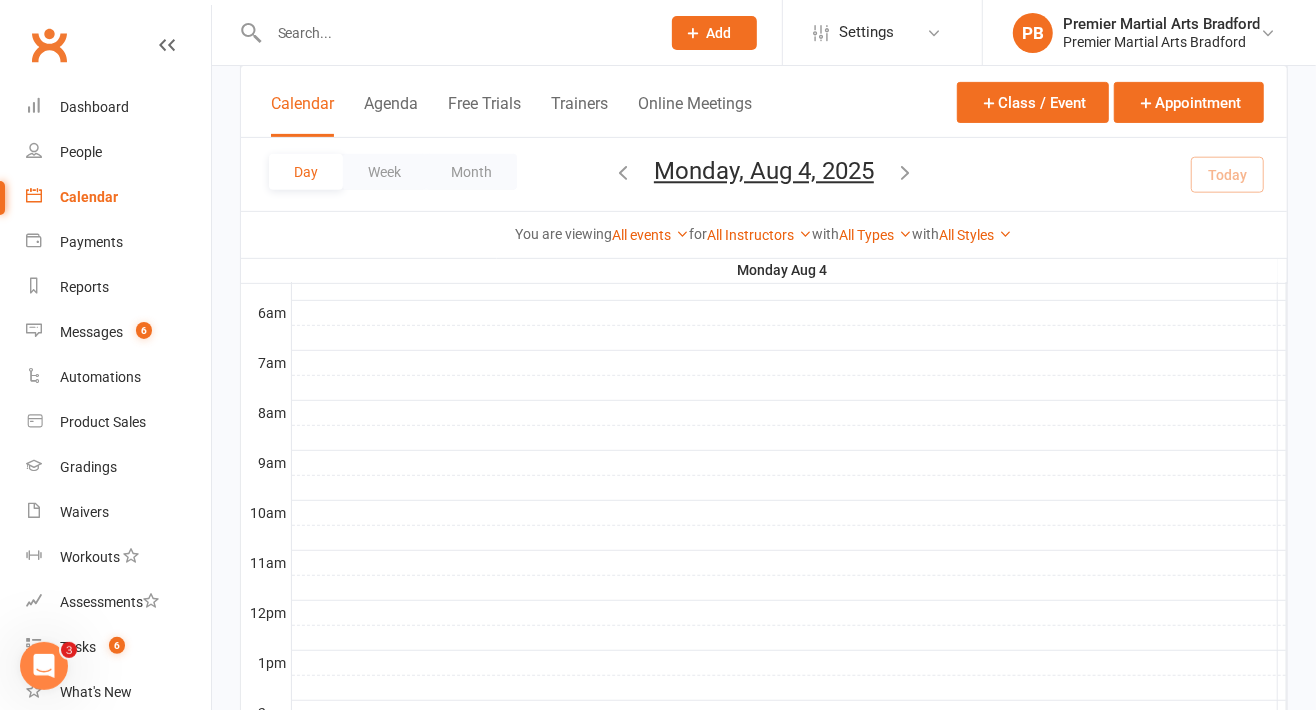 click at bounding box center [167, 45] 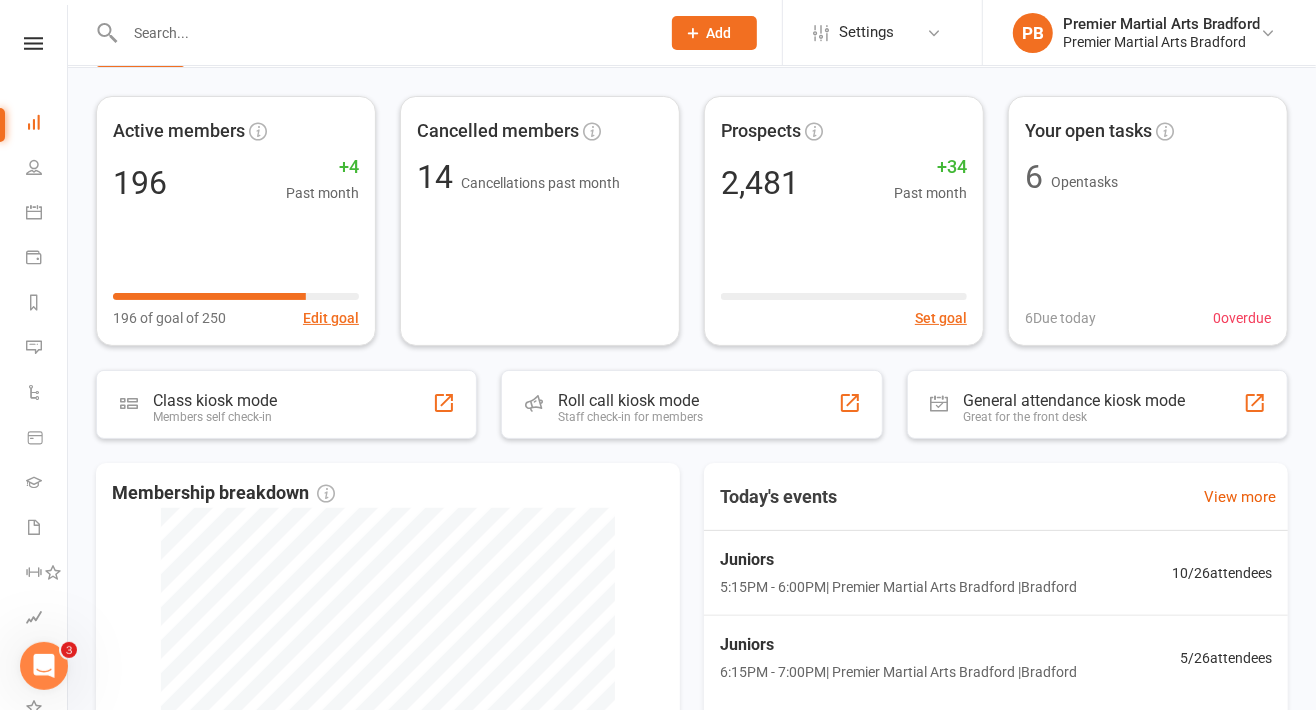 scroll, scrollTop: 199, scrollLeft: 0, axis: vertical 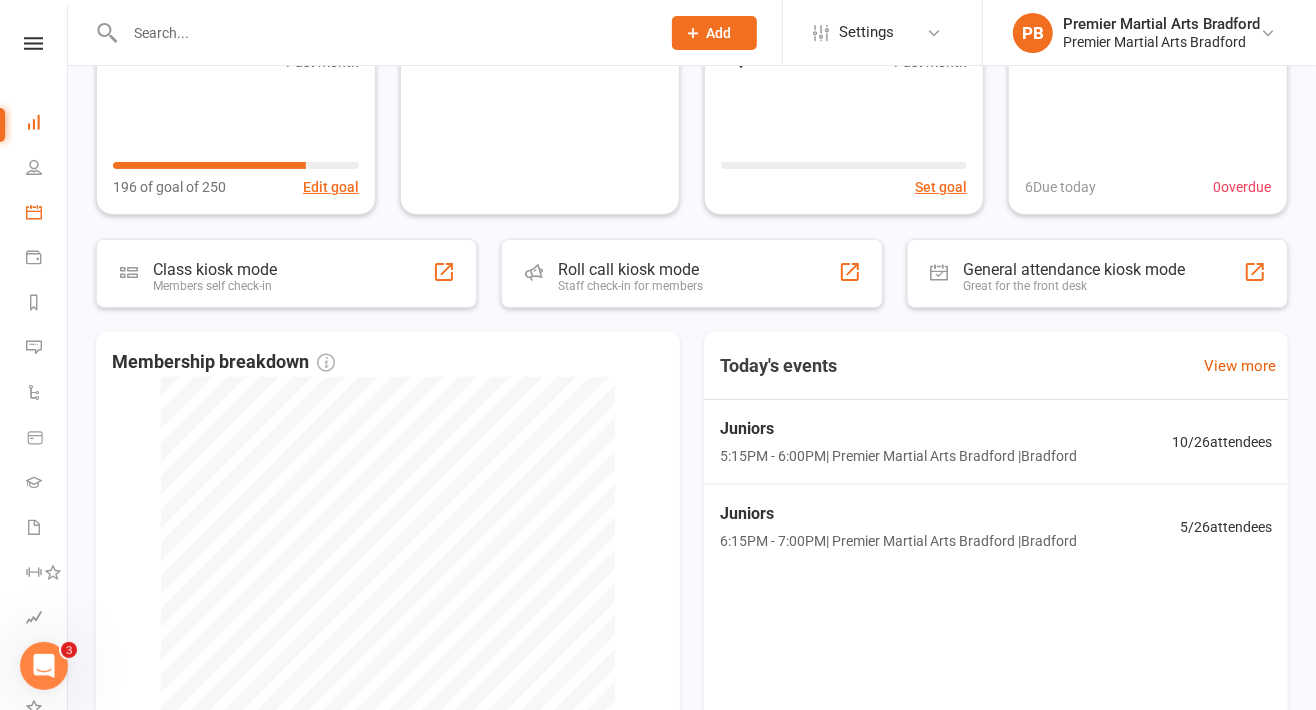 click on "Calendar" at bounding box center (46, 214) 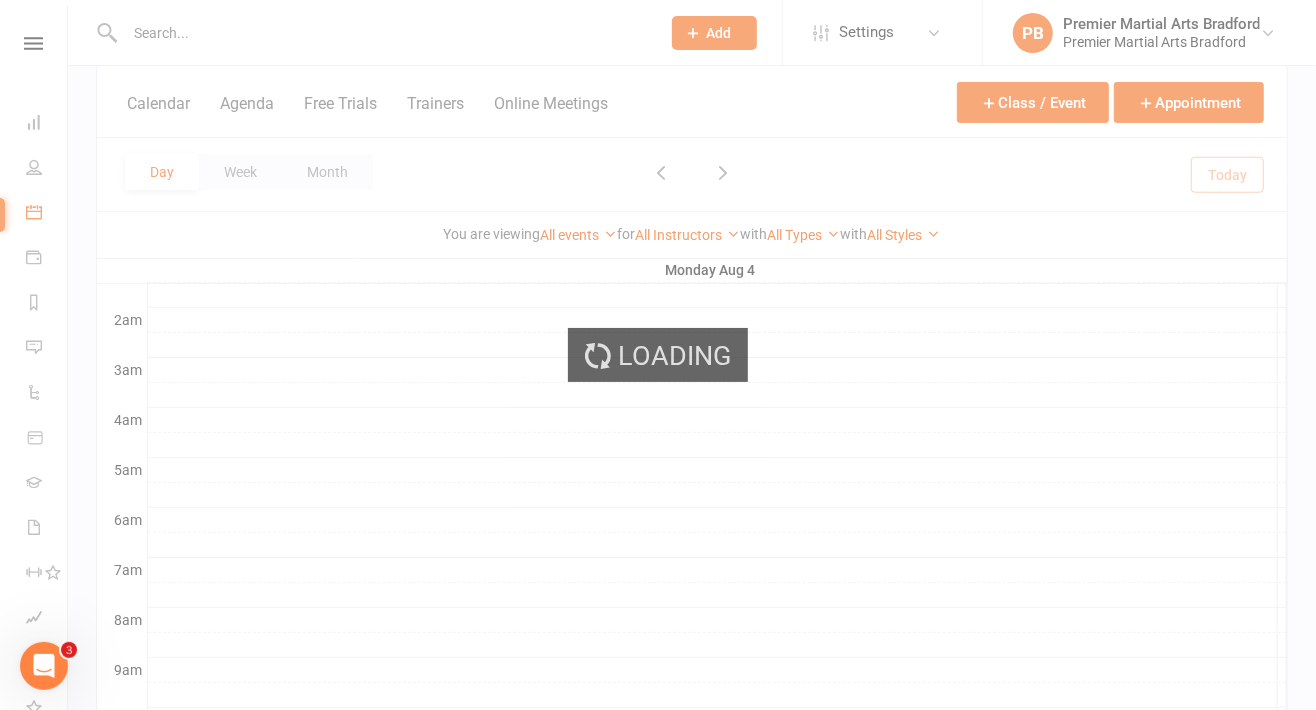 scroll, scrollTop: 0, scrollLeft: 0, axis: both 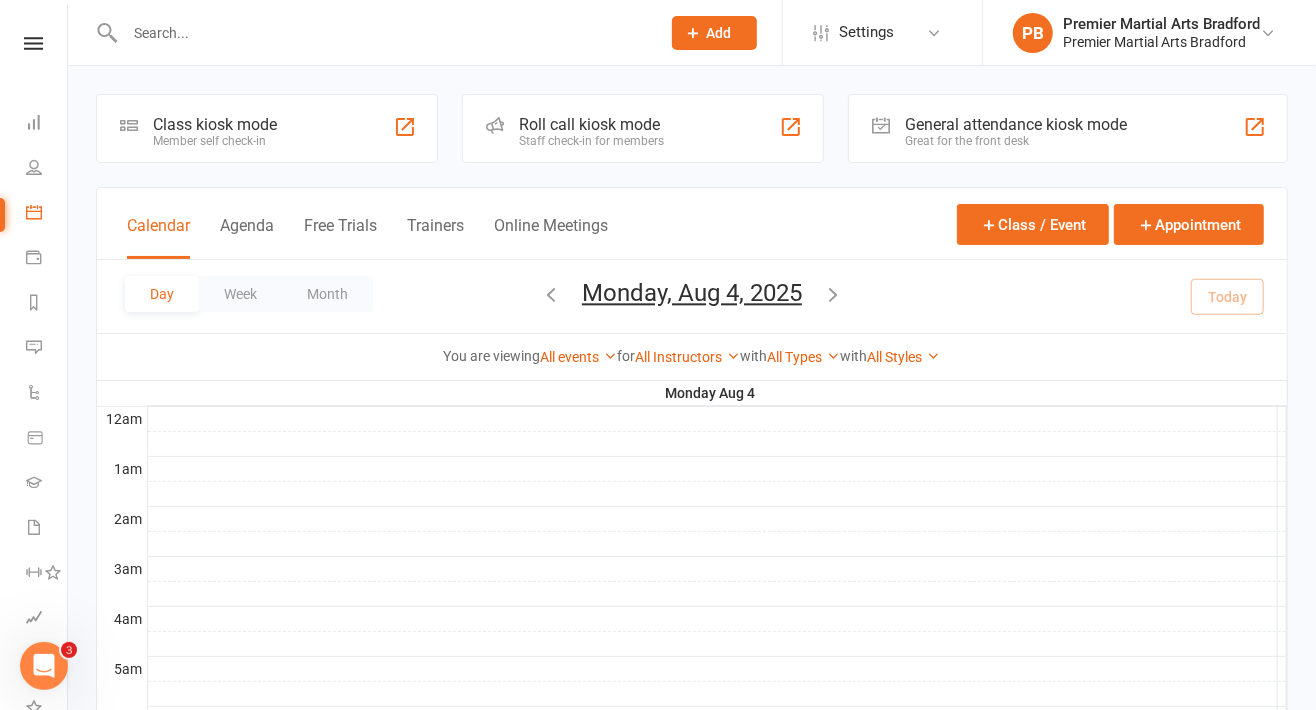click on "Agenda" at bounding box center [247, 237] 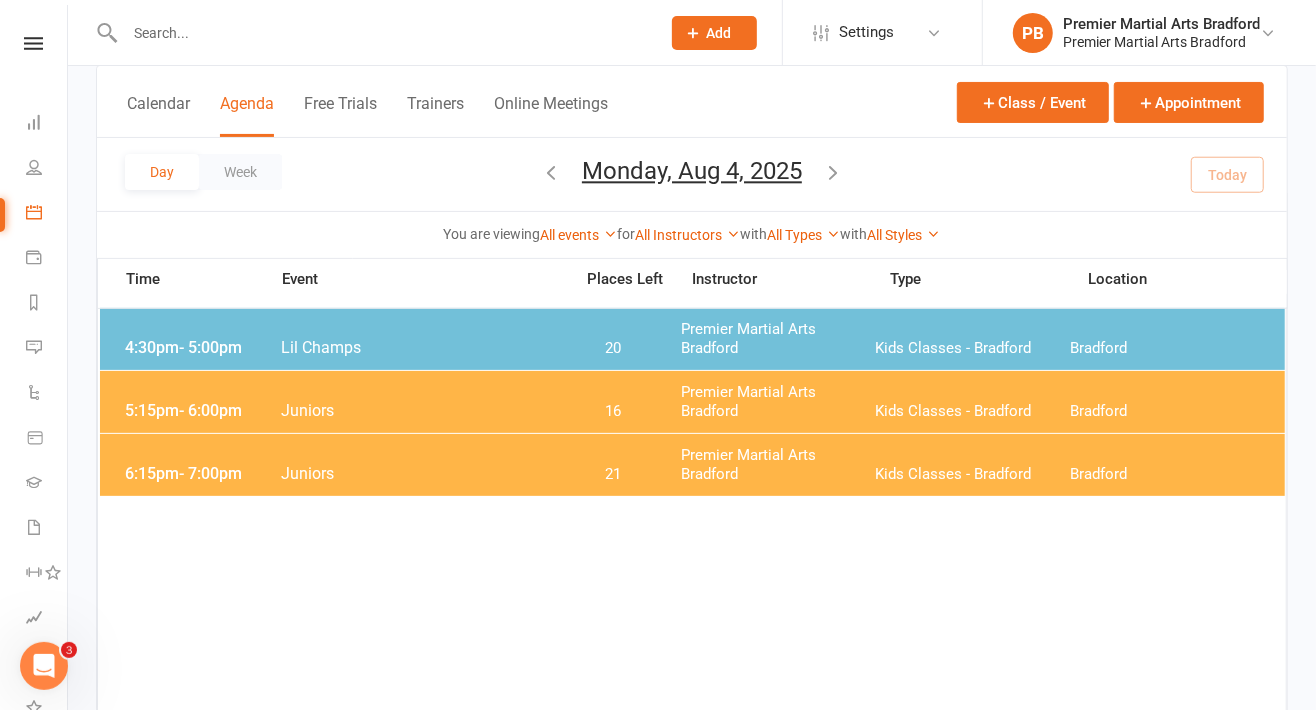 scroll, scrollTop: 191, scrollLeft: 0, axis: vertical 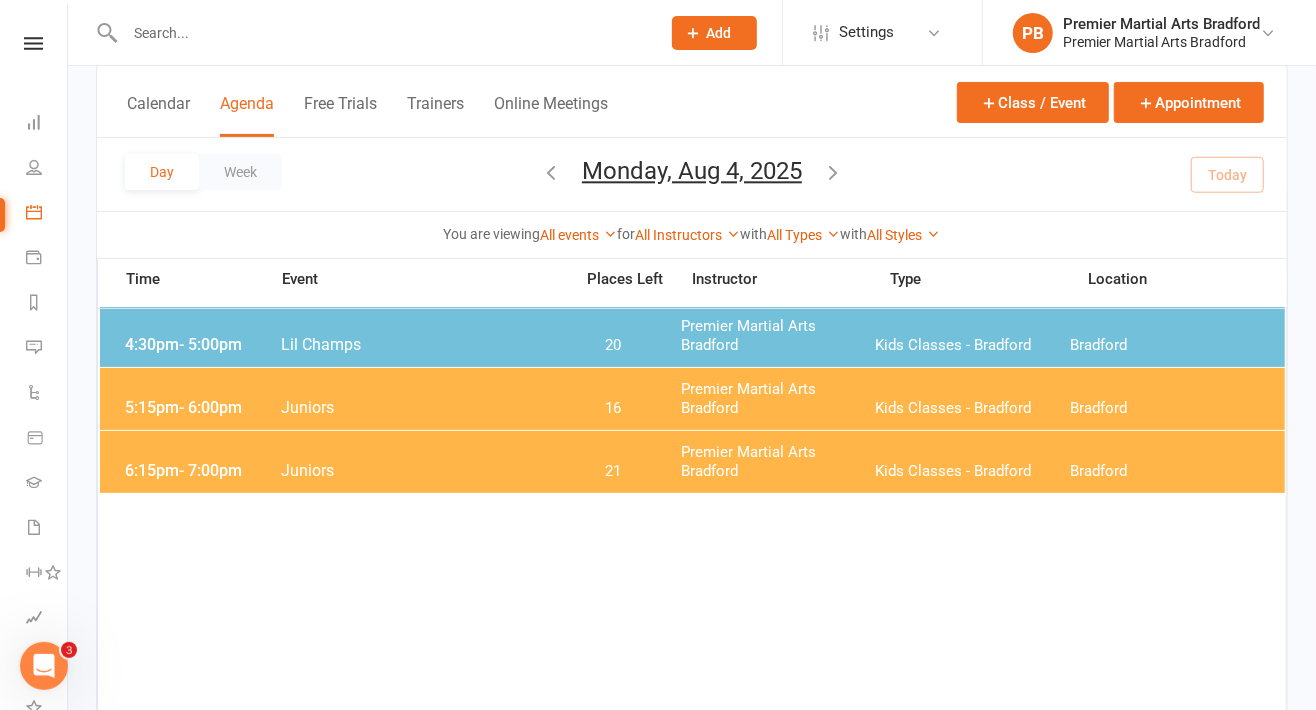 click at bounding box center (692, 5219) 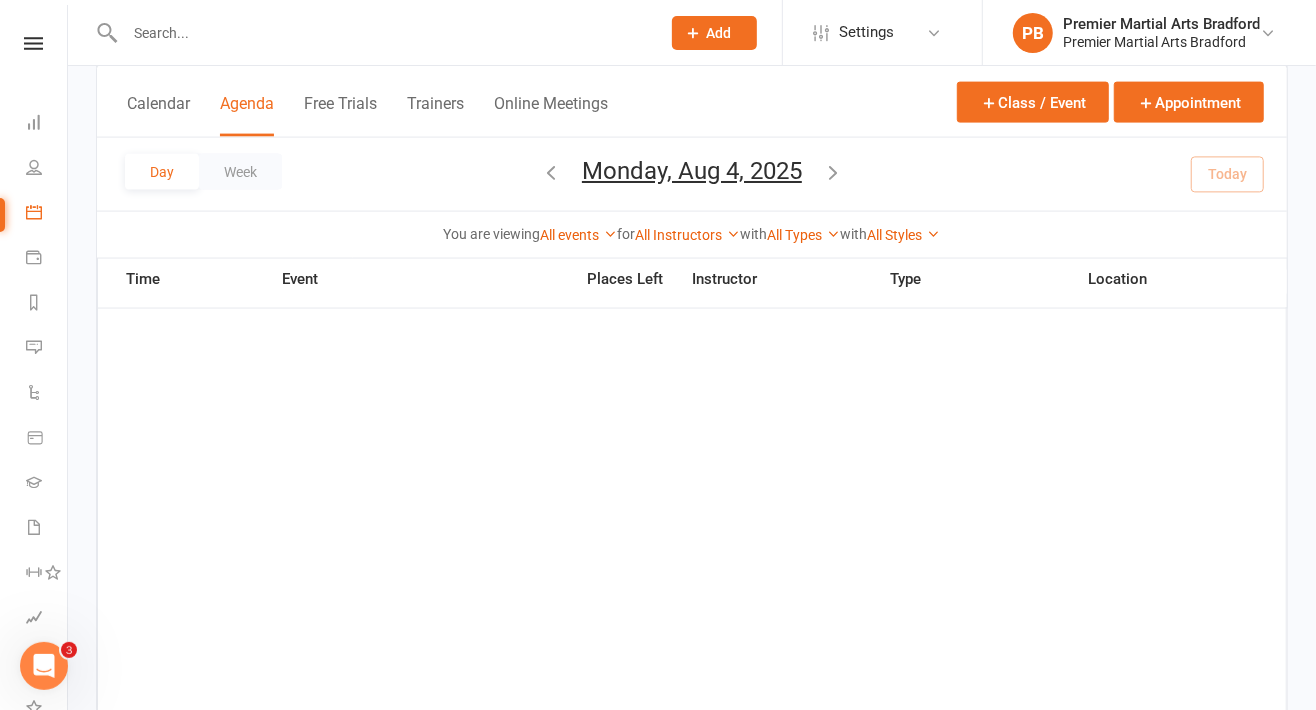scroll, scrollTop: 1701, scrollLeft: 0, axis: vertical 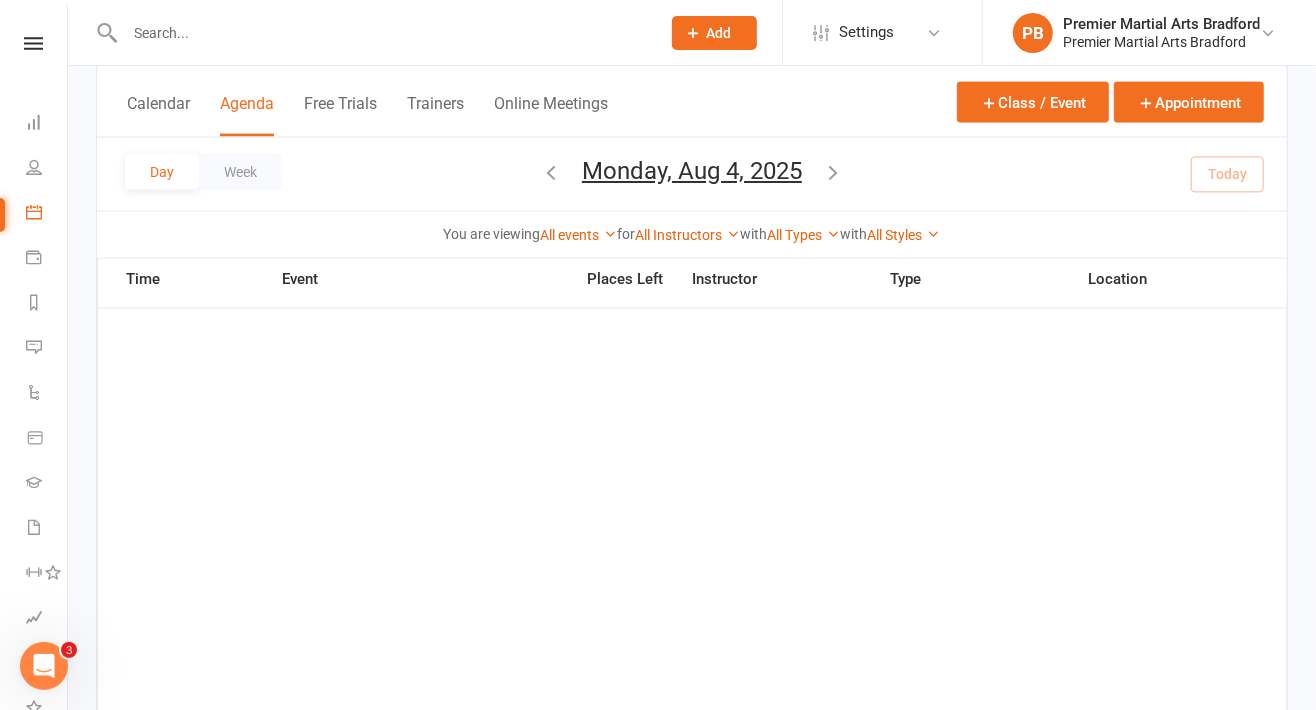 click at bounding box center [833, 174] 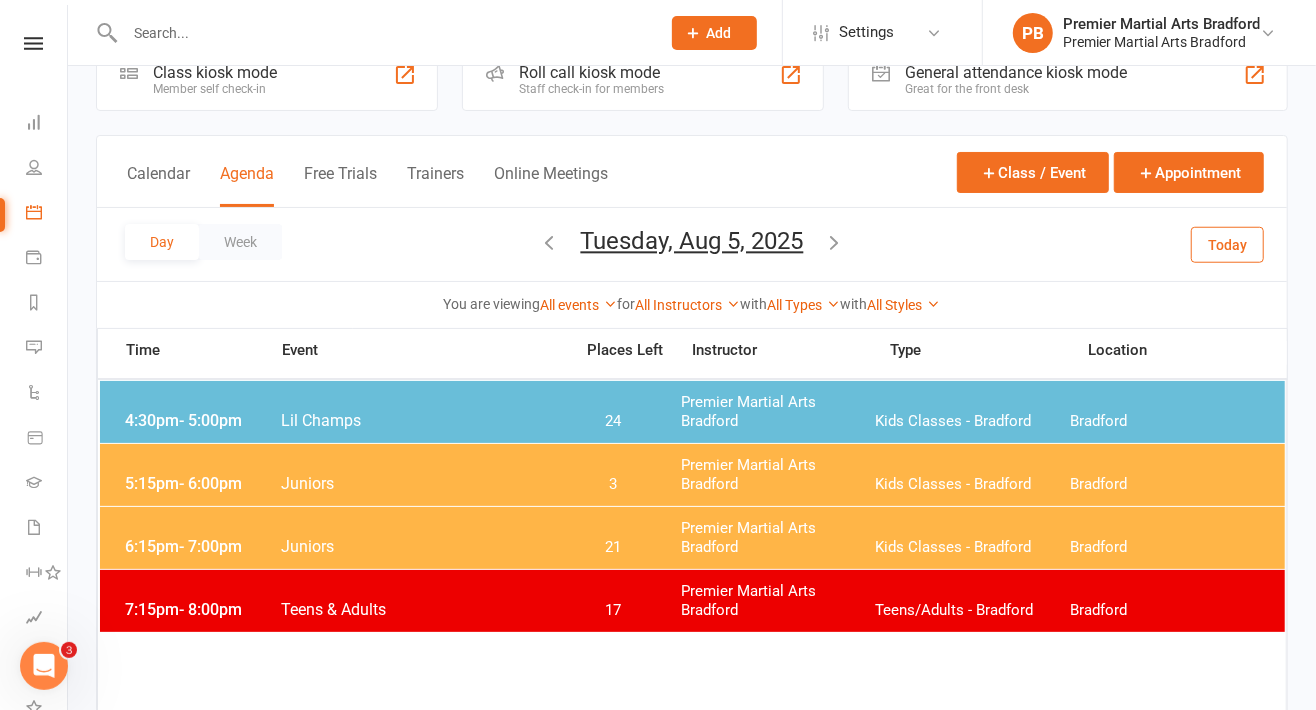 scroll, scrollTop: 112, scrollLeft: 0, axis: vertical 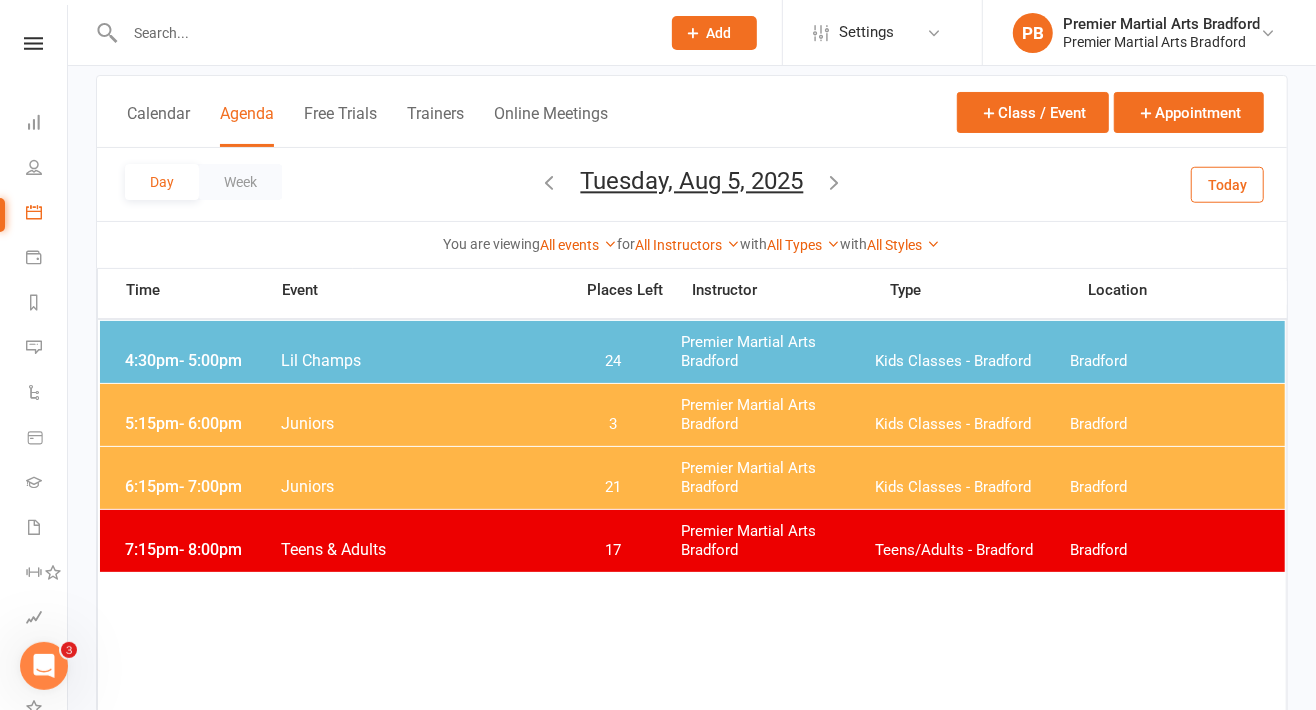 click on "6:15pm  - 7:00pm Juniors 21 Premier Martial Arts Bradford Kids Classes - Bradford Bradford" at bounding box center [692, 478] 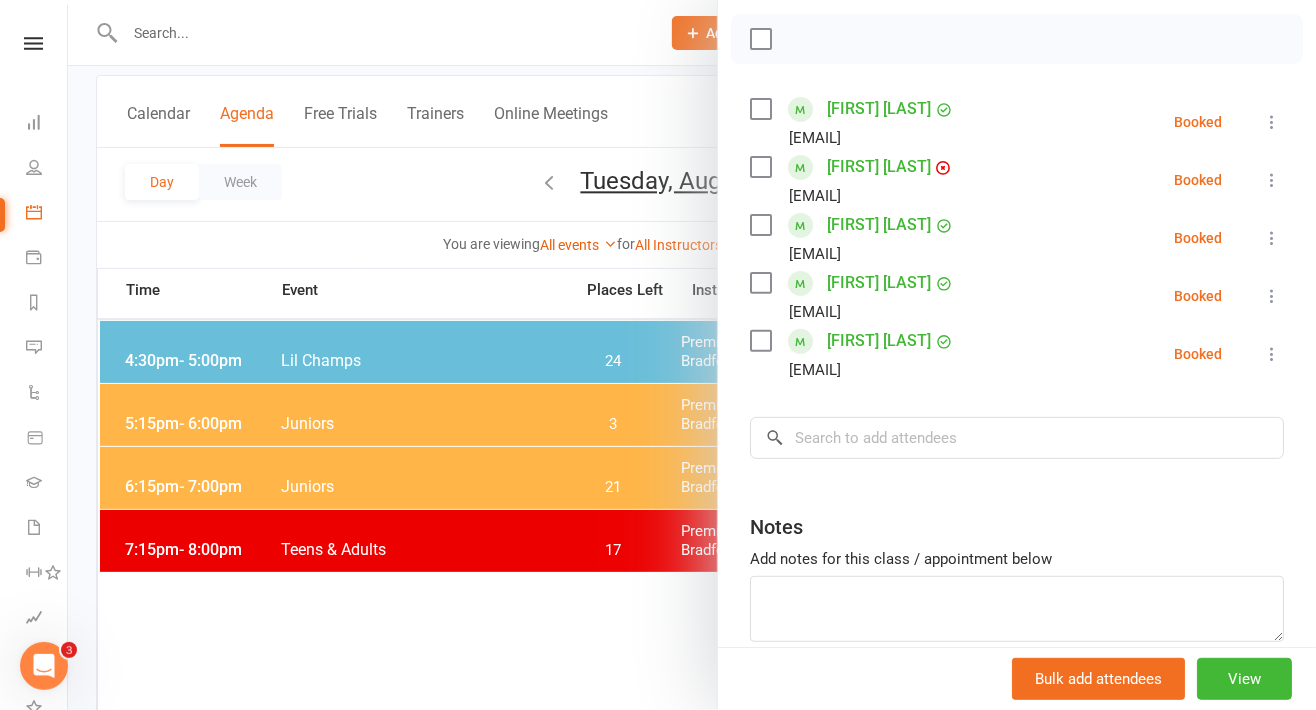 scroll, scrollTop: 299, scrollLeft: 0, axis: vertical 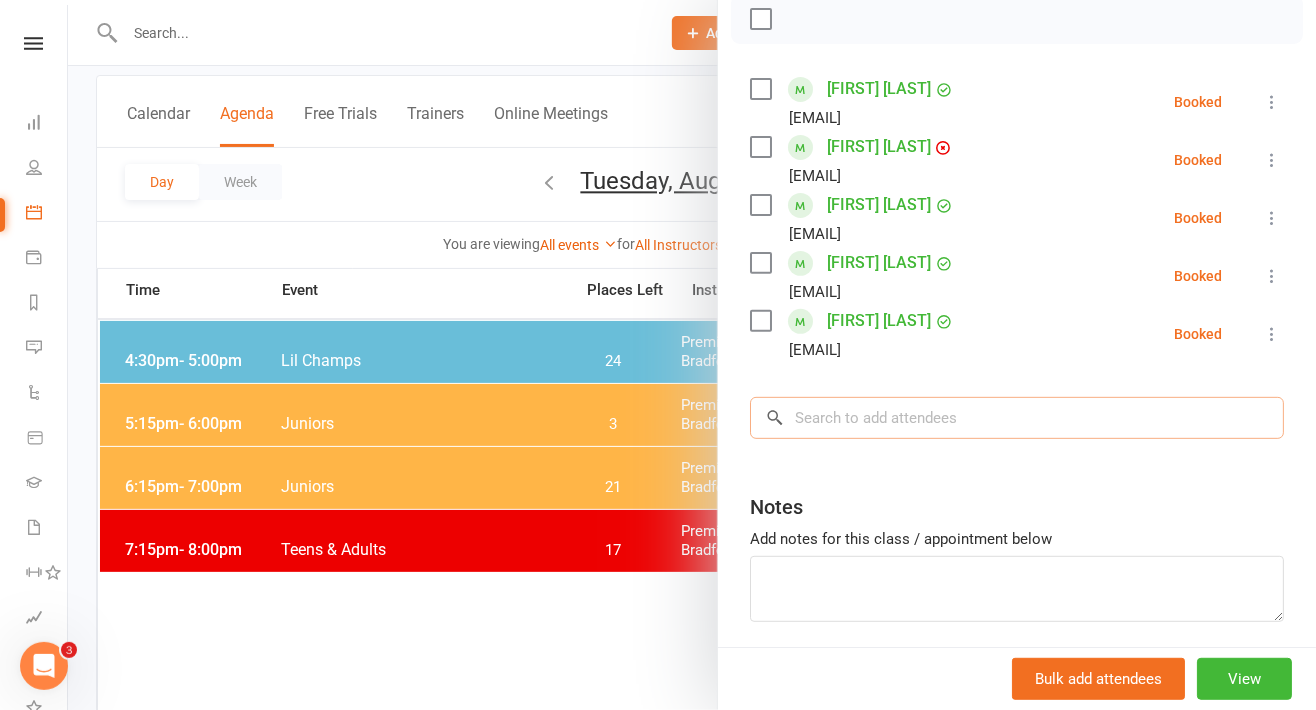 click at bounding box center [1017, 418] 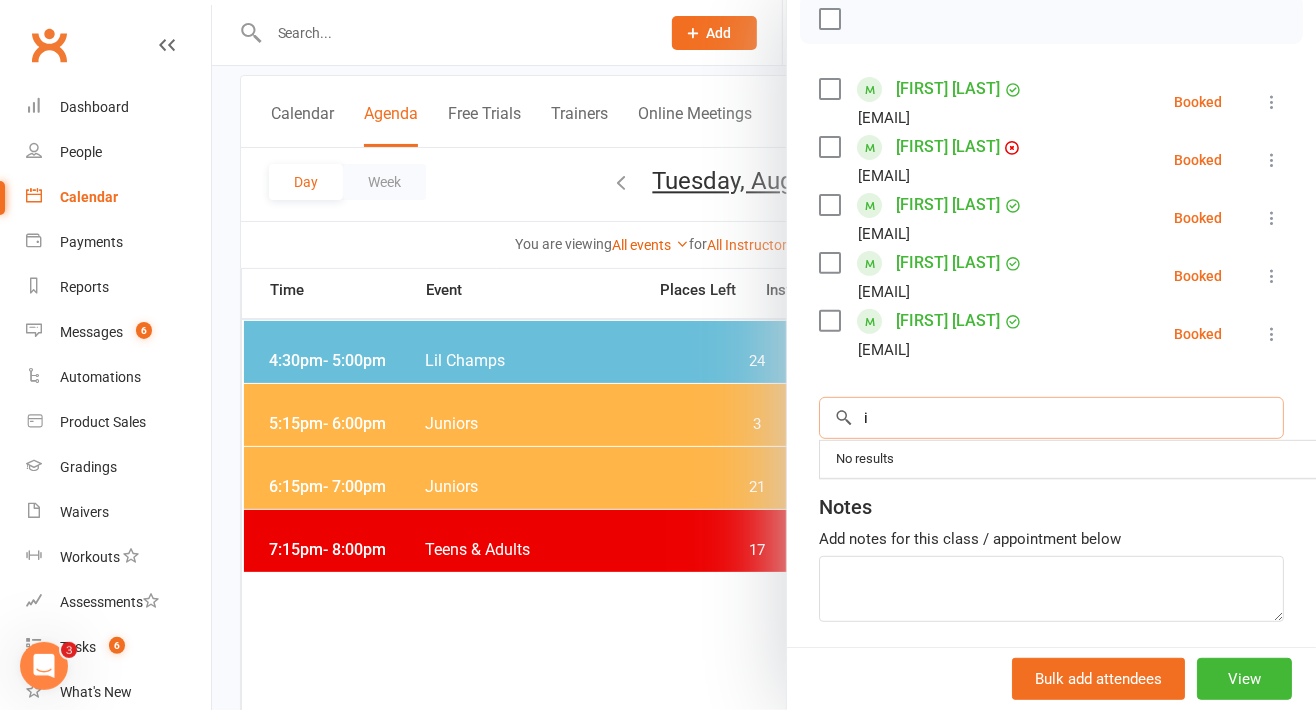 scroll, scrollTop: 112, scrollLeft: 0, axis: vertical 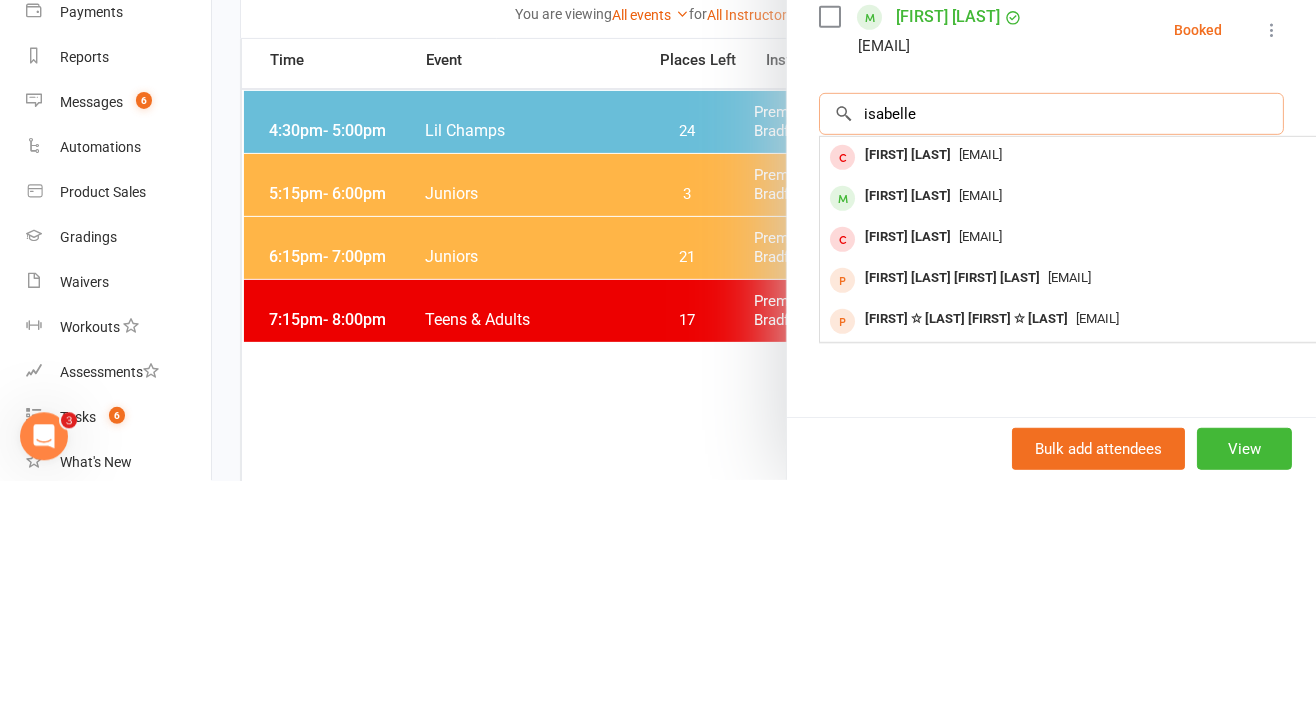 type on "isabelle" 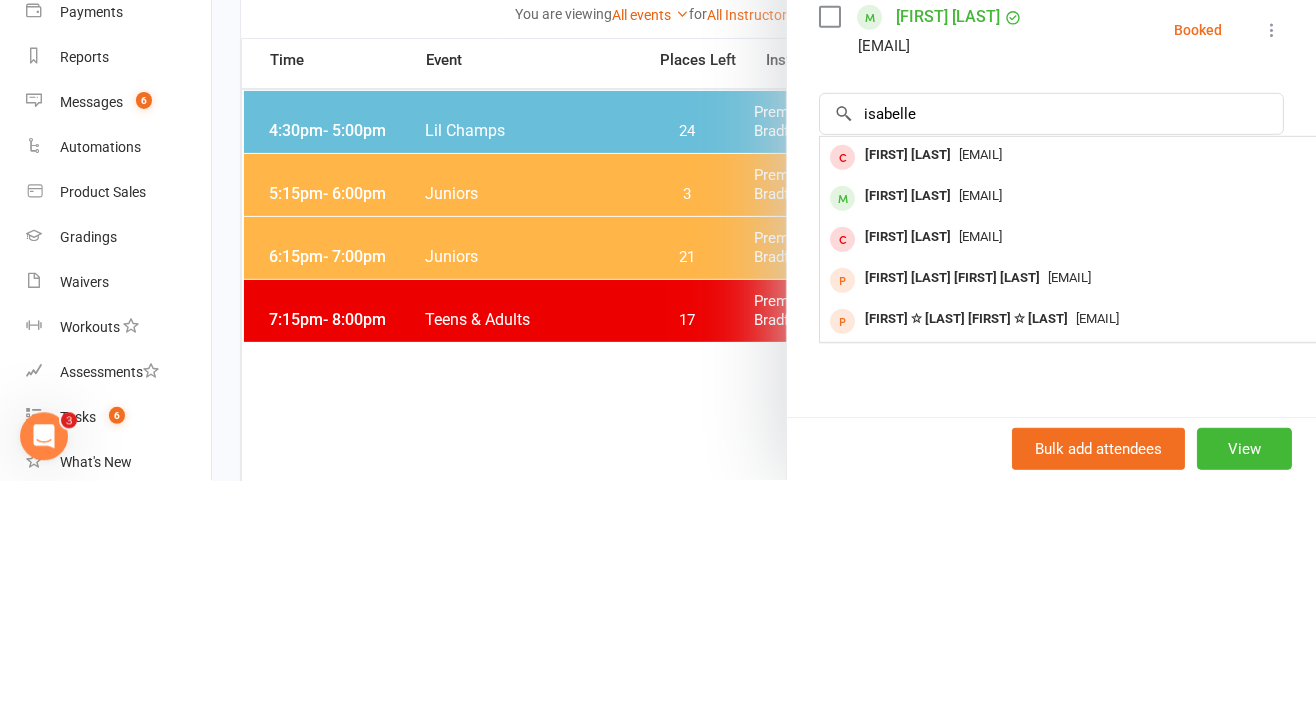 click on "[EMAIL]" at bounding box center (980, 424) 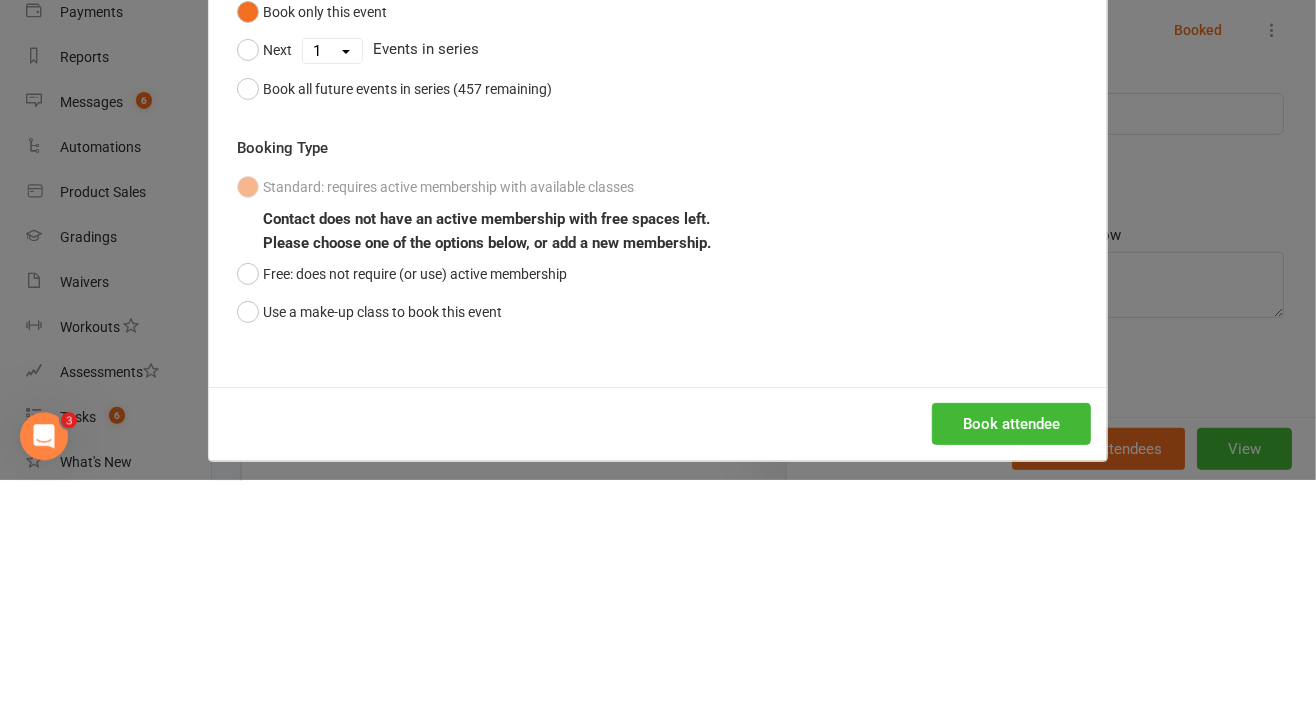 scroll, scrollTop: 112, scrollLeft: 0, axis: vertical 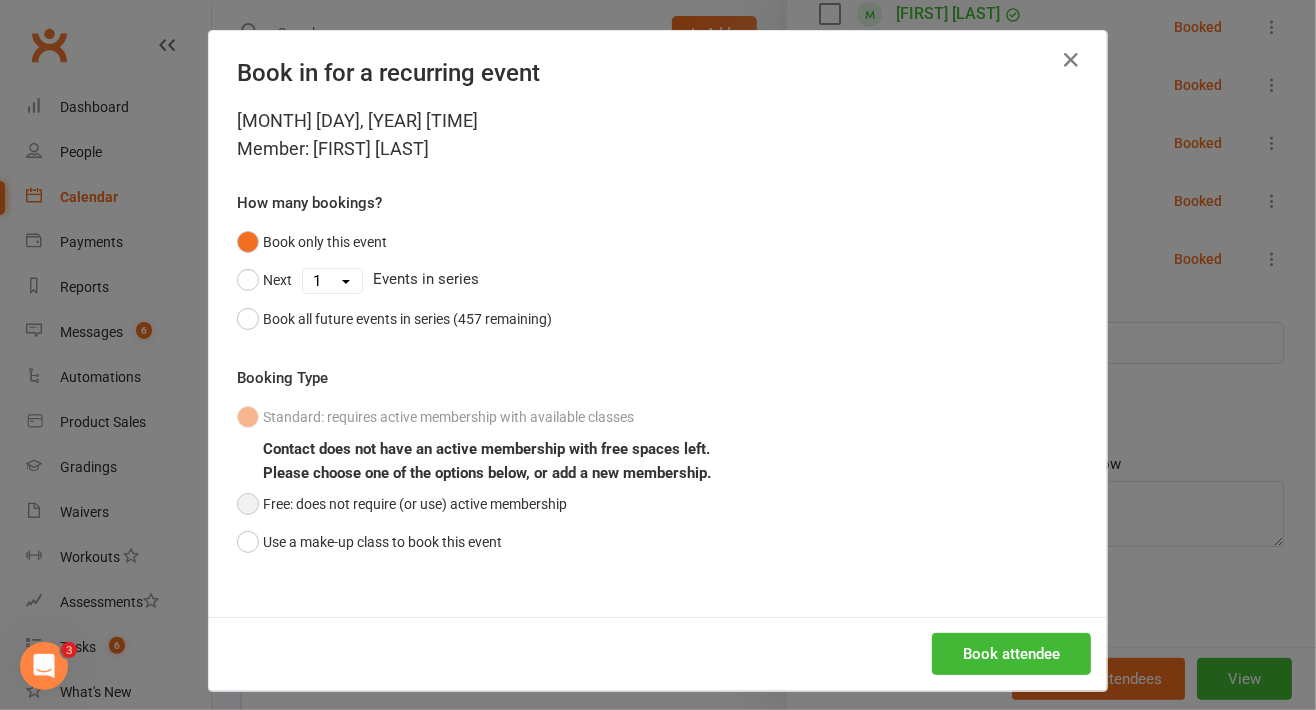 click on "Free: does not require (or use) active membership" at bounding box center (402, 504) 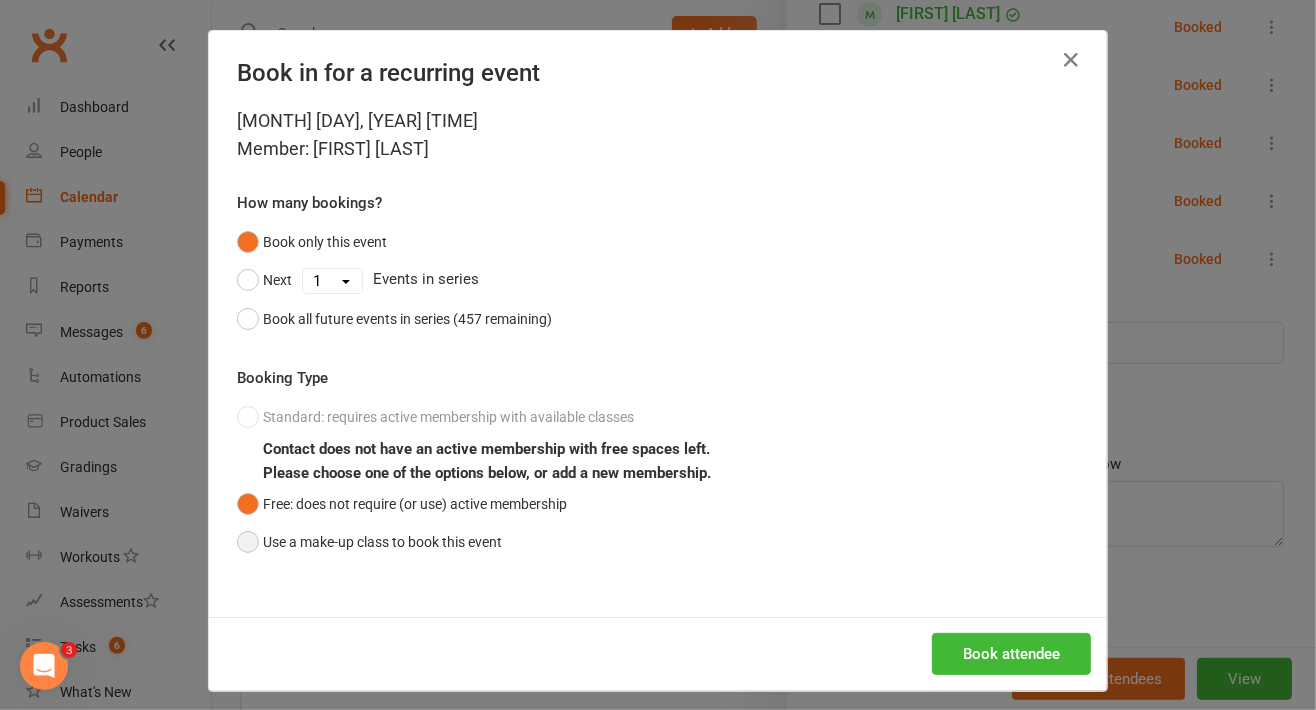 click on "Use a make-up class to book this event" at bounding box center (369, 542) 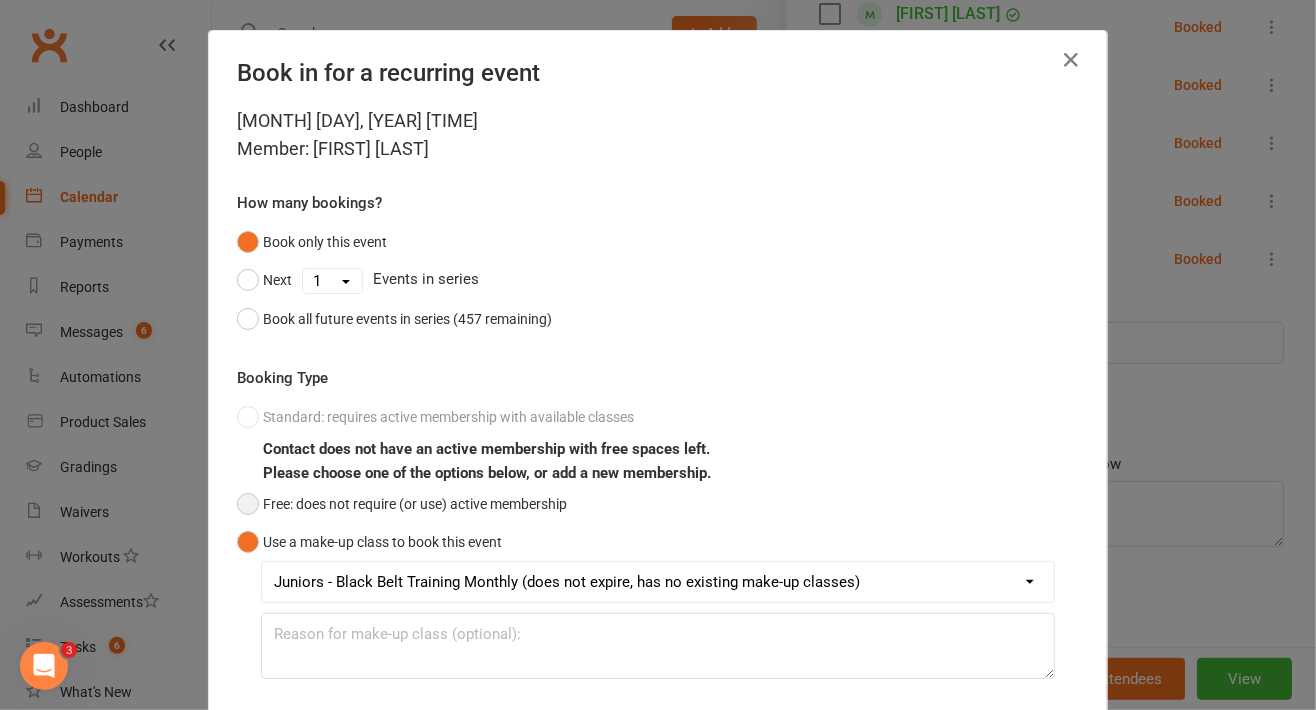 click on "Free: does not require (or use) active membership" at bounding box center (402, 504) 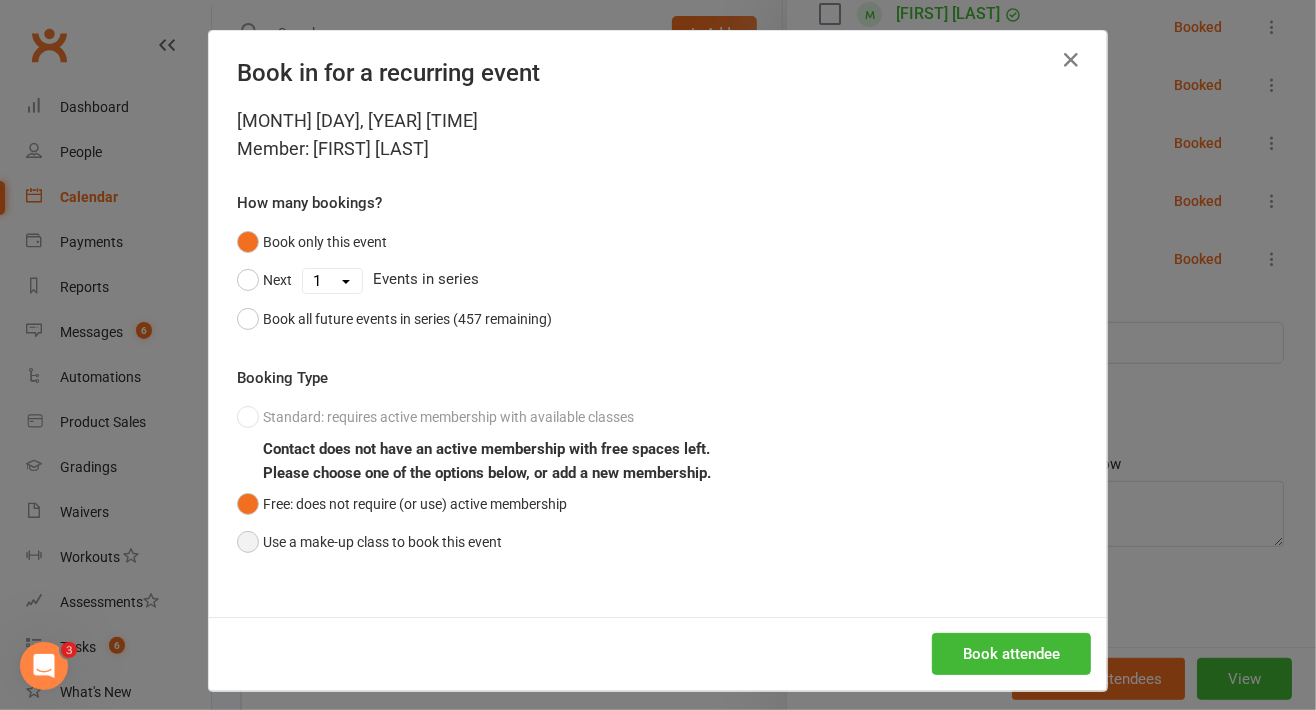click on "Use a make-up class to book this event" at bounding box center (369, 542) 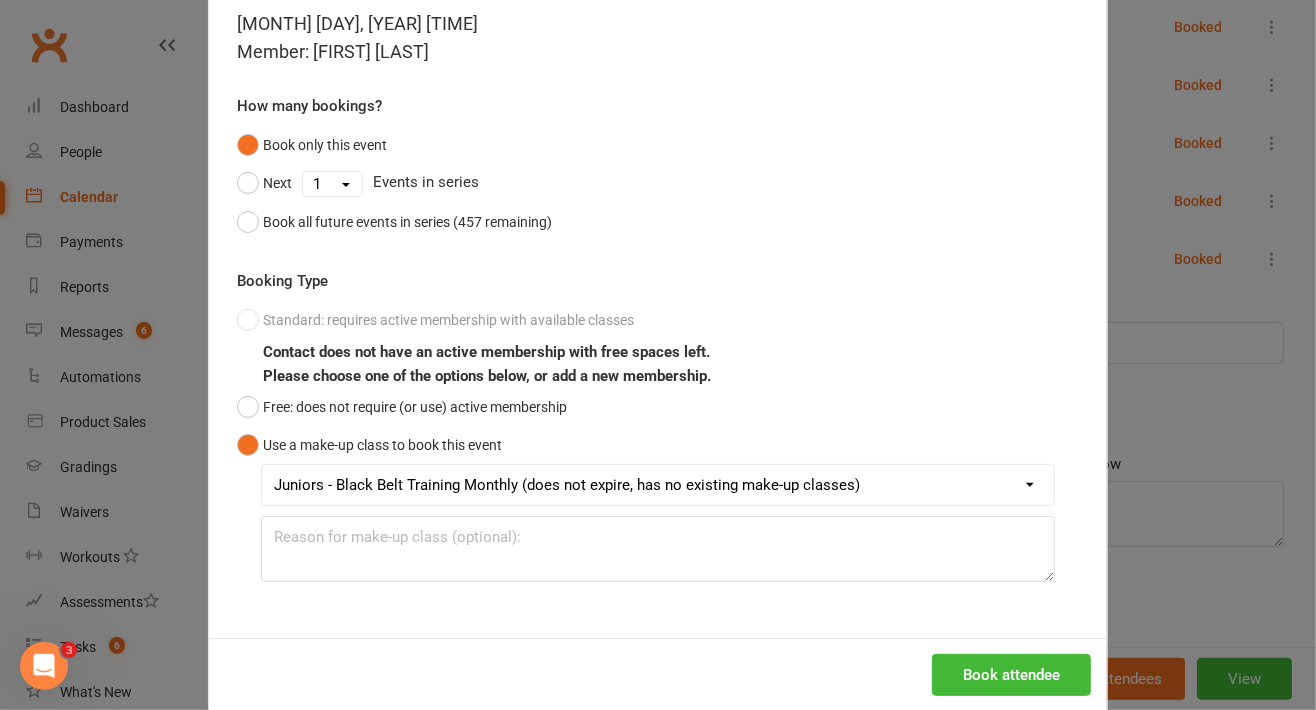 scroll, scrollTop: 127, scrollLeft: 0, axis: vertical 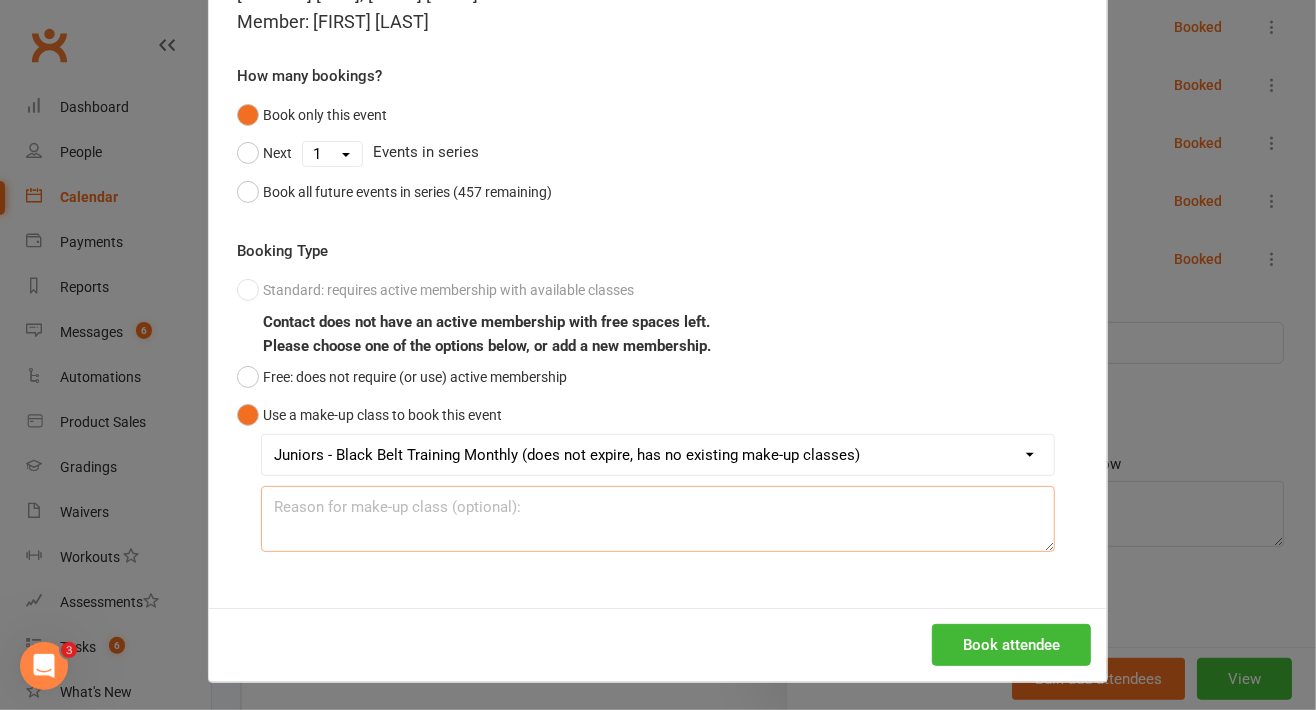 click at bounding box center [658, 519] 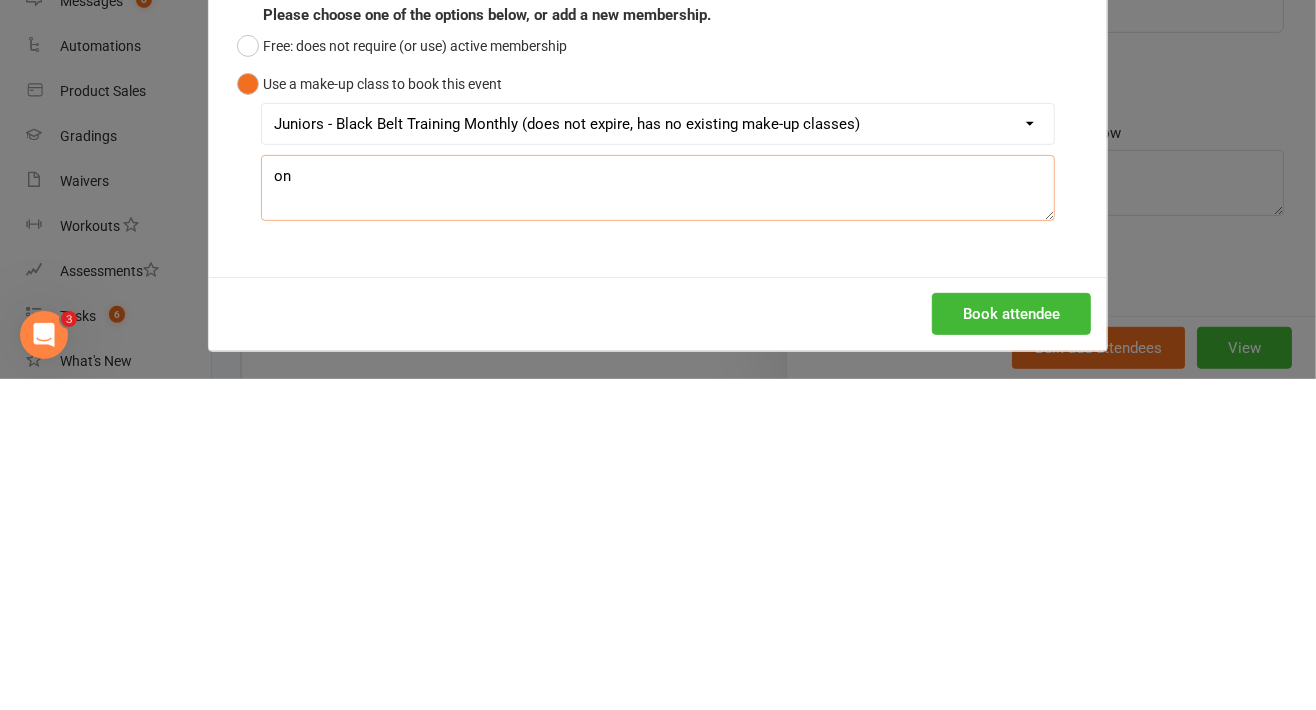 type on "o" 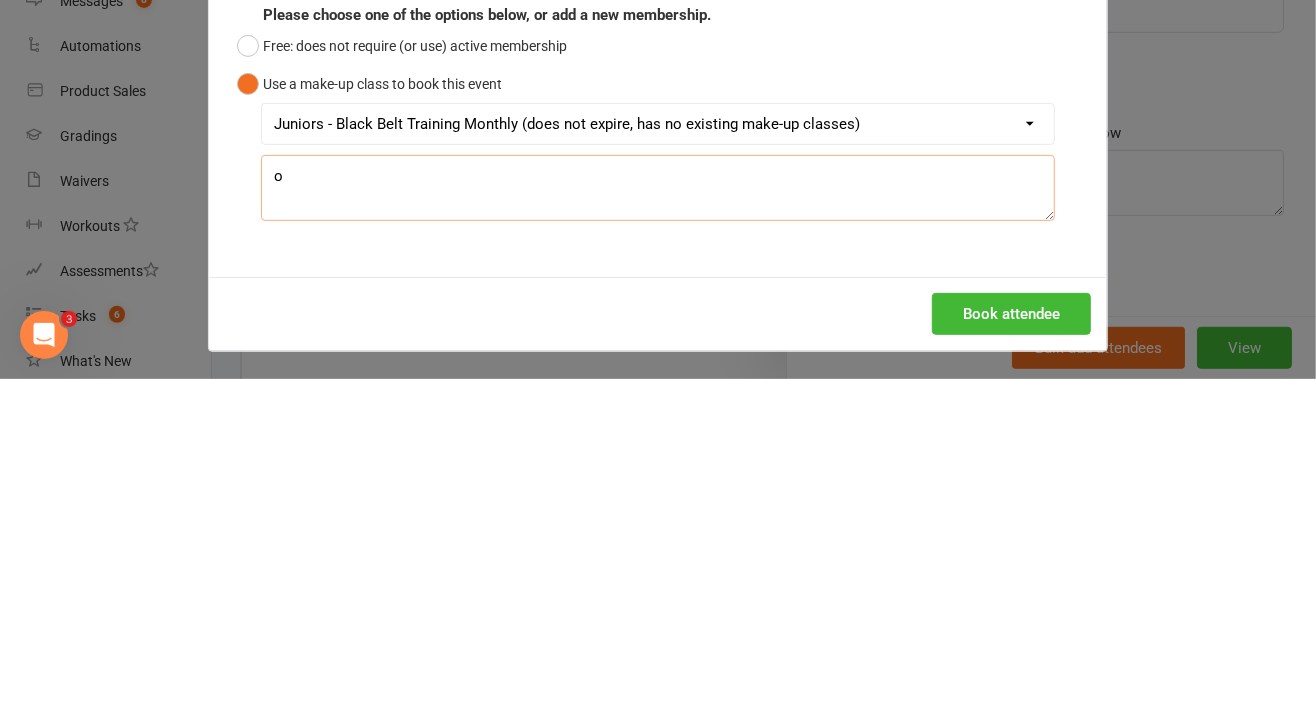 type 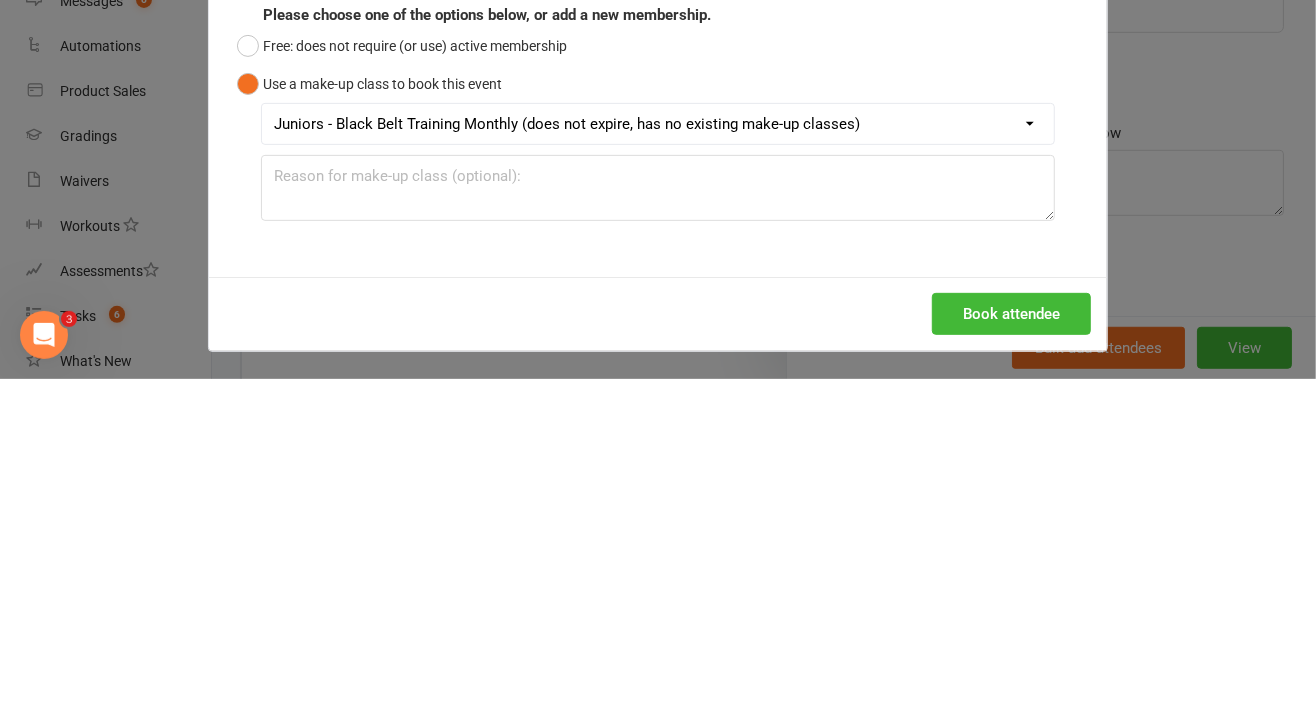 click on "Use a make-up class to book this event" at bounding box center [369, 415] 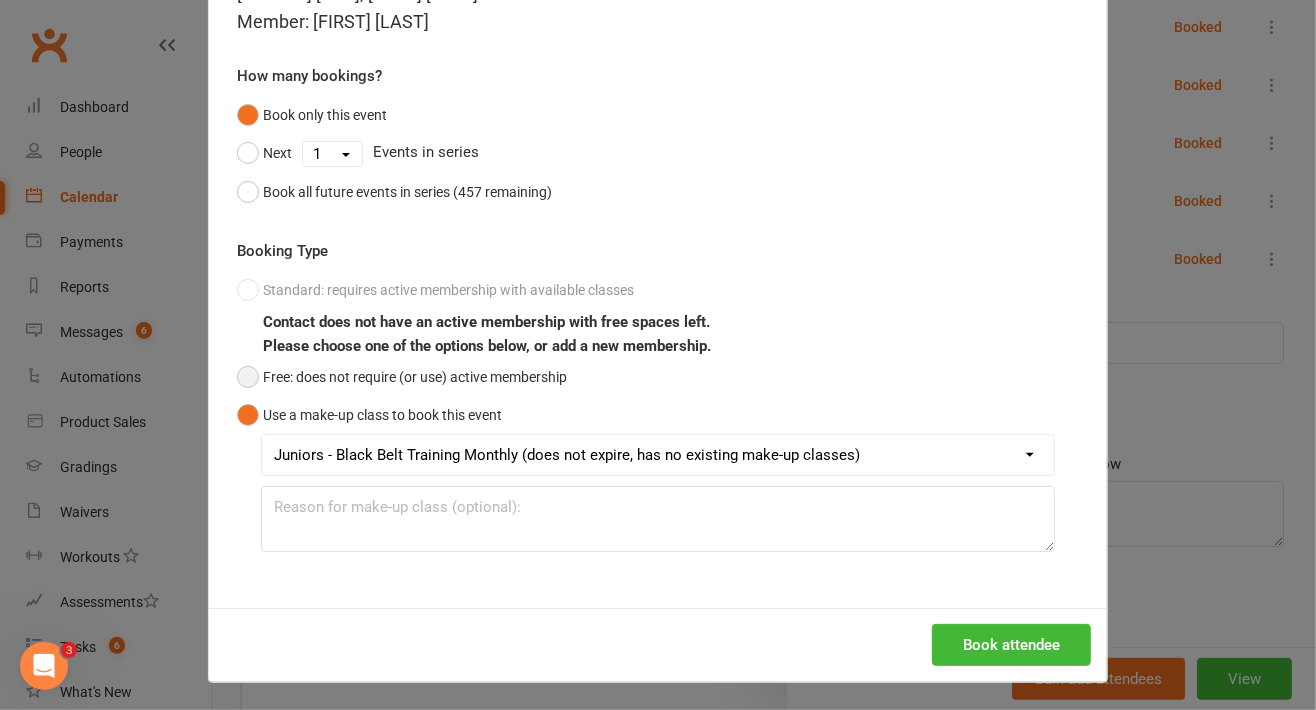 click on "Free: does not require (or use) active membership" at bounding box center (402, 377) 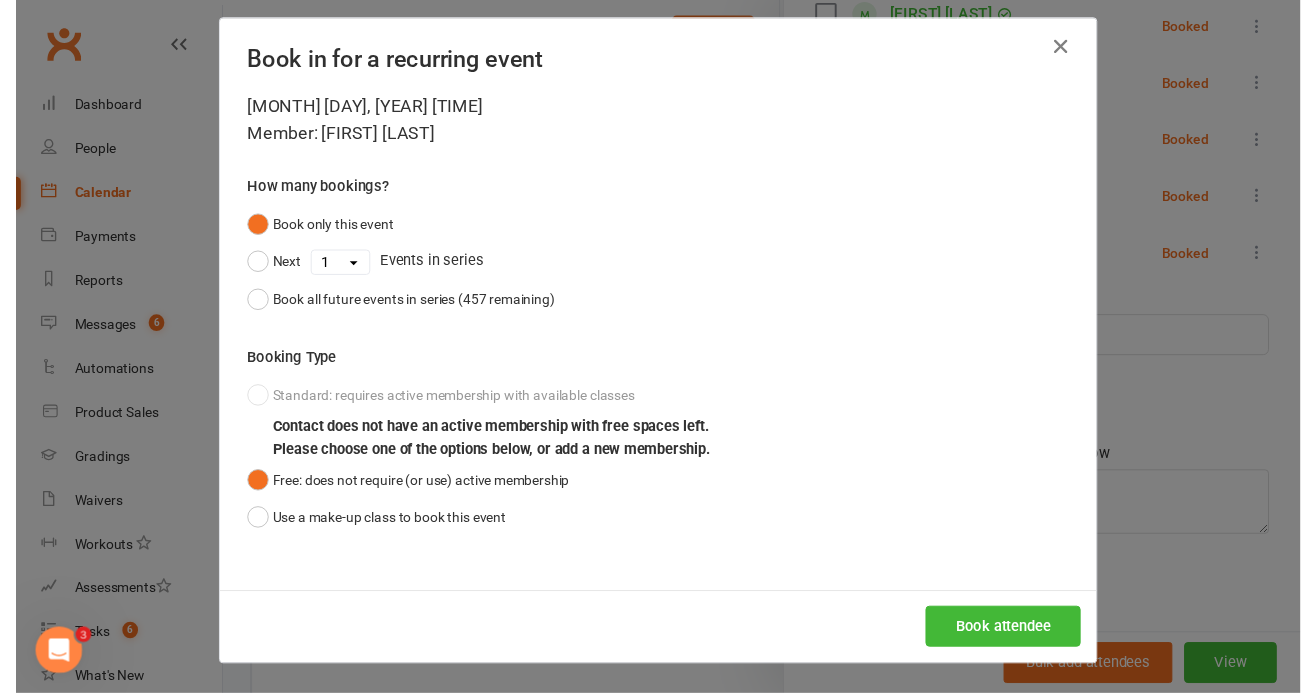 scroll, scrollTop: 10, scrollLeft: 0, axis: vertical 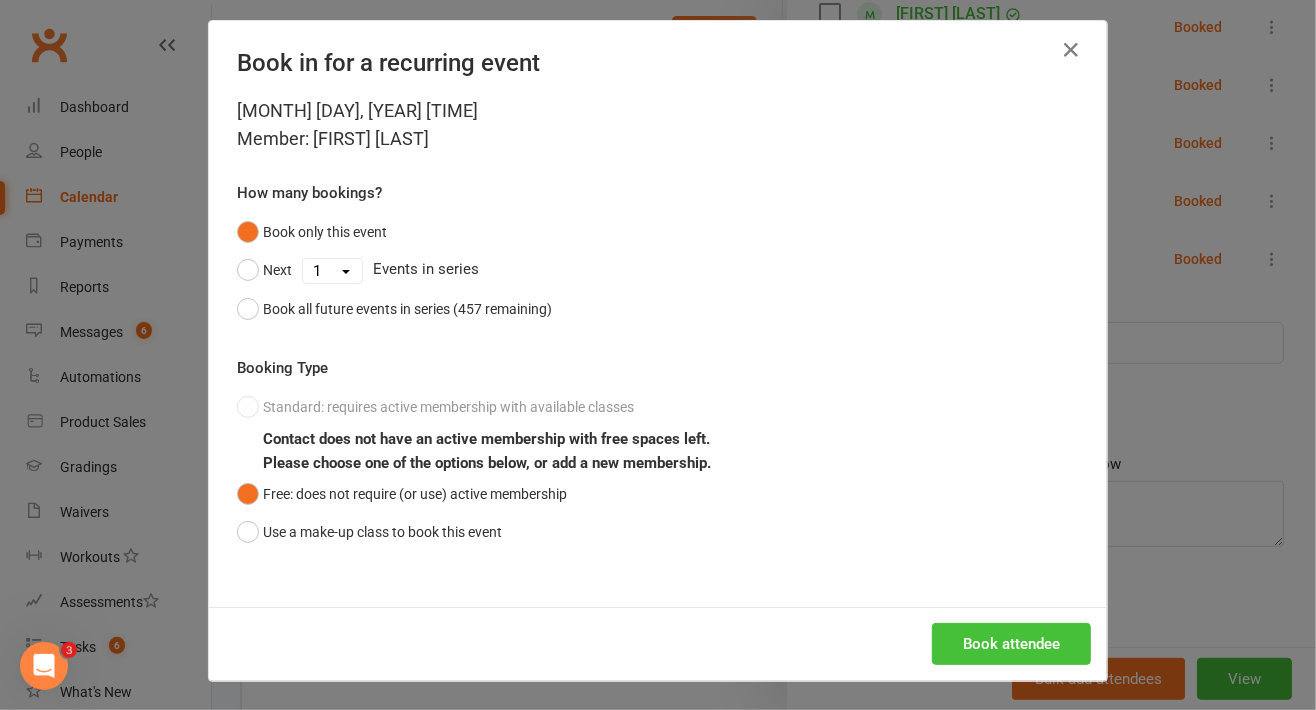 click on "Book attendee" at bounding box center (1011, 644) 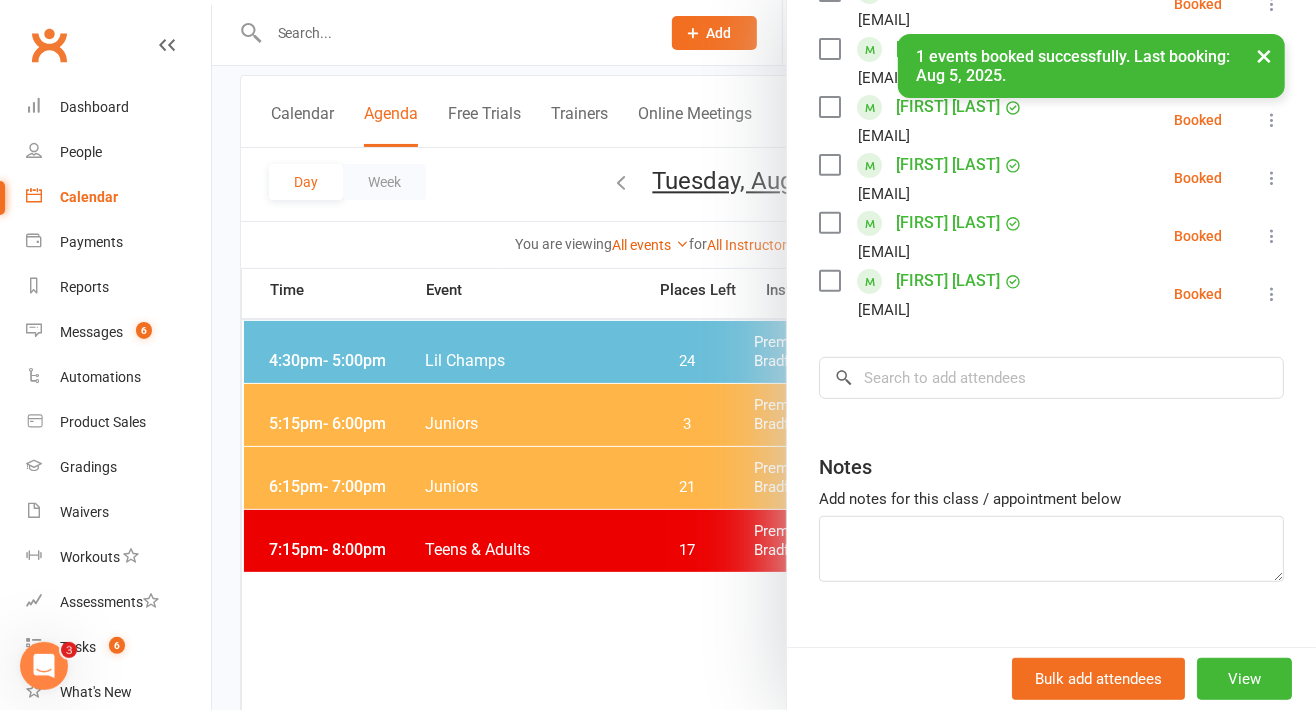 scroll, scrollTop: 414, scrollLeft: 0, axis: vertical 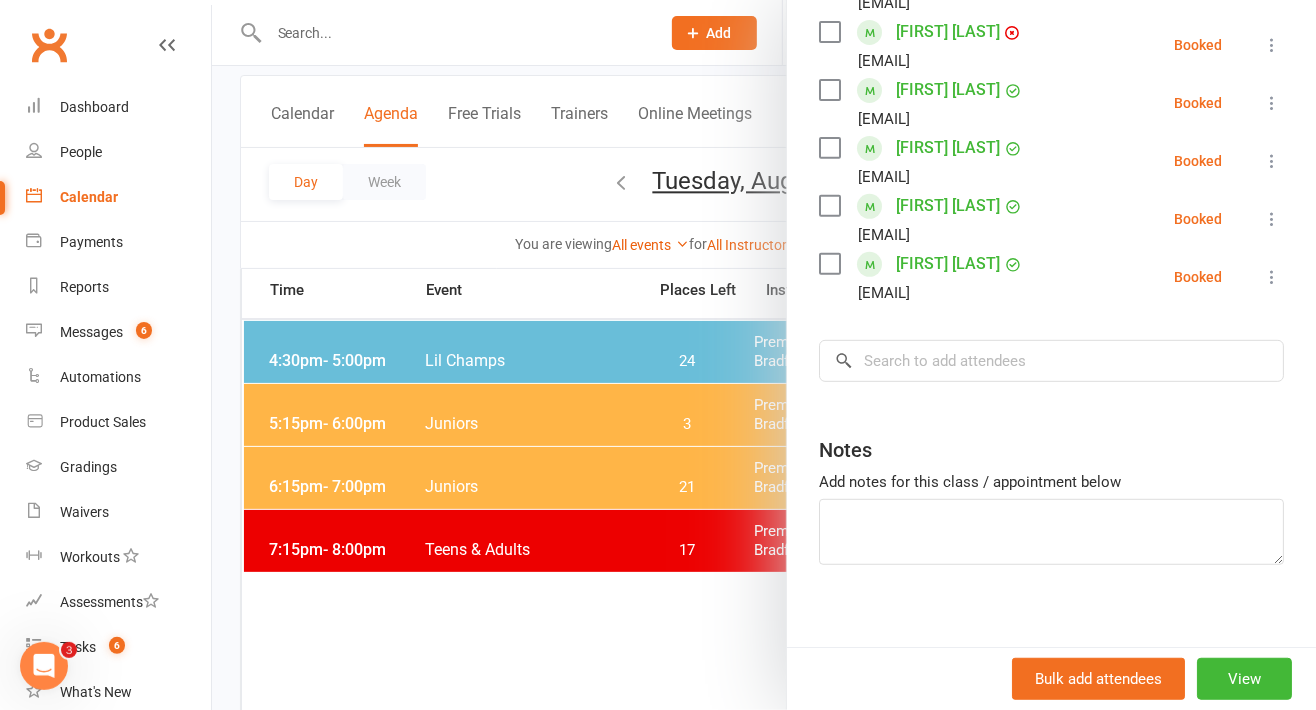 click at bounding box center (764, 355) 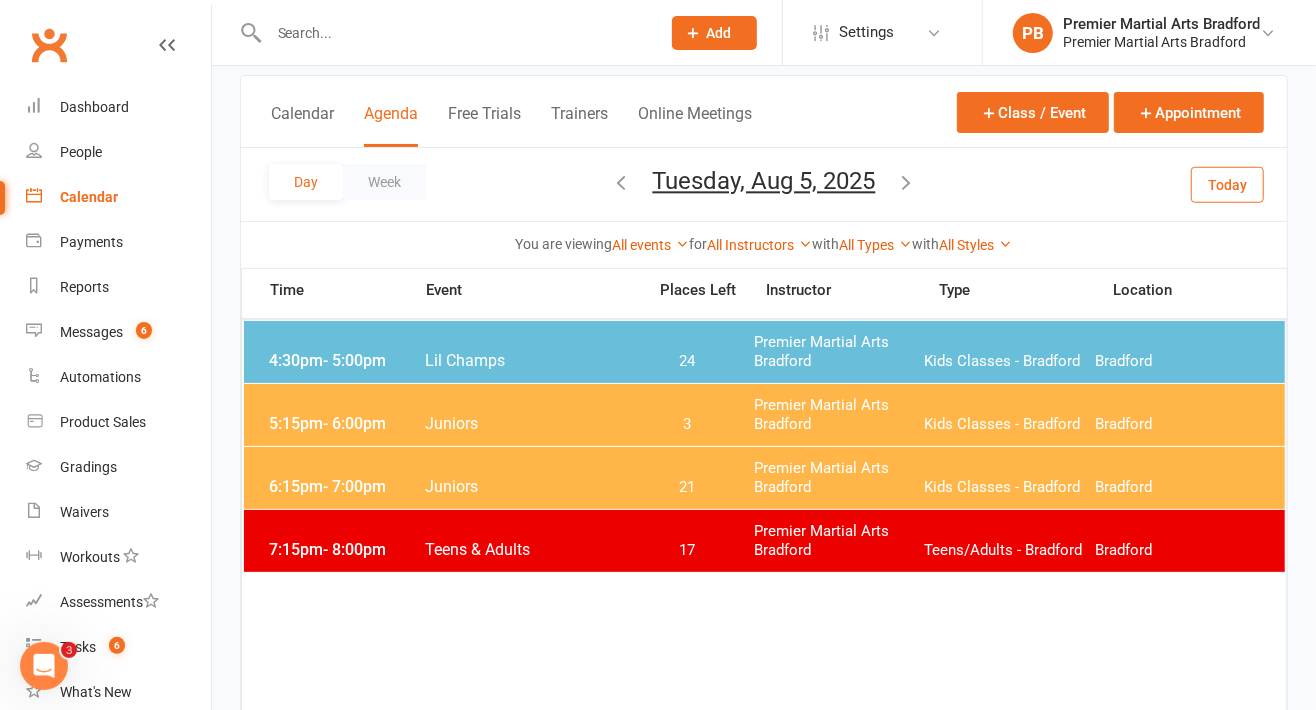 click at bounding box center (907, 182) 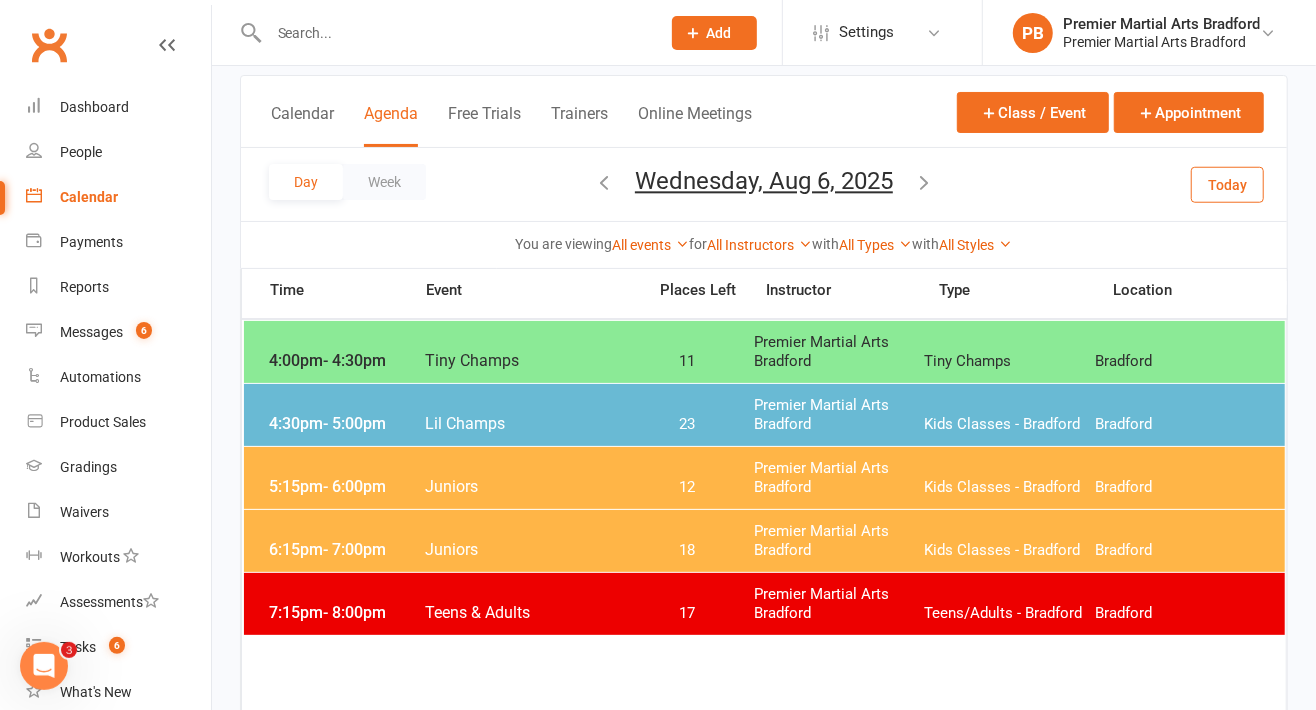 click at bounding box center [924, 182] 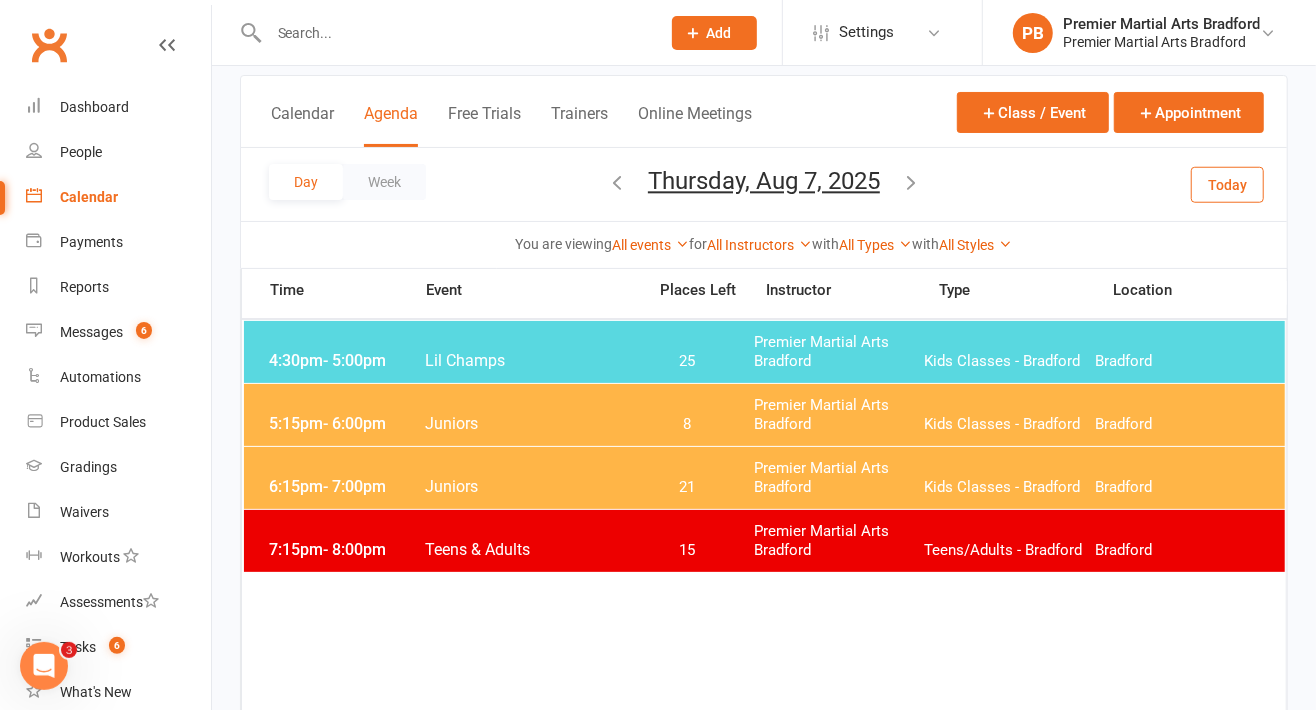 click at bounding box center (911, 184) 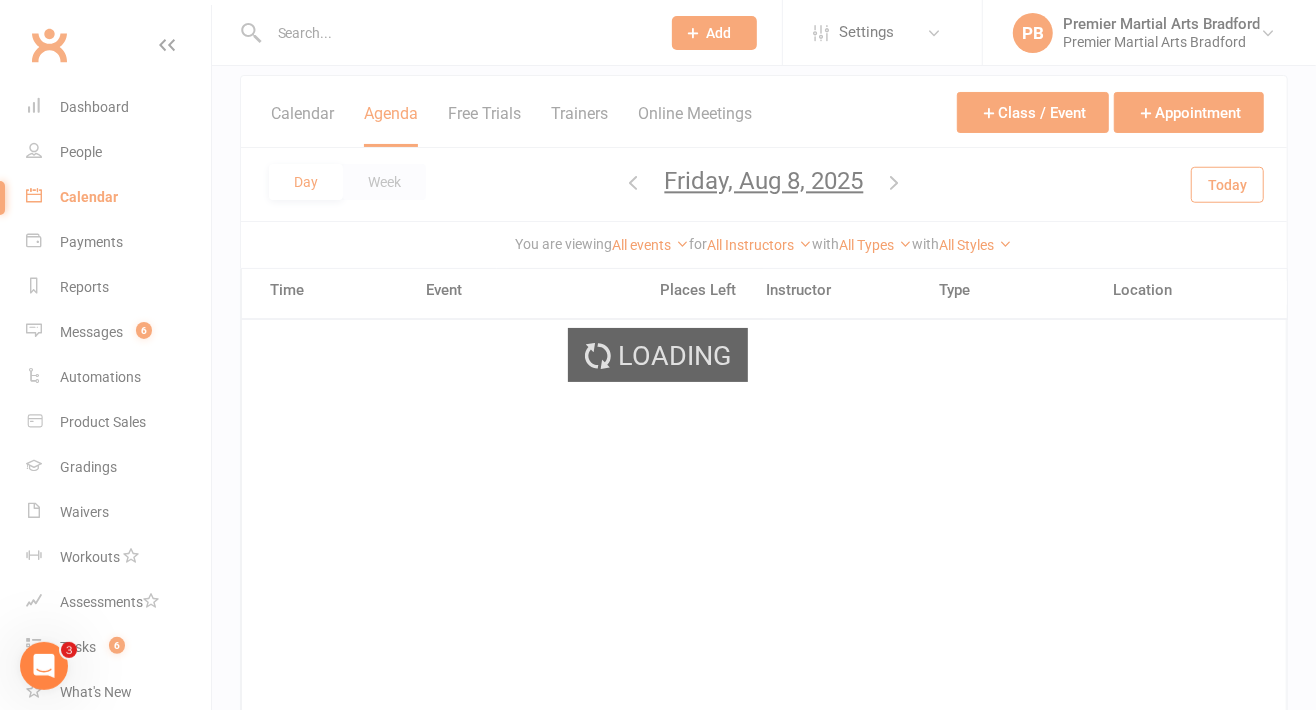 click on "Loading" at bounding box center (658, 355) 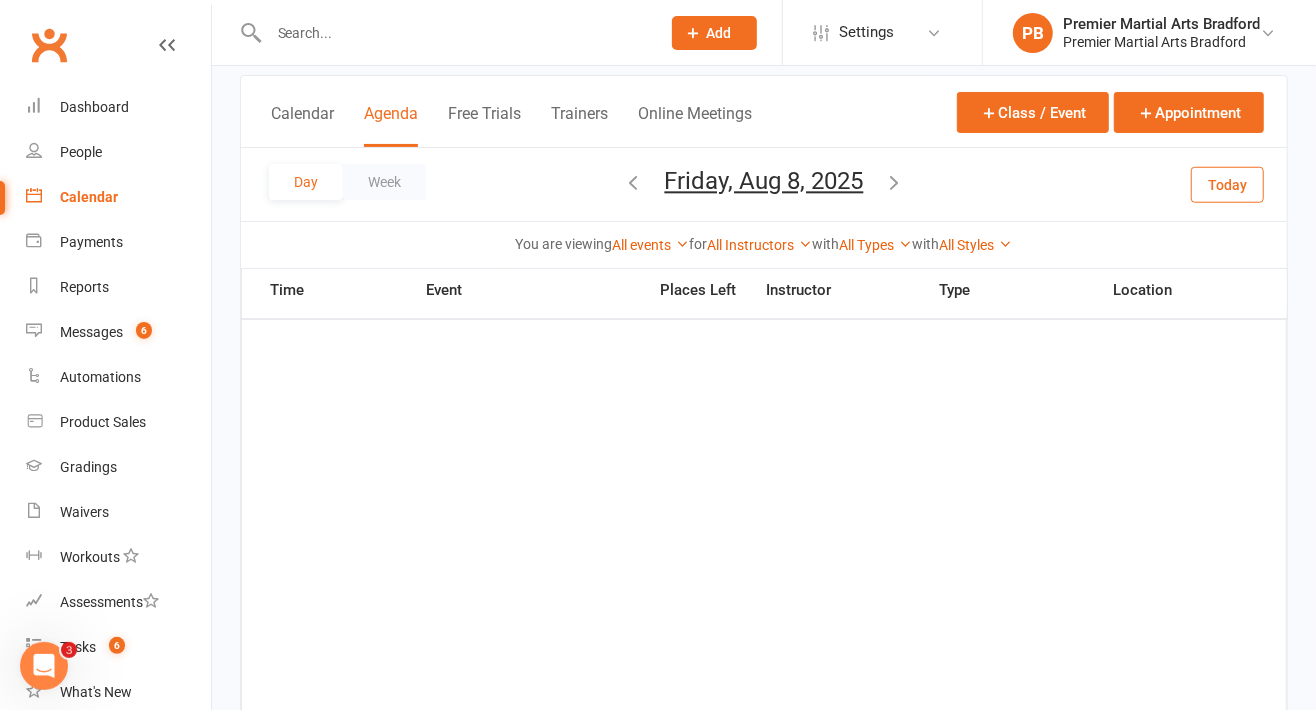click at bounding box center [895, 182] 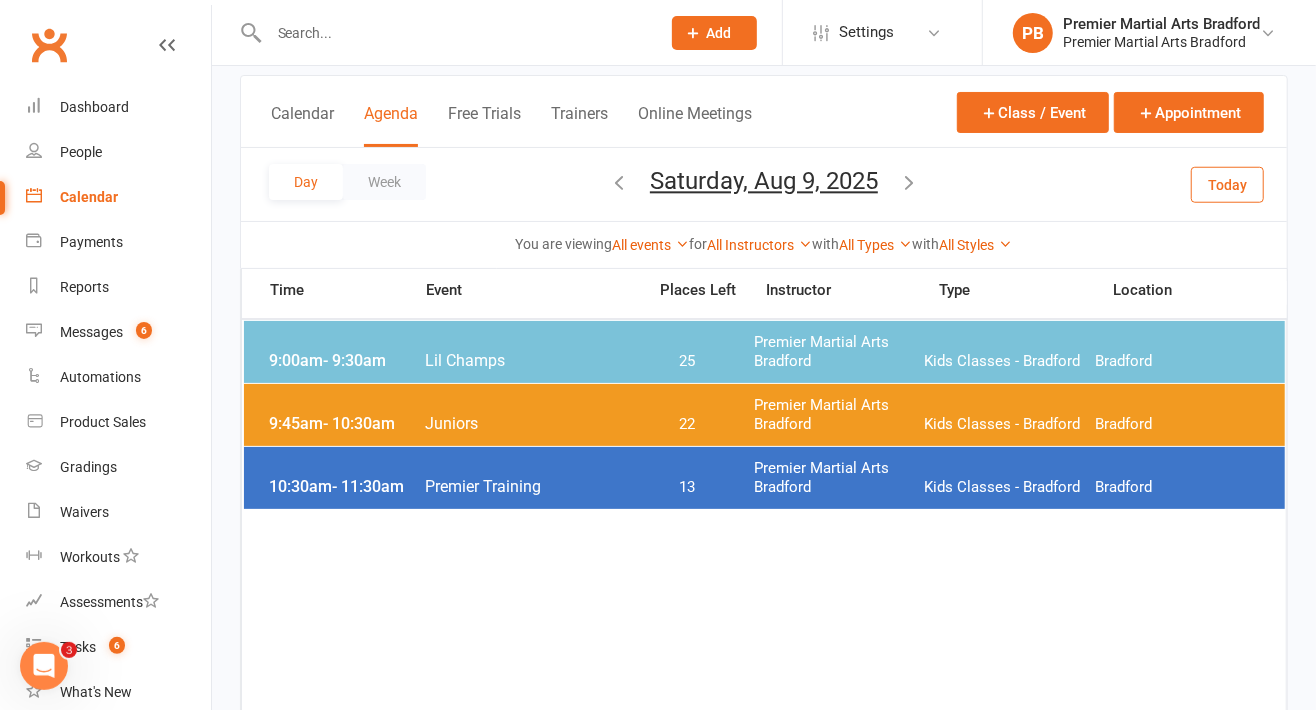 click at bounding box center [909, 182] 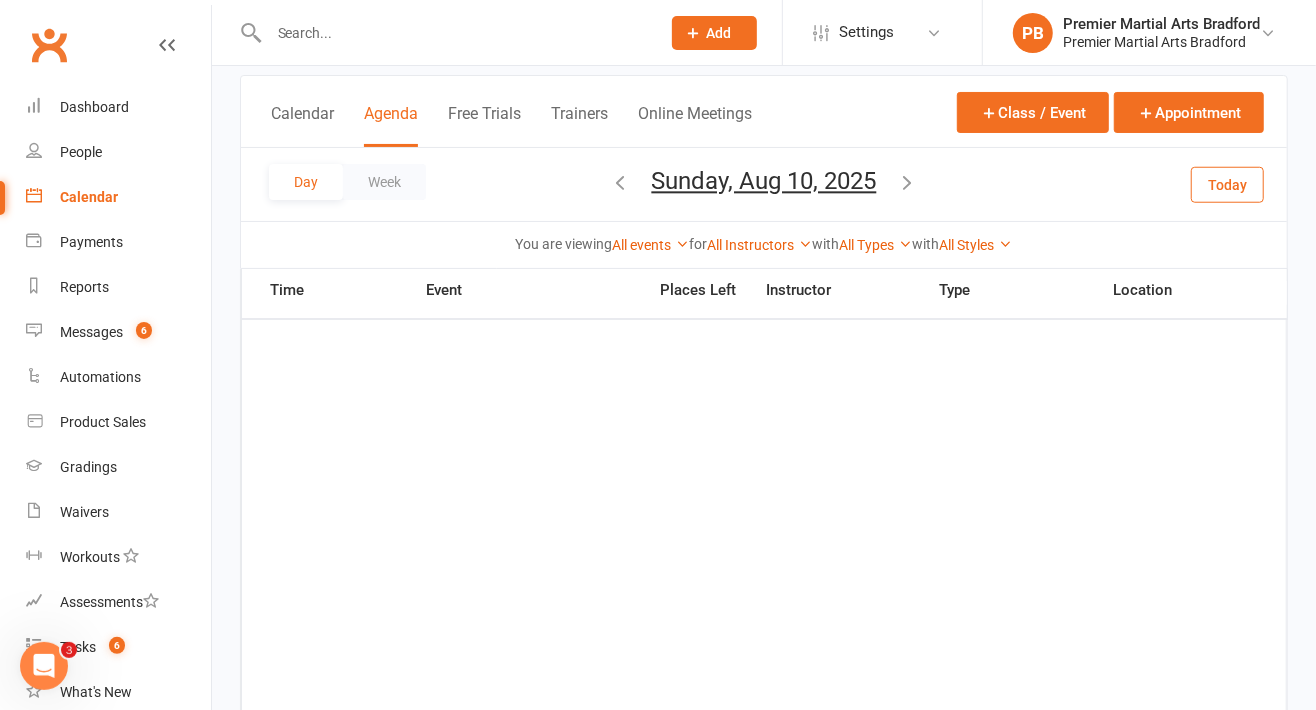 click at bounding box center [908, 182] 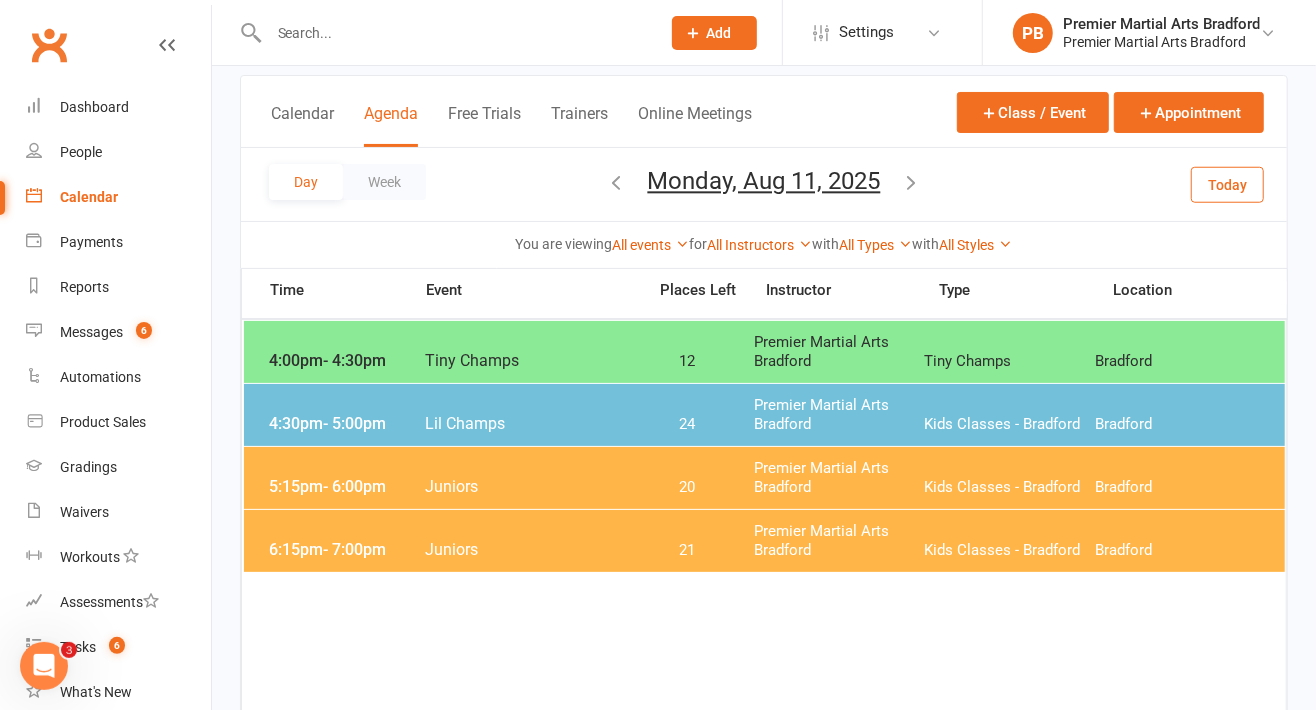 click at bounding box center [912, 182] 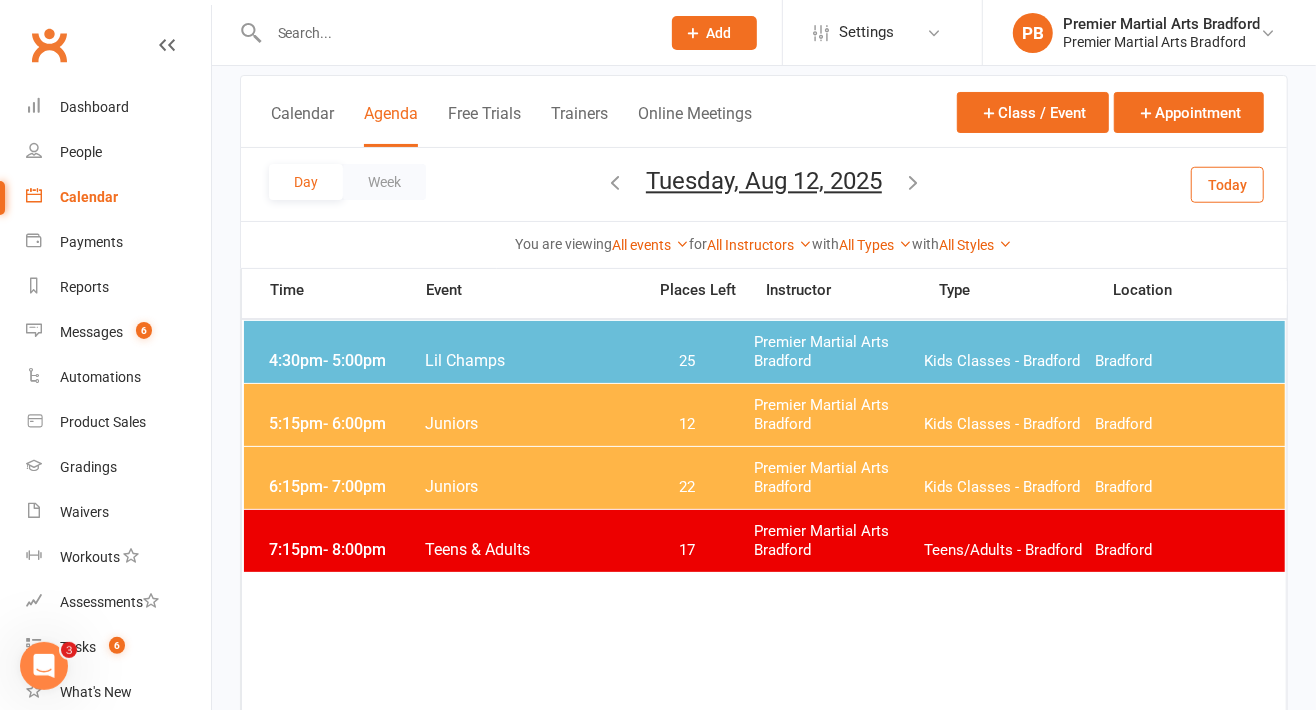 click on "22" at bounding box center (686, 487) 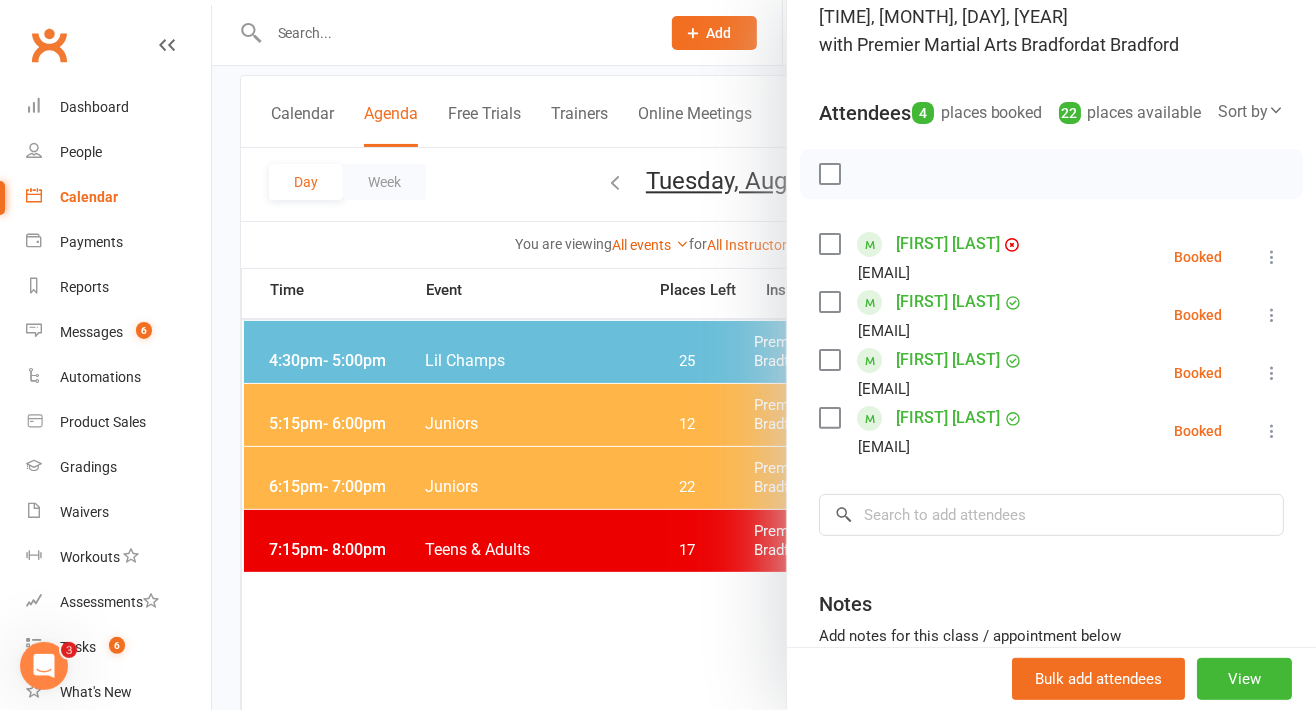 scroll, scrollTop: 126, scrollLeft: 0, axis: vertical 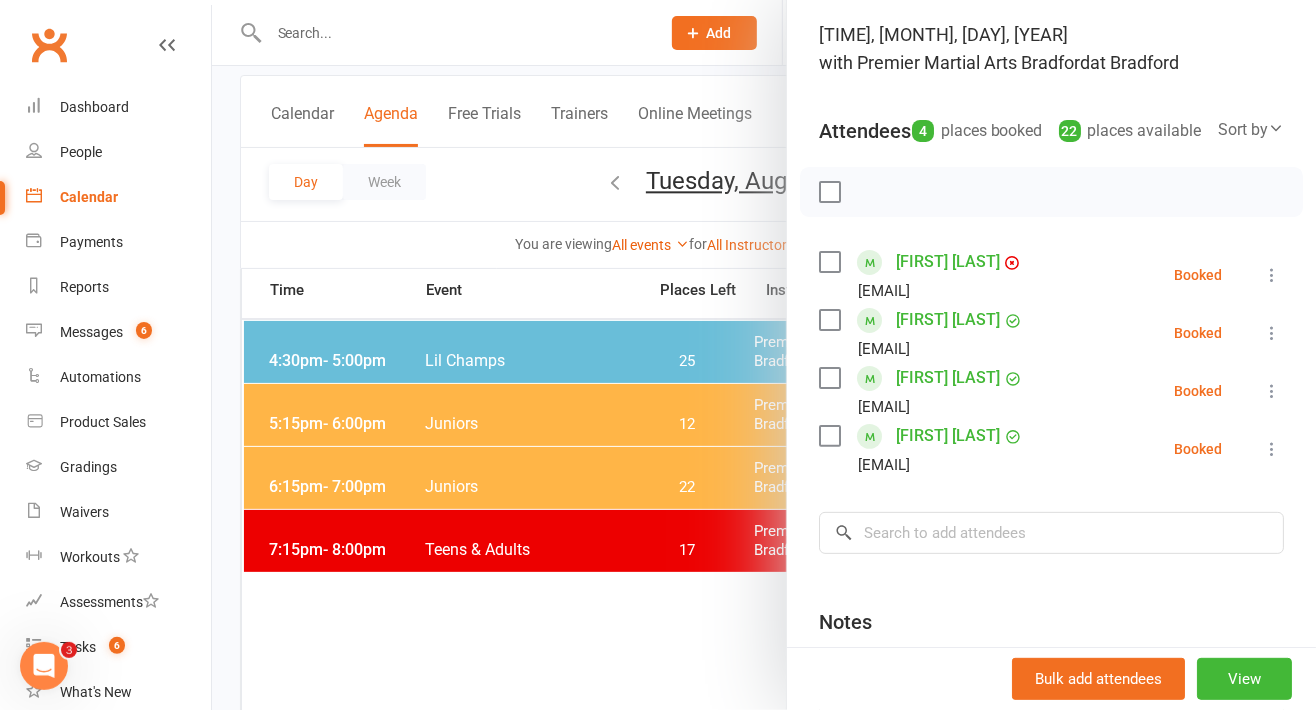 click at bounding box center (764, 355) 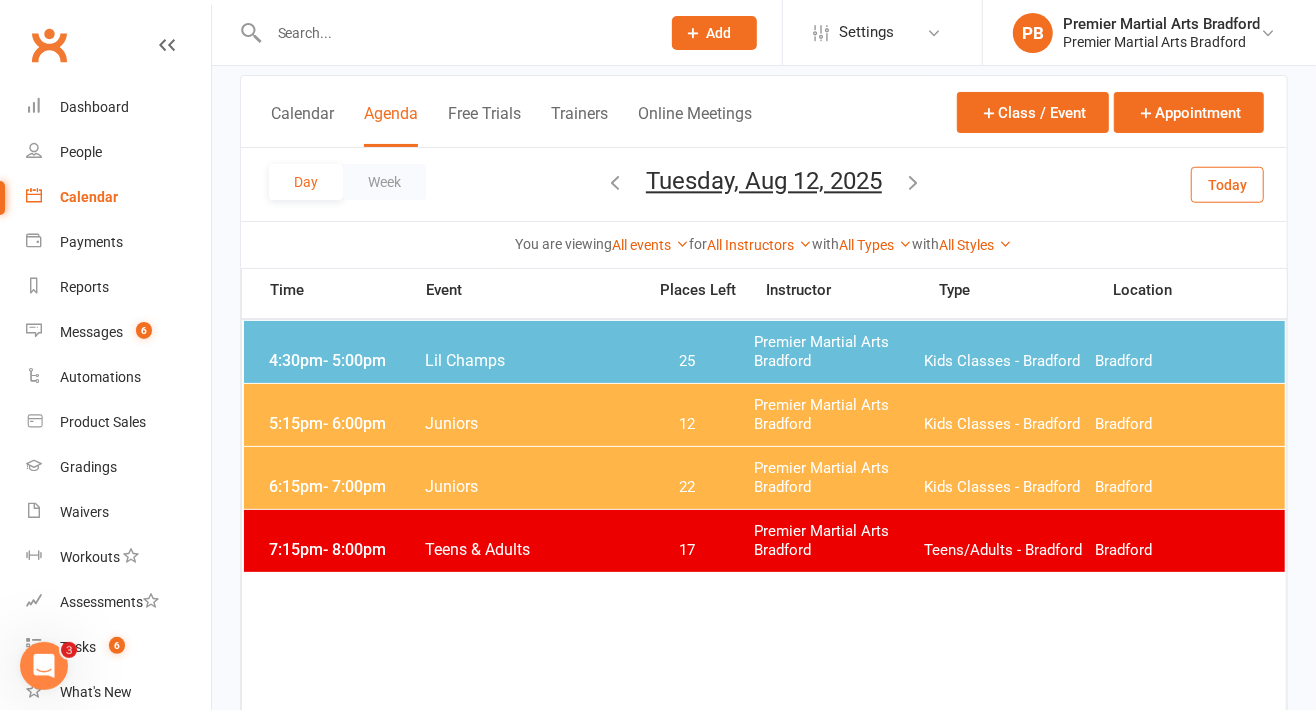 click on "12" at bounding box center (686, 424) 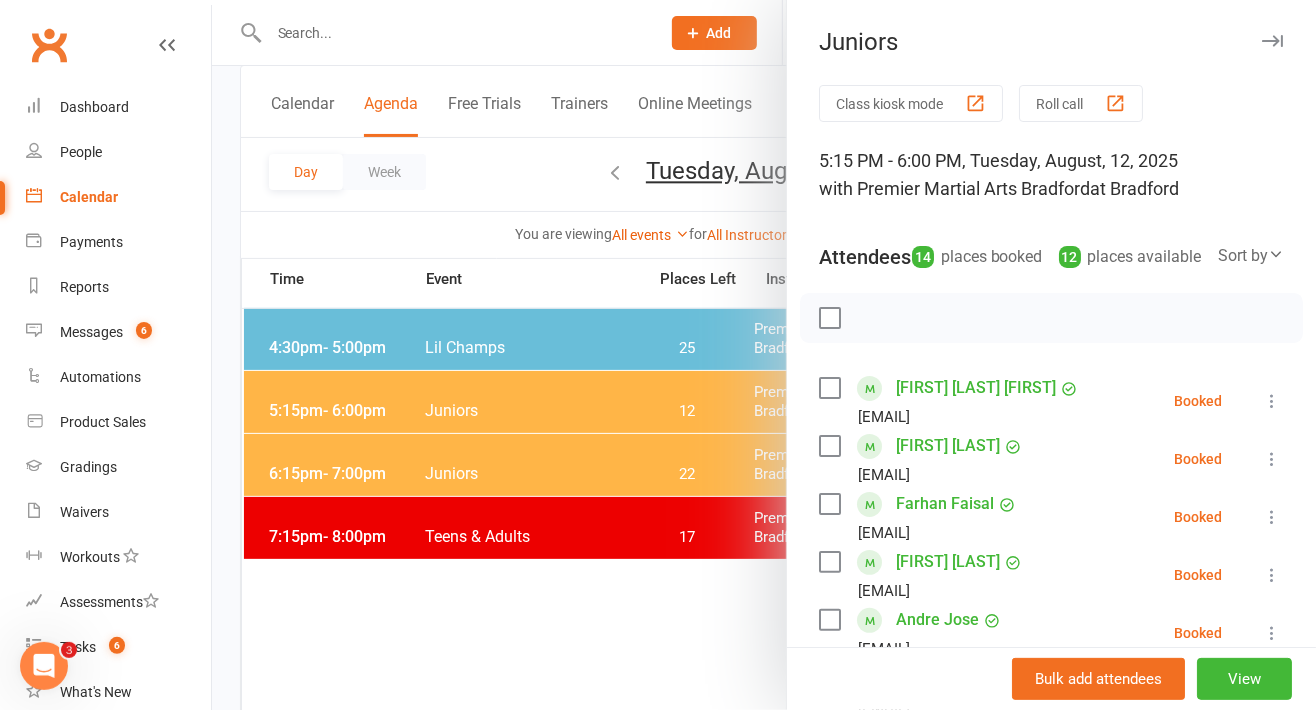 scroll, scrollTop: 123, scrollLeft: 0, axis: vertical 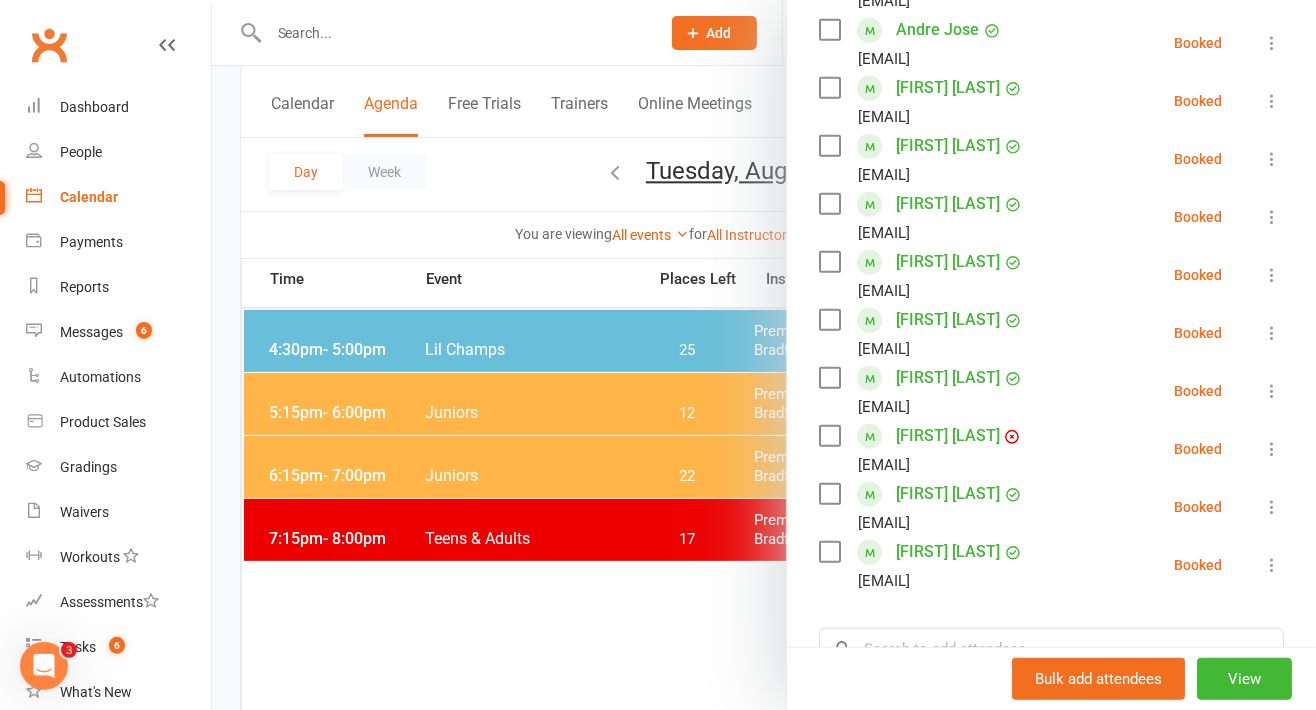 click at bounding box center (764, 355) 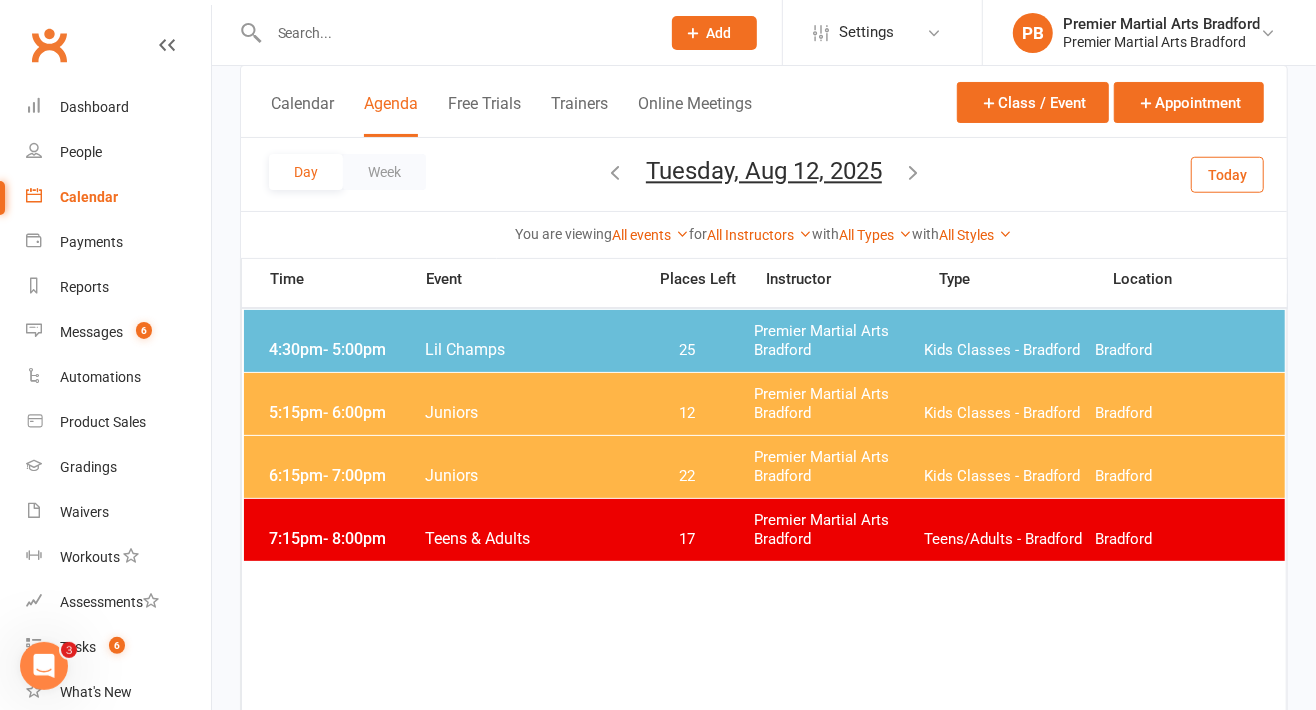 click on "6:15pm  - 7:00pm Juniors 22 Premier Martial Arts Bradford Kids Classes - Bradford Bradford" at bounding box center [764, 467] 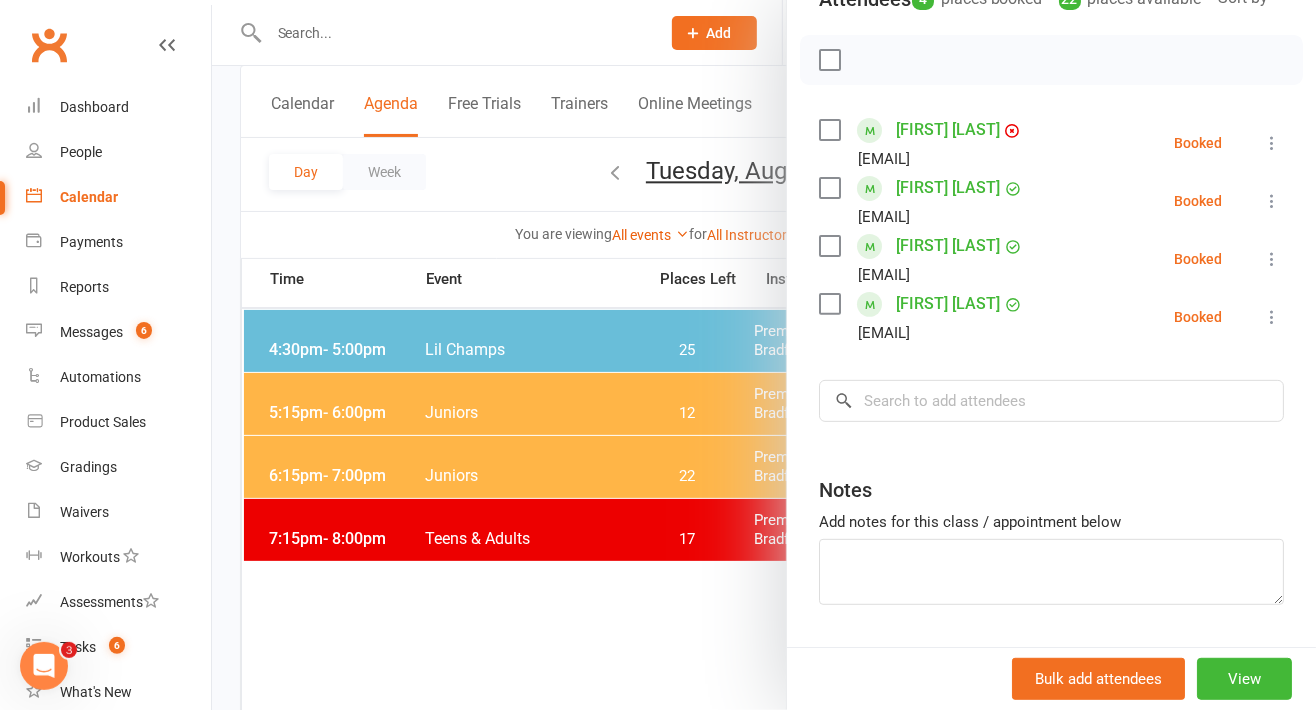 scroll, scrollTop: 258, scrollLeft: 0, axis: vertical 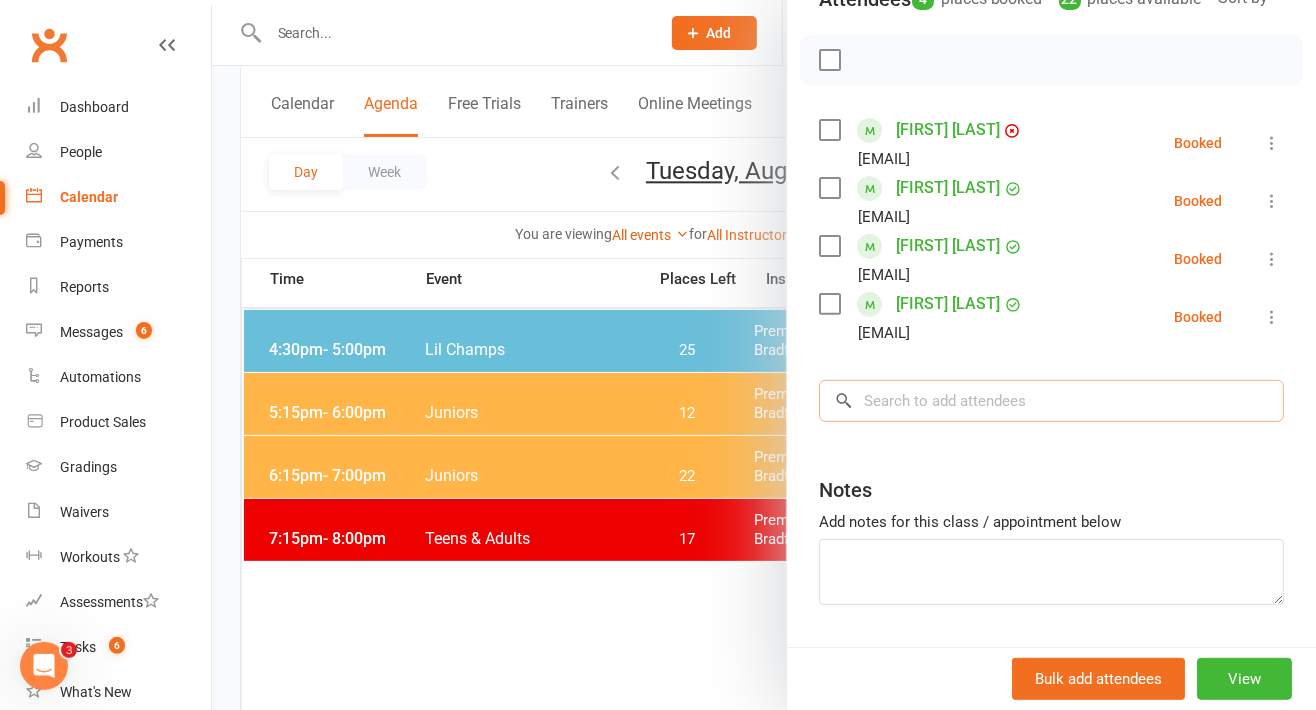 click at bounding box center (1051, 401) 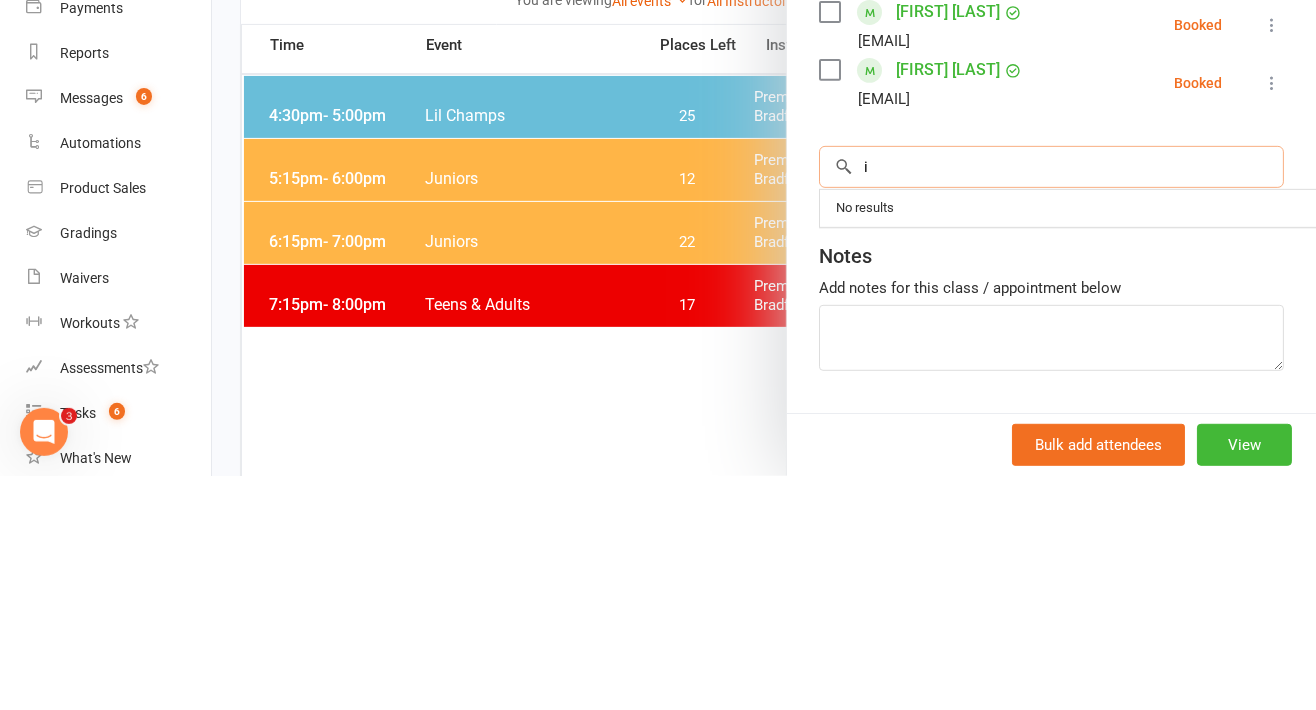 scroll, scrollTop: 123, scrollLeft: 0, axis: vertical 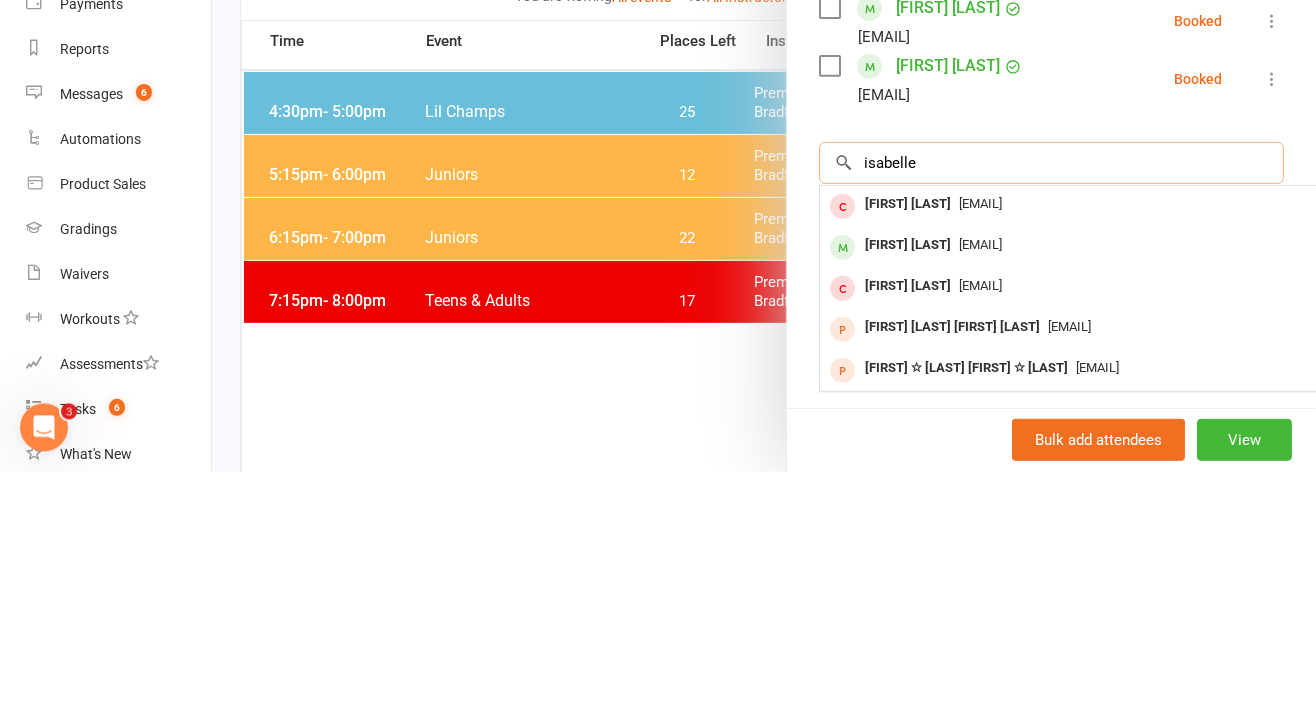 type on "isabelle" 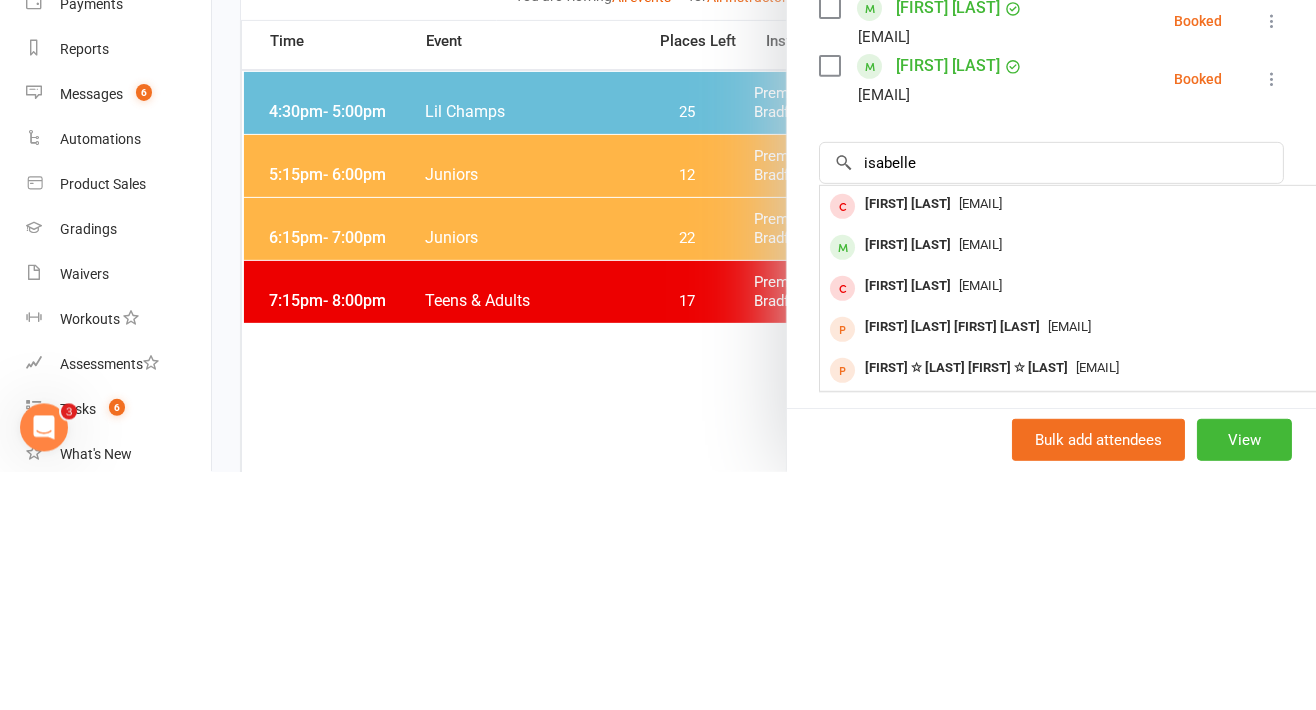 click on "[EMAIL]" at bounding box center [980, 482] 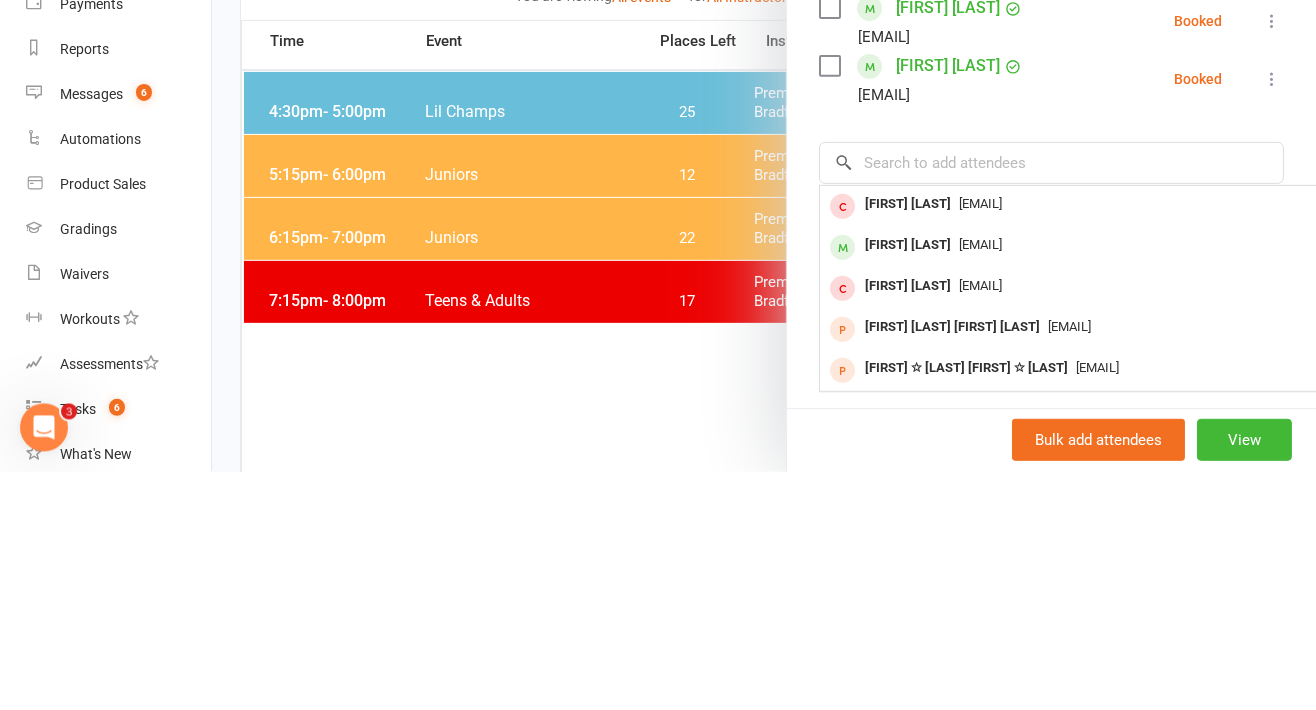 scroll, scrollTop: 123, scrollLeft: 0, axis: vertical 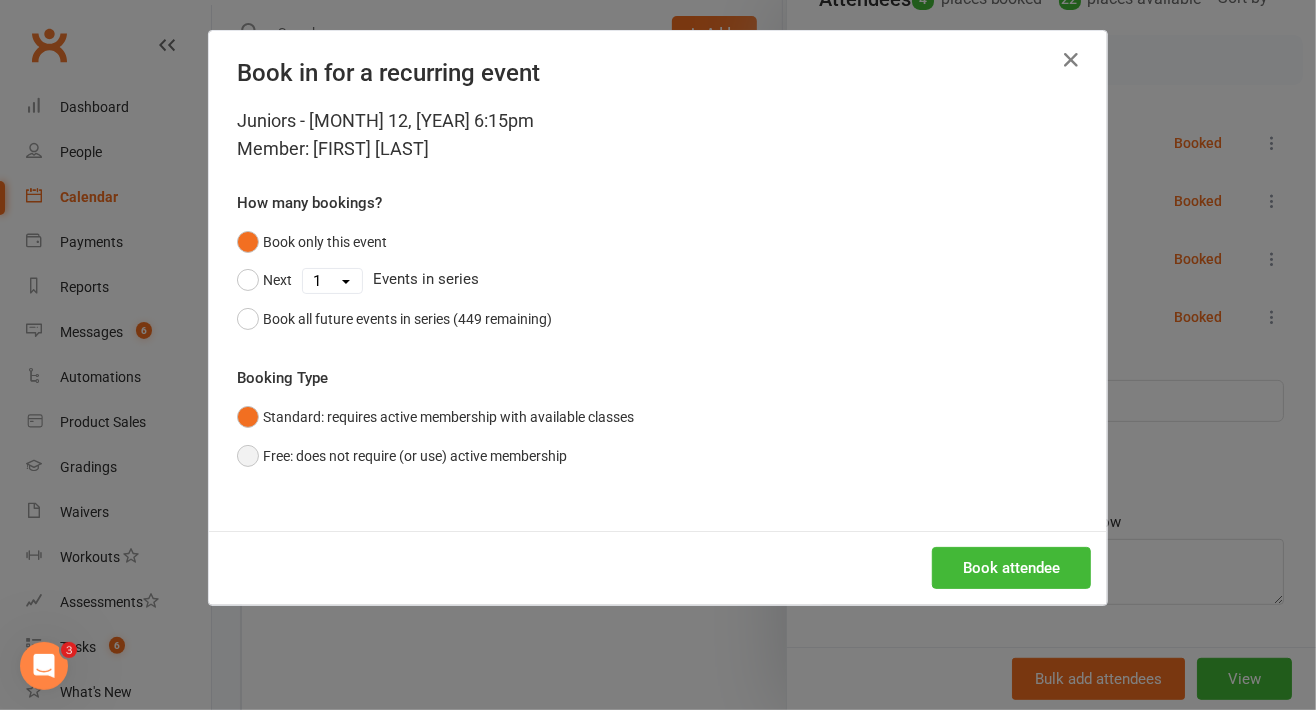 click on "Free: does not require (or use) active membership" at bounding box center [402, 456] 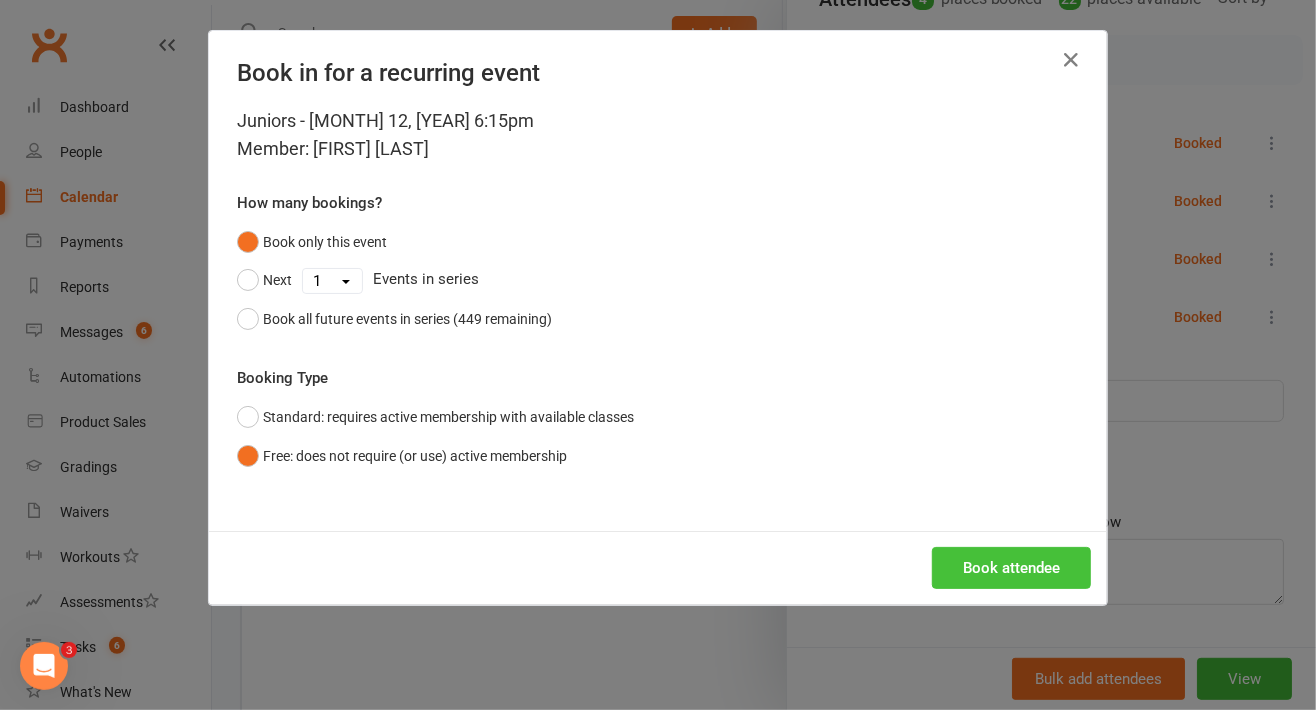 click on "Book attendee" at bounding box center (1011, 568) 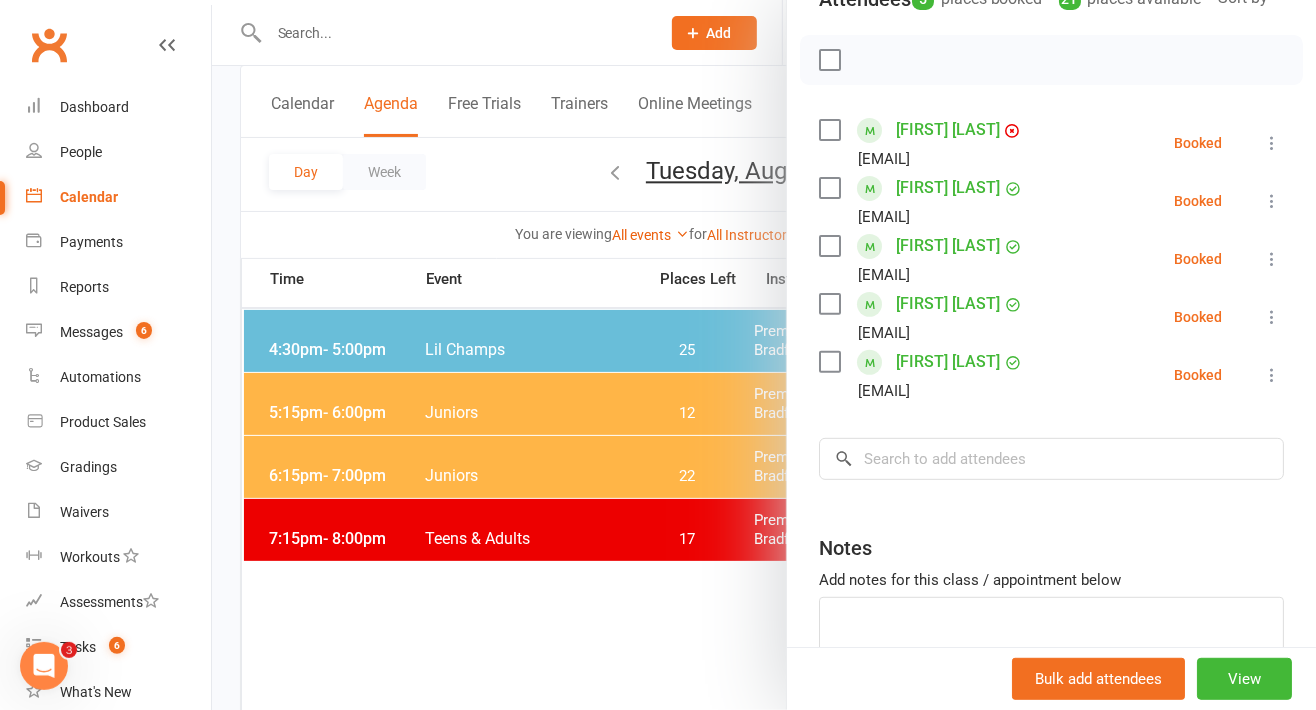 click at bounding box center [764, 355] 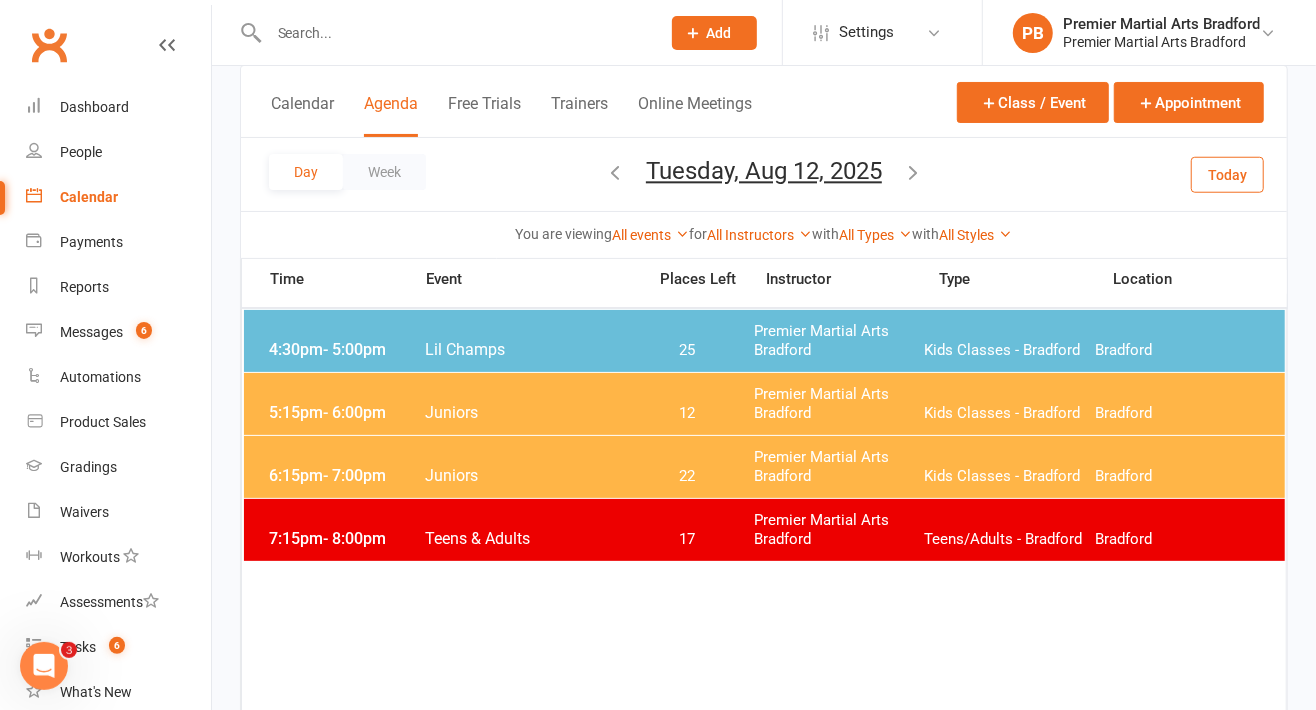 click at bounding box center (615, 174) 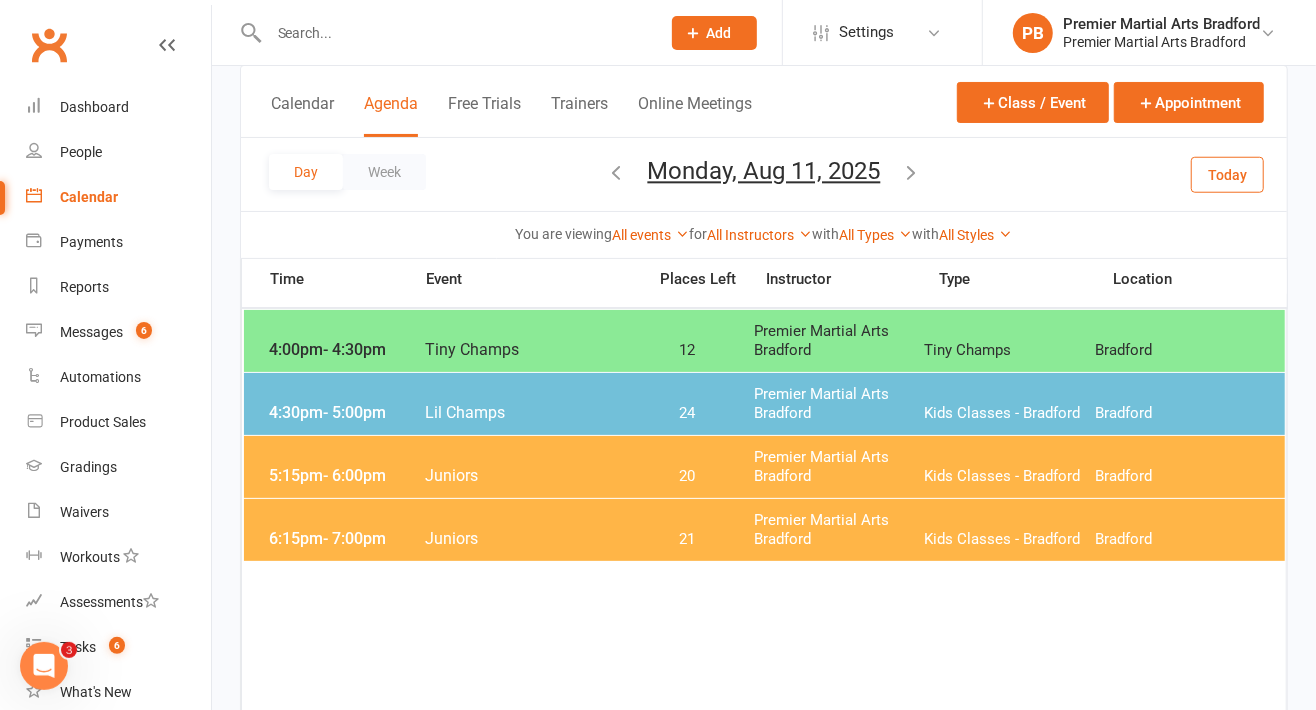 click at bounding box center [617, 172] 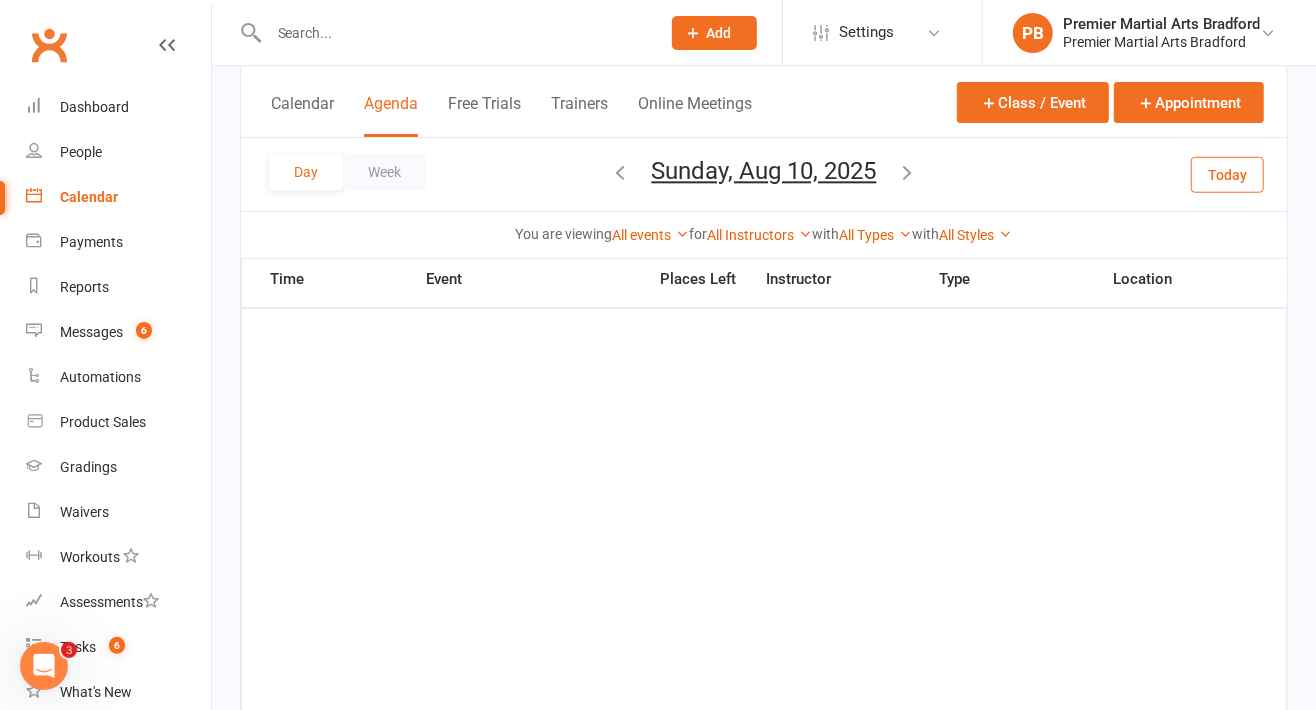click at bounding box center [621, 172] 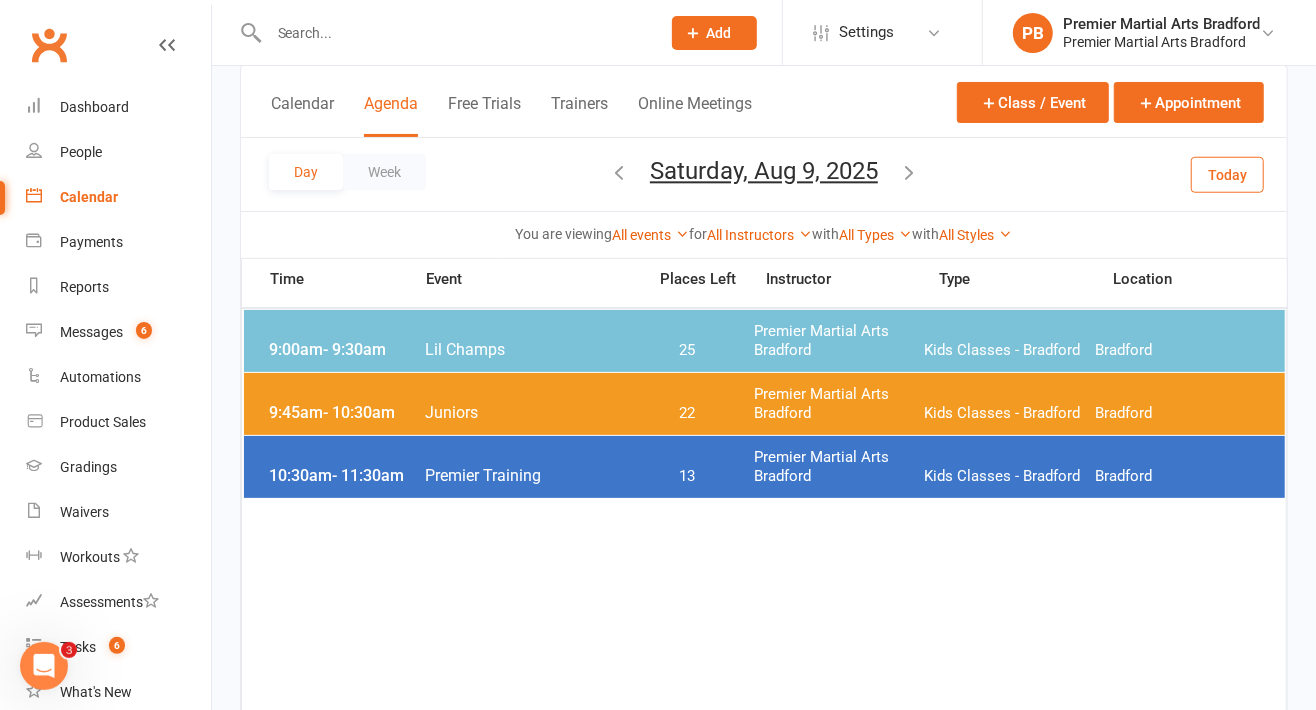 click at bounding box center (619, 172) 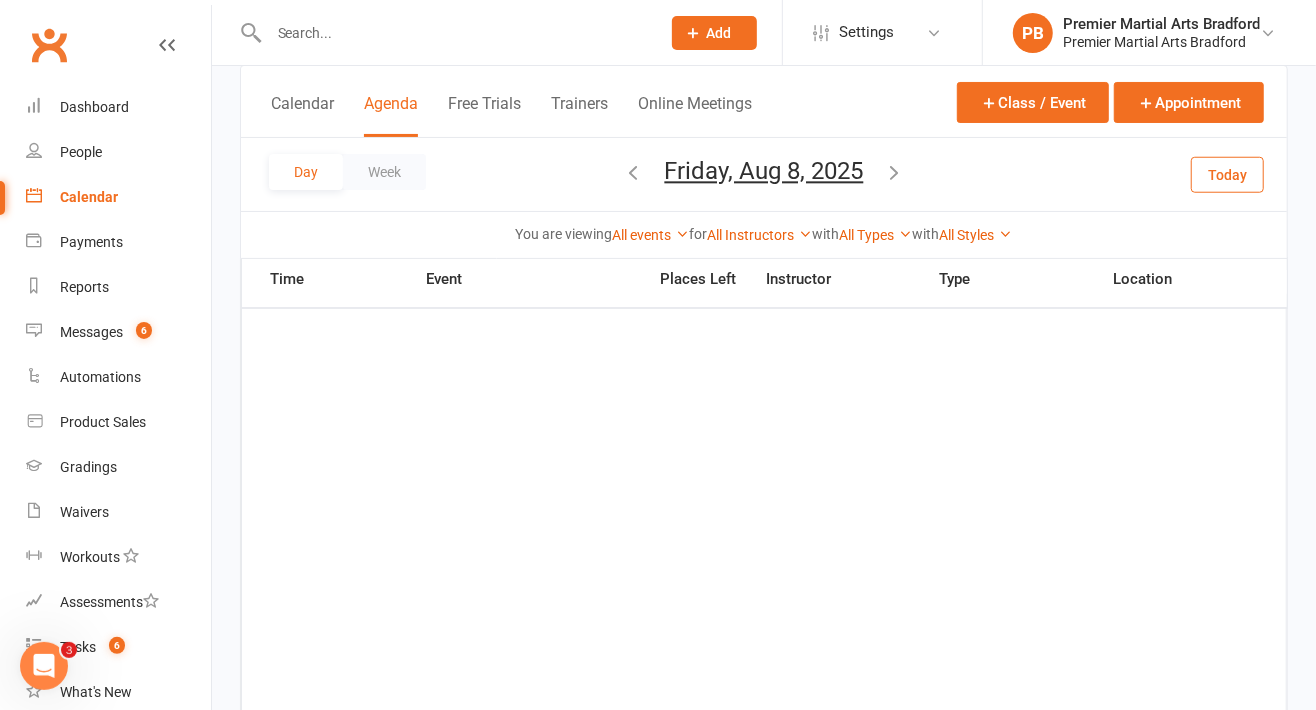 click at bounding box center [634, 172] 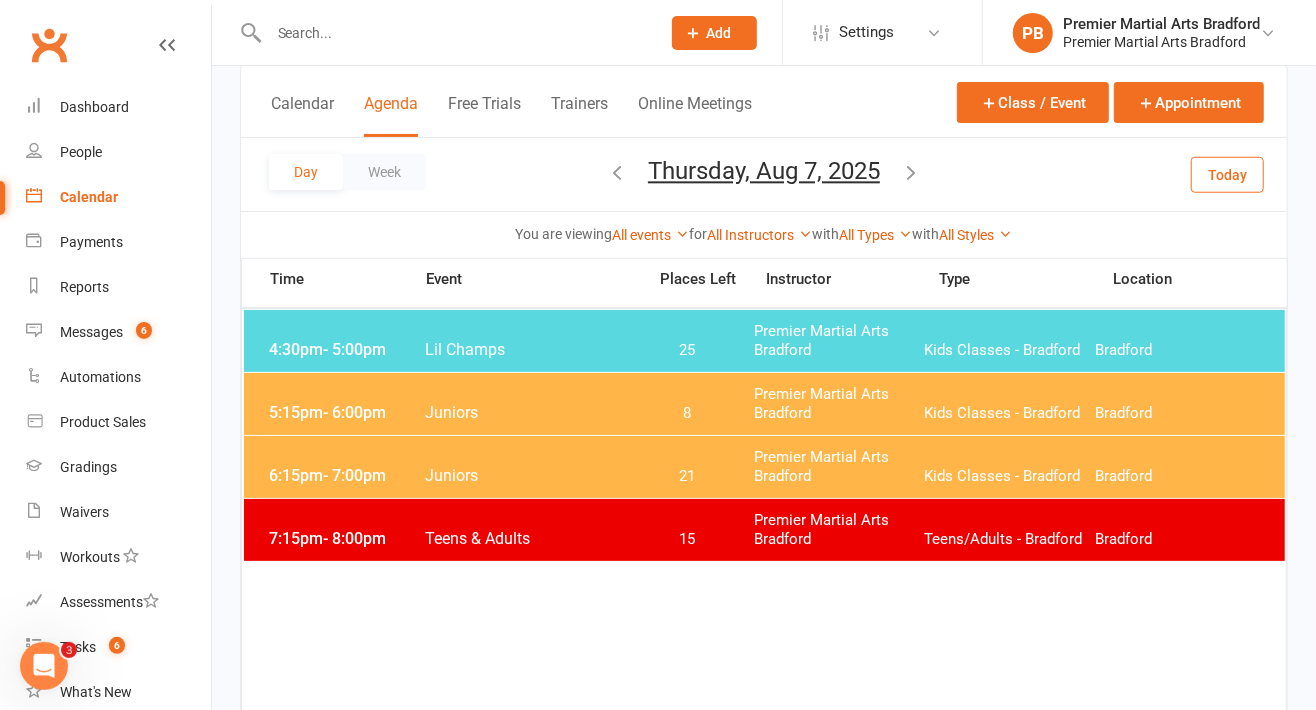 click on "6:15pm  - 7:00pm Juniors 21 Premier Martial Arts Bradford Kids Classes - Bradford Bradford" at bounding box center (764, 467) 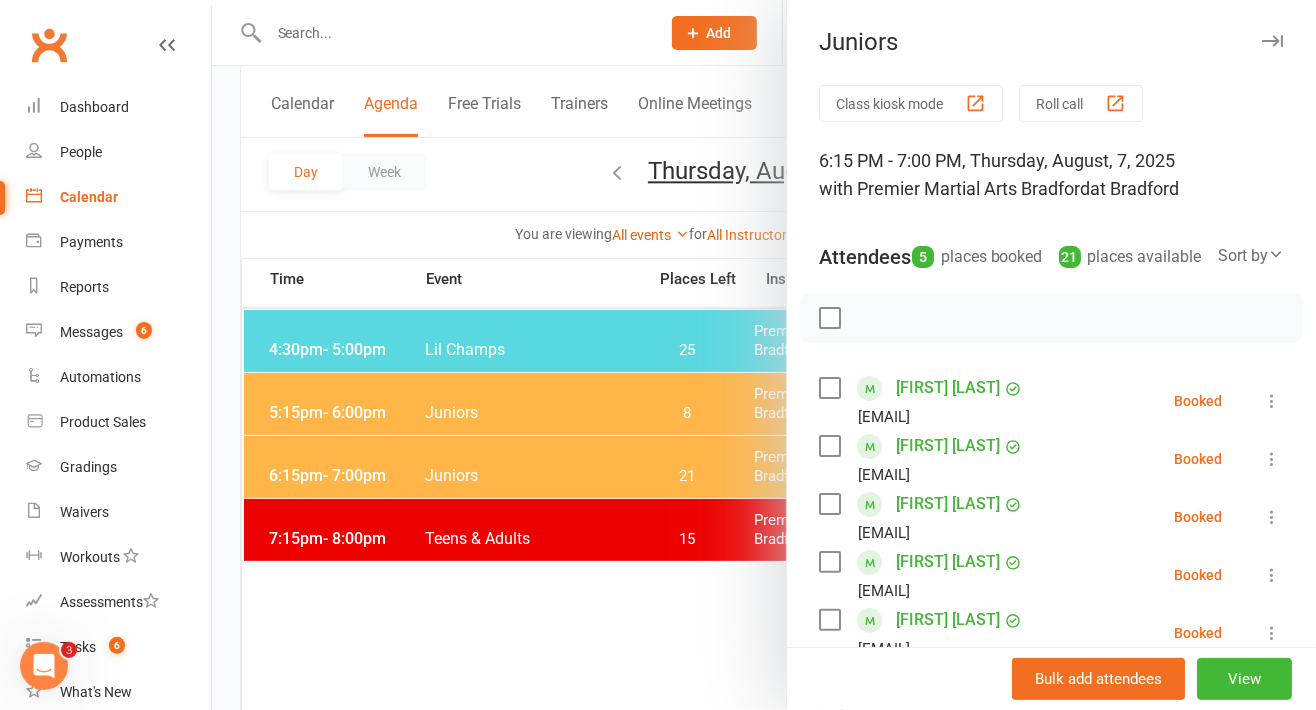 click at bounding box center [764, 355] 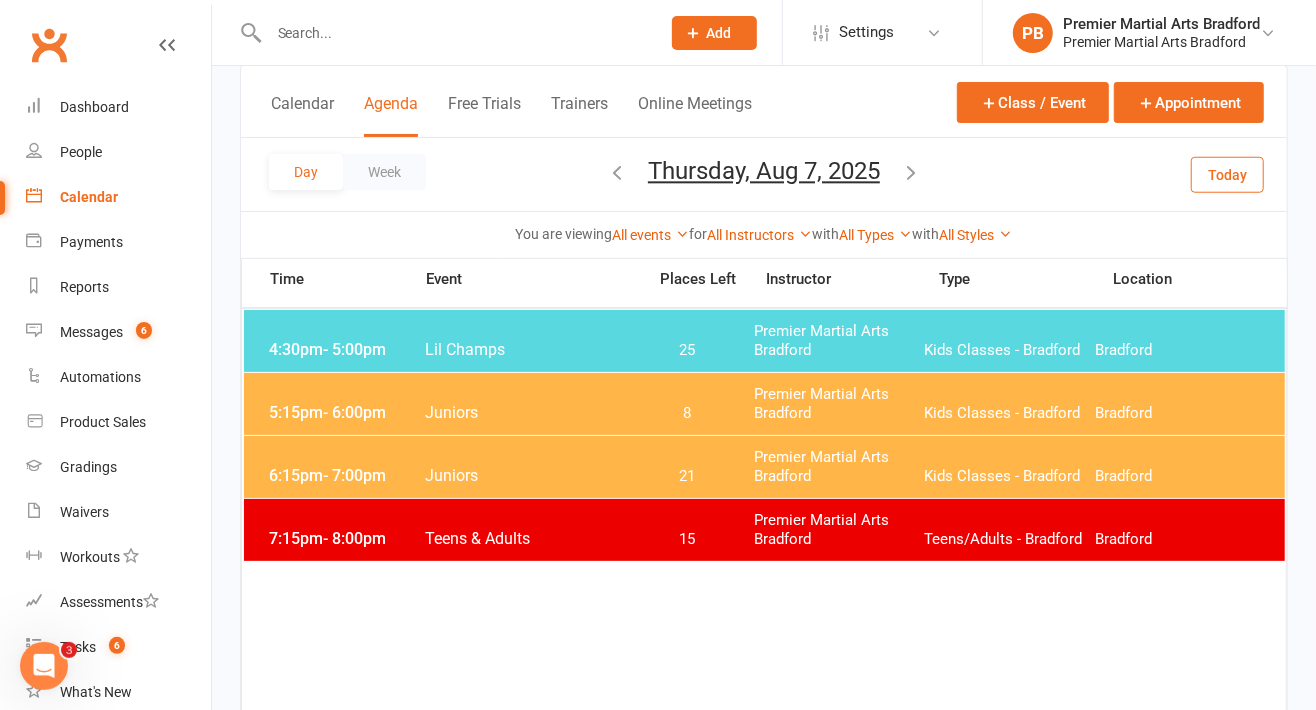 click on "Juniors" at bounding box center [529, 412] 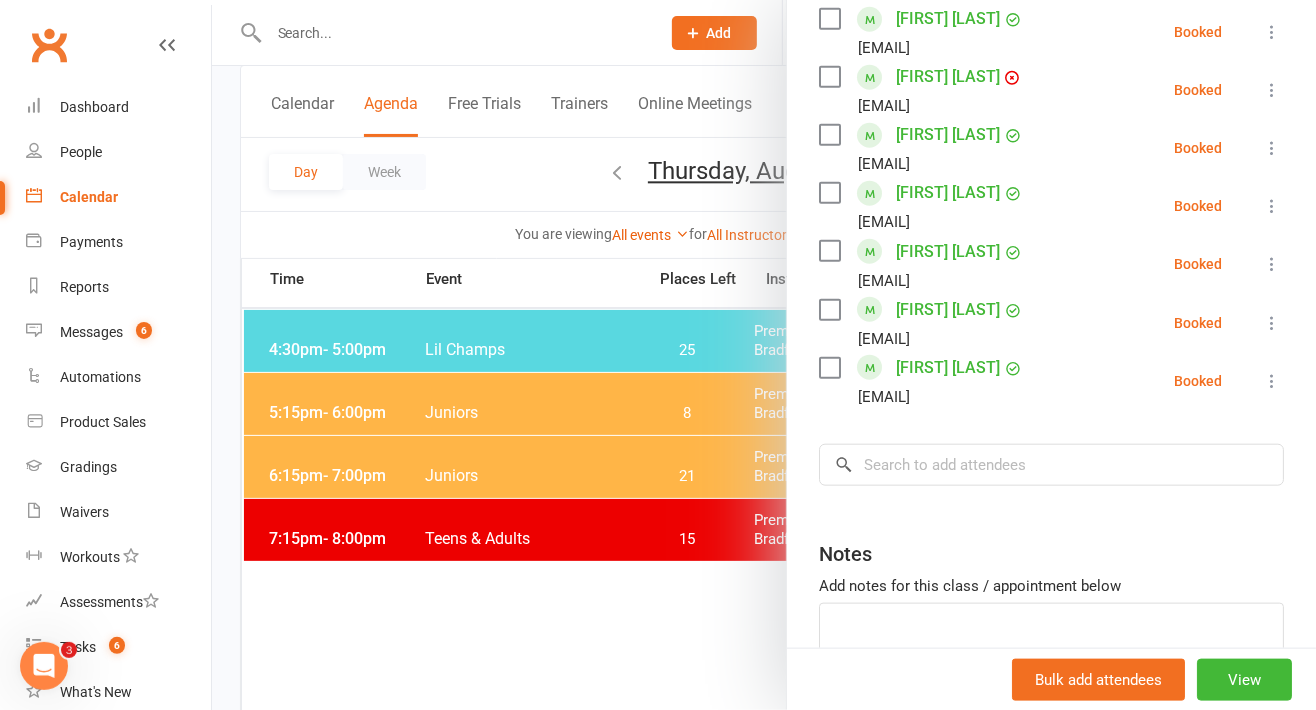 scroll, scrollTop: 1008, scrollLeft: 0, axis: vertical 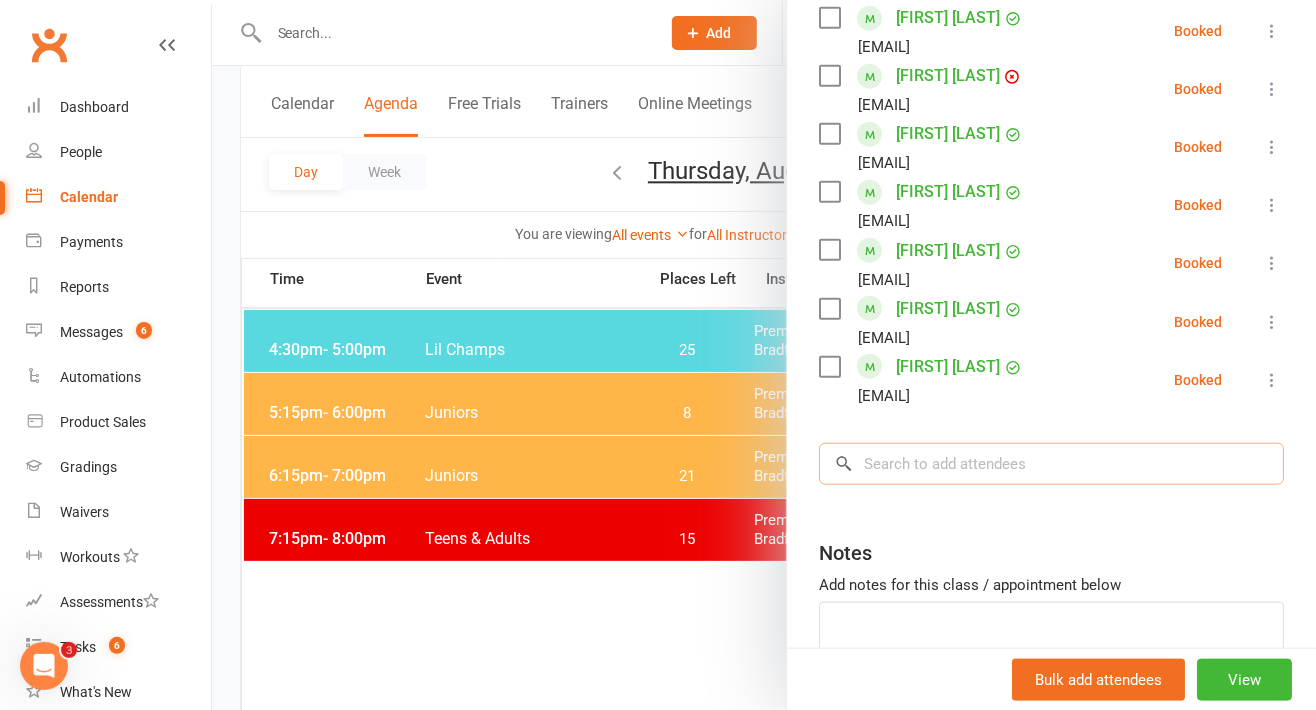 click at bounding box center [1051, 464] 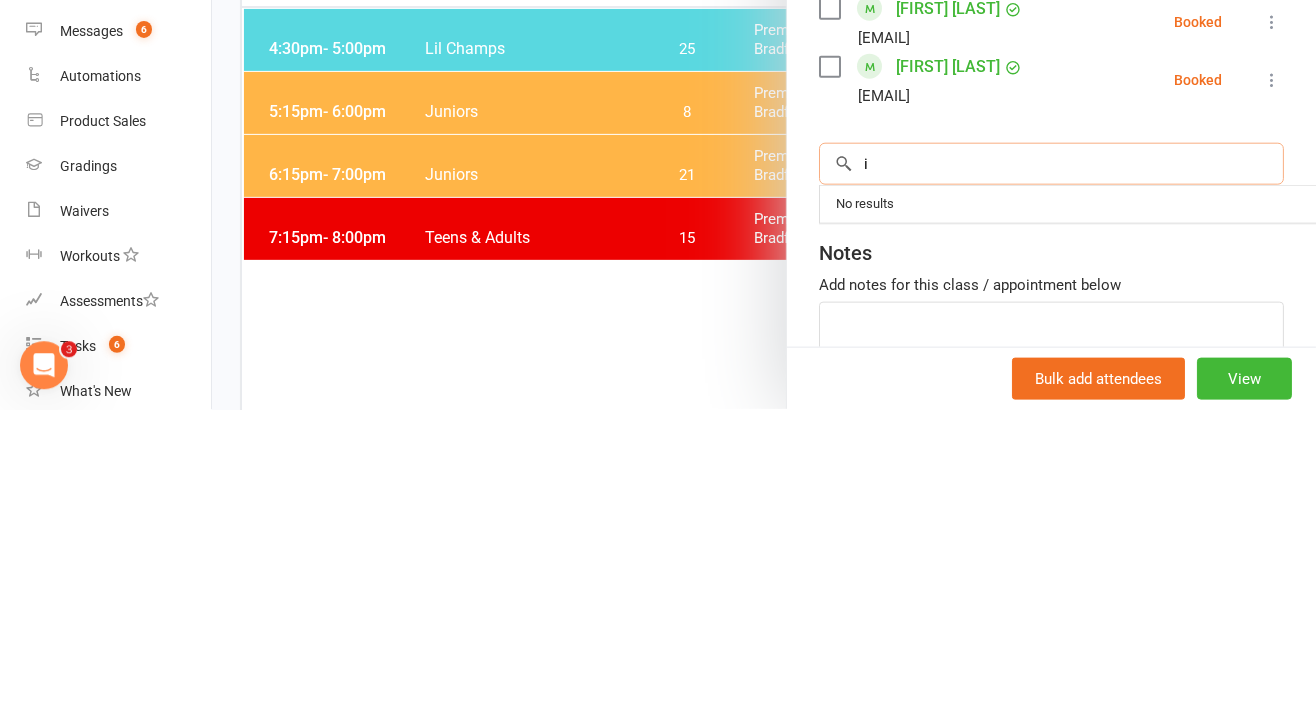 scroll, scrollTop: 123, scrollLeft: 0, axis: vertical 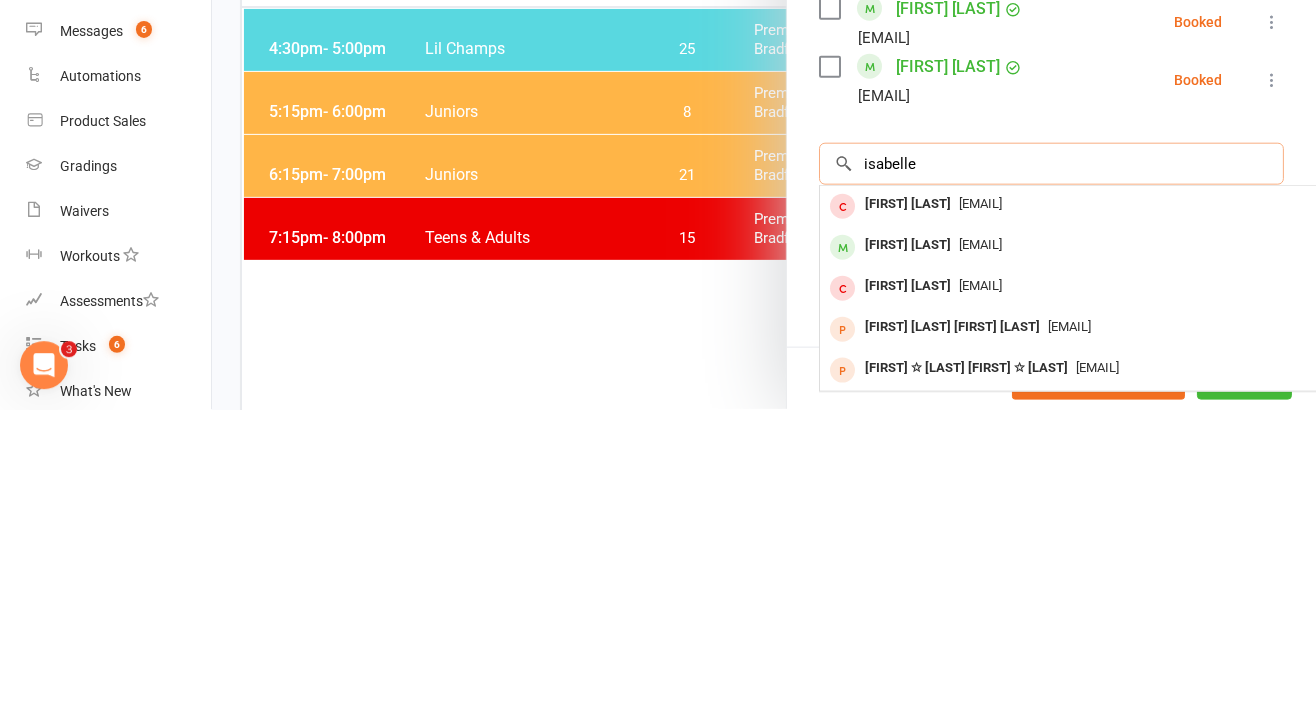 type on "isabelle" 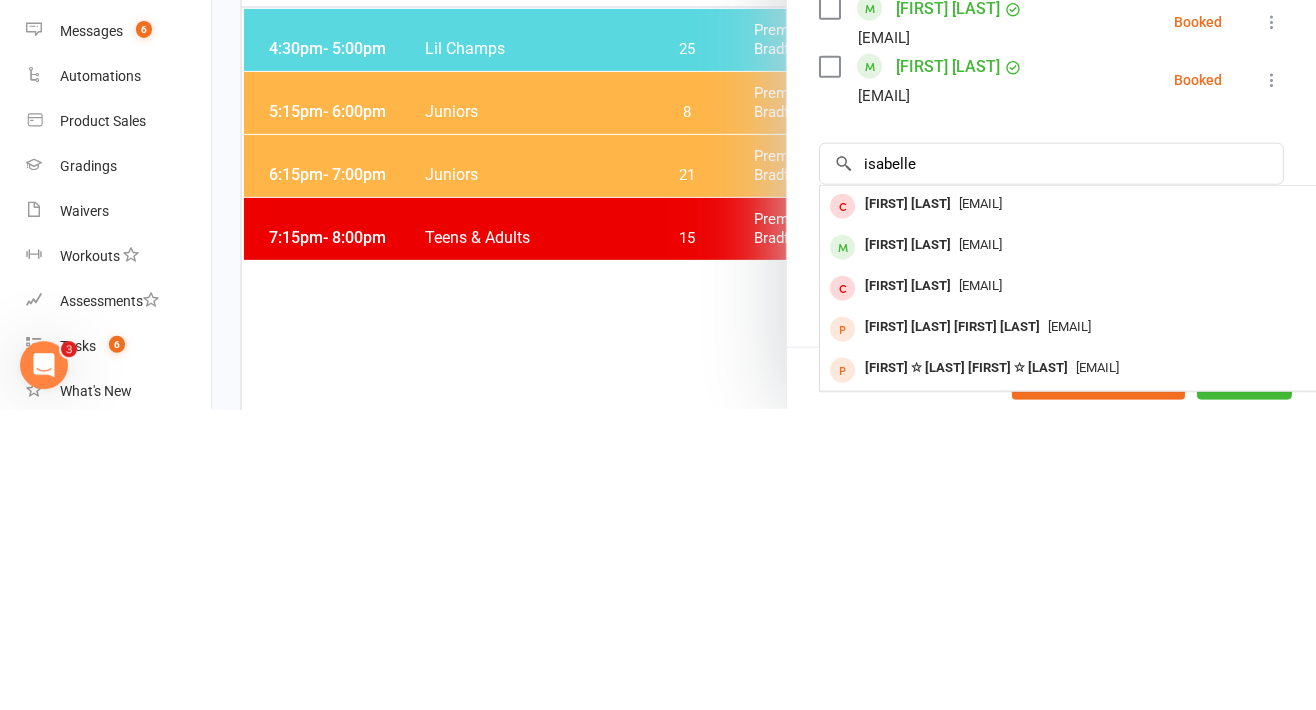click on "[EMAIL]" at bounding box center (980, 544) 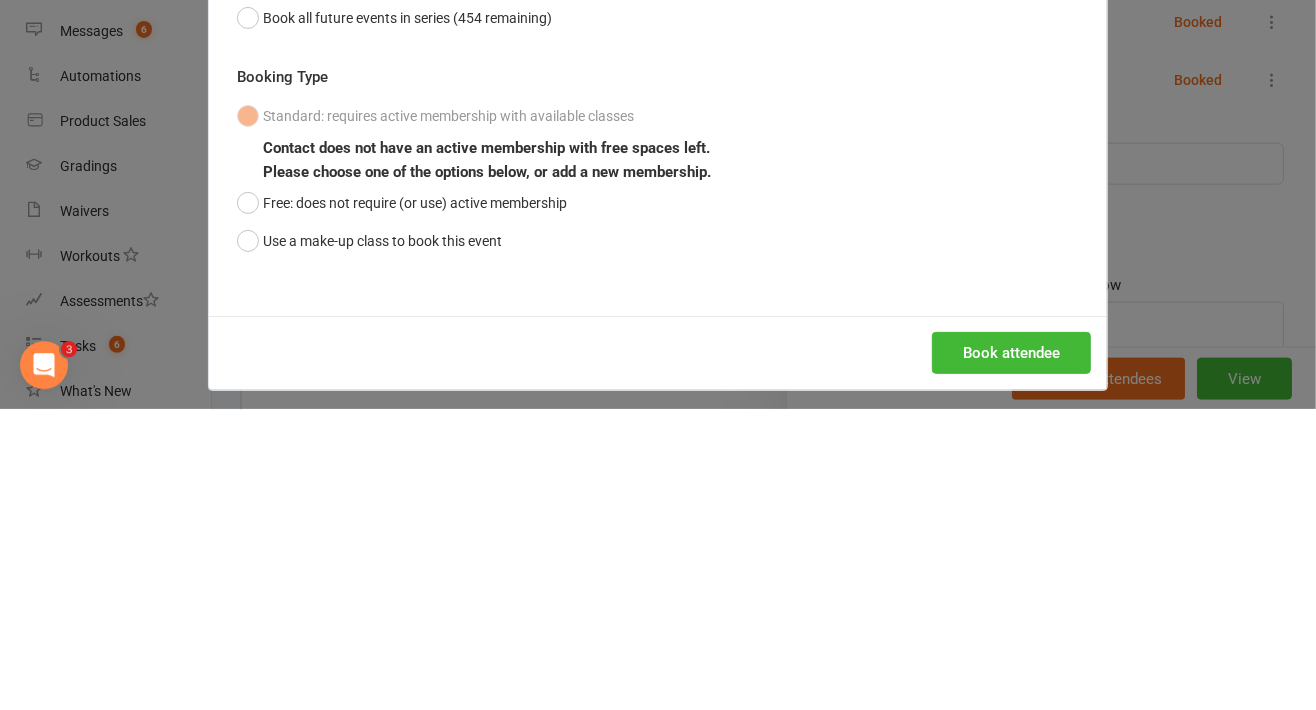 scroll, scrollTop: 123, scrollLeft: 0, axis: vertical 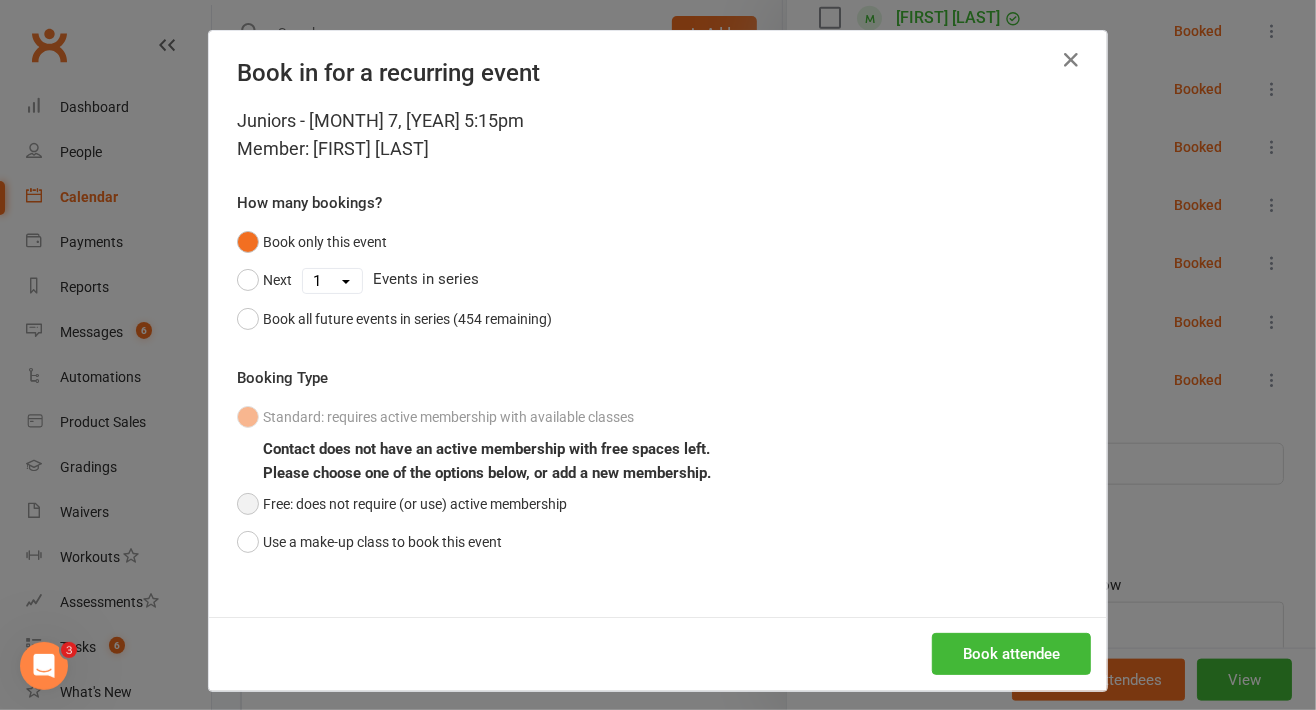 click on "Free: does not require (or use) active membership" at bounding box center [402, 504] 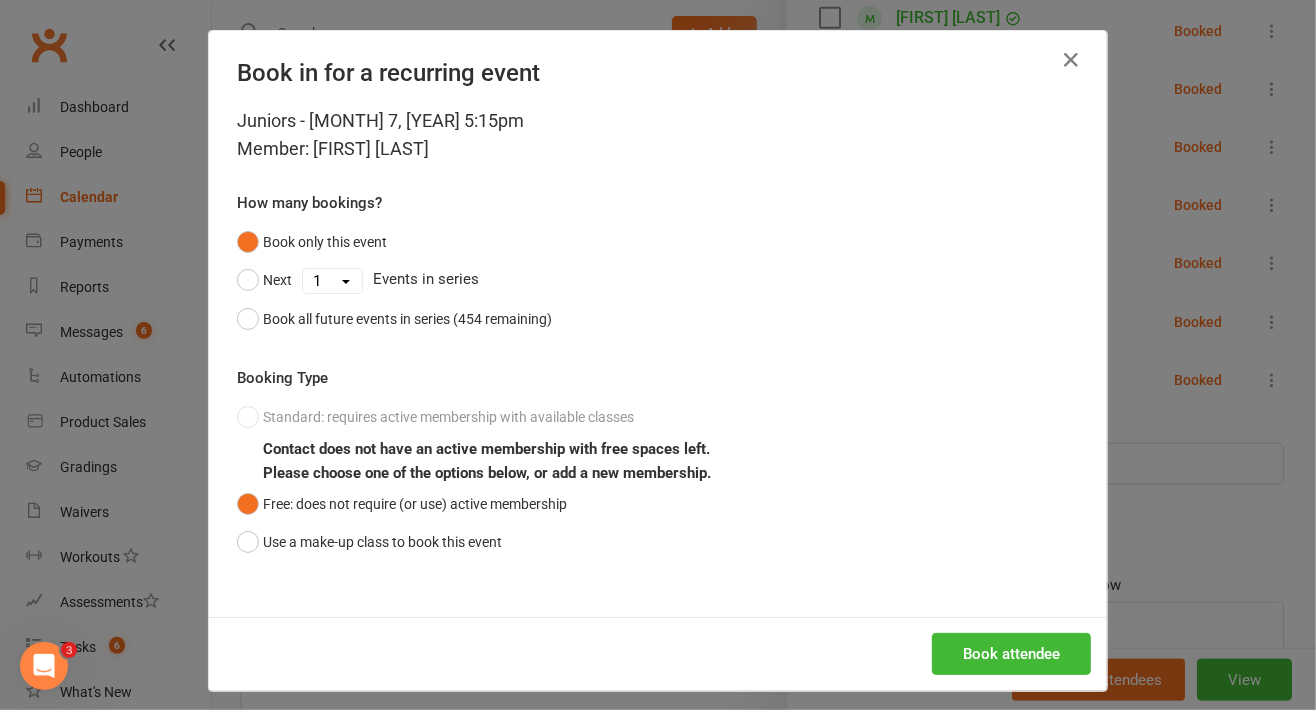 click on "Book attendee" at bounding box center [658, 654] 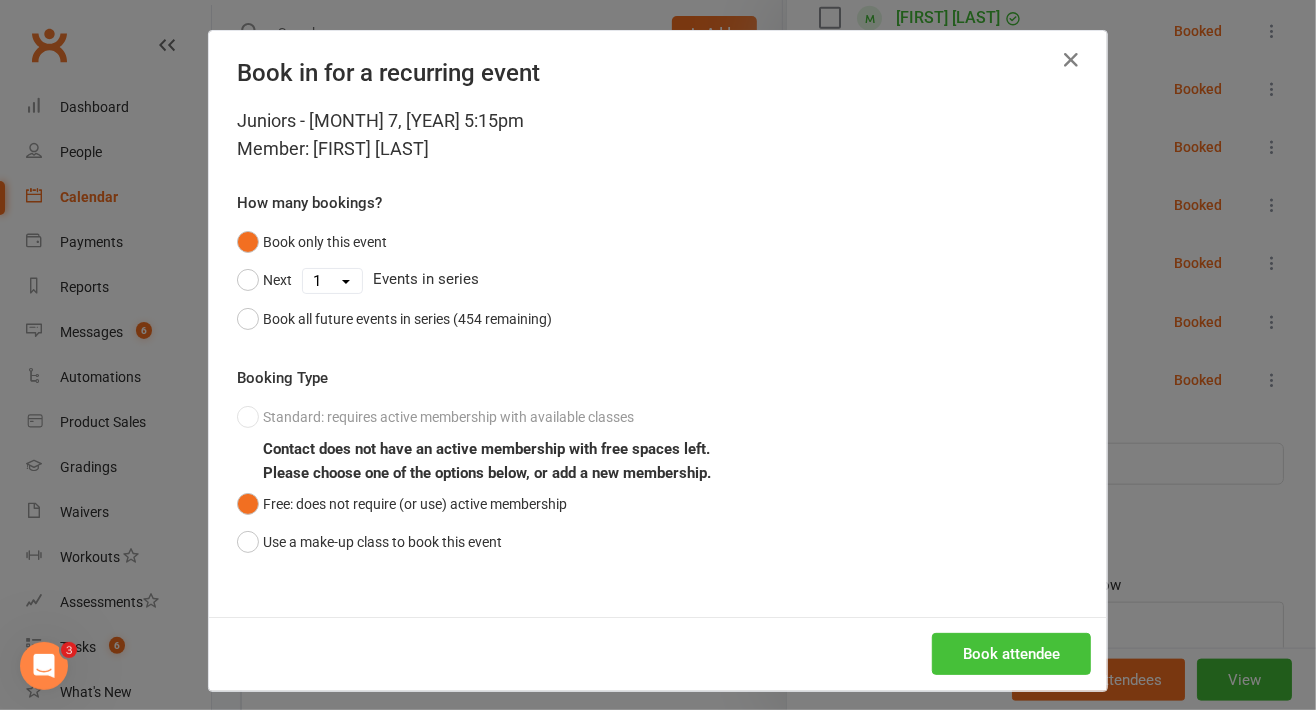 click on "Book attendee" at bounding box center [1011, 654] 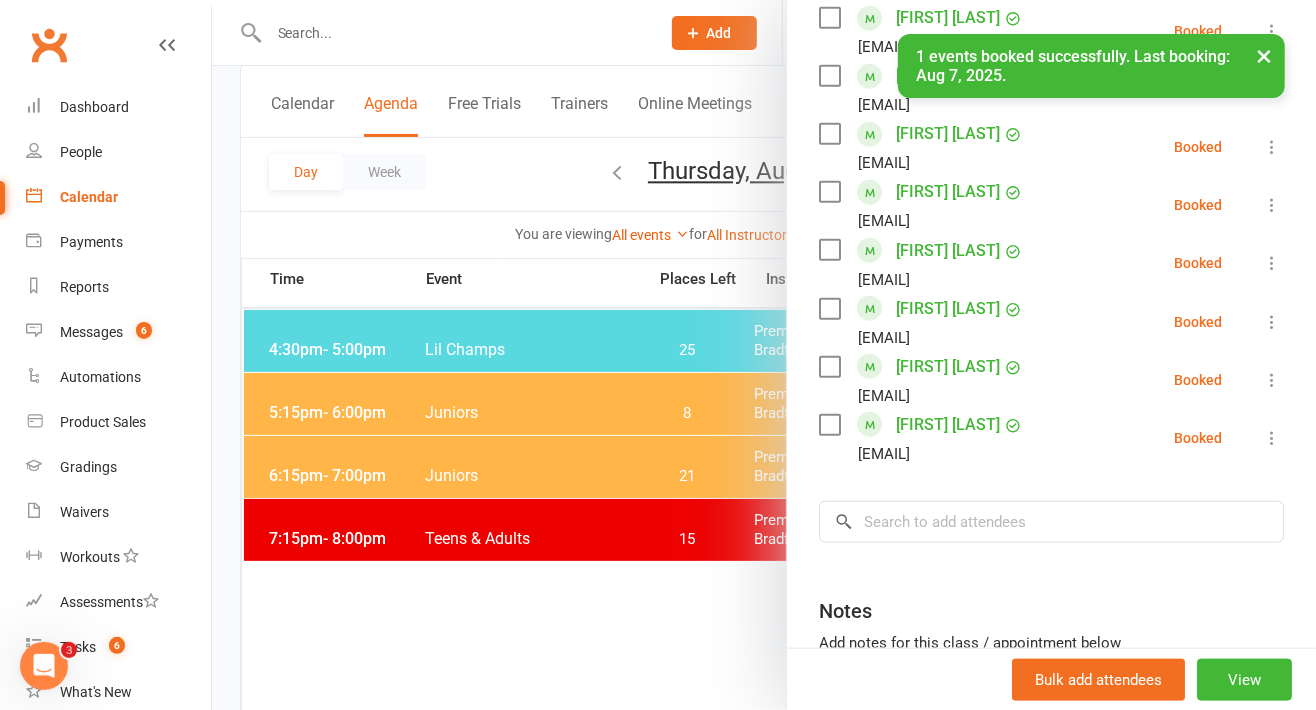 click at bounding box center (764, 355) 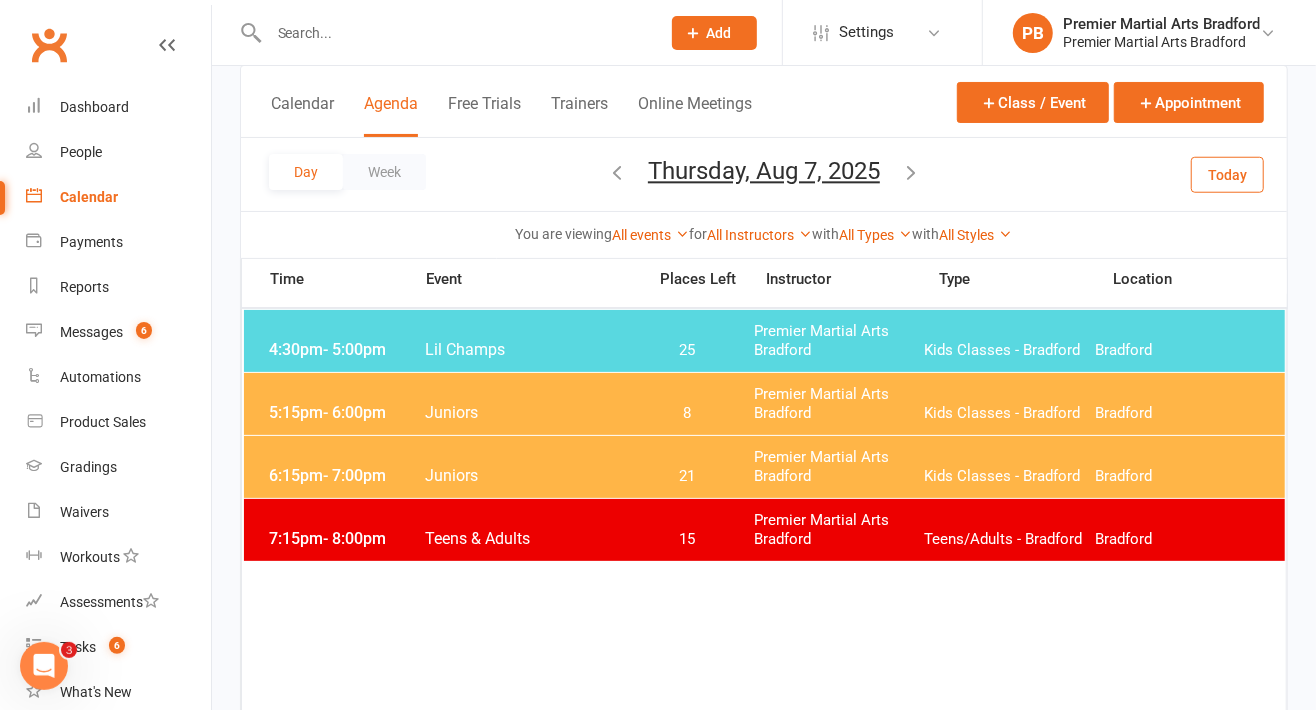 click at bounding box center (911, 172) 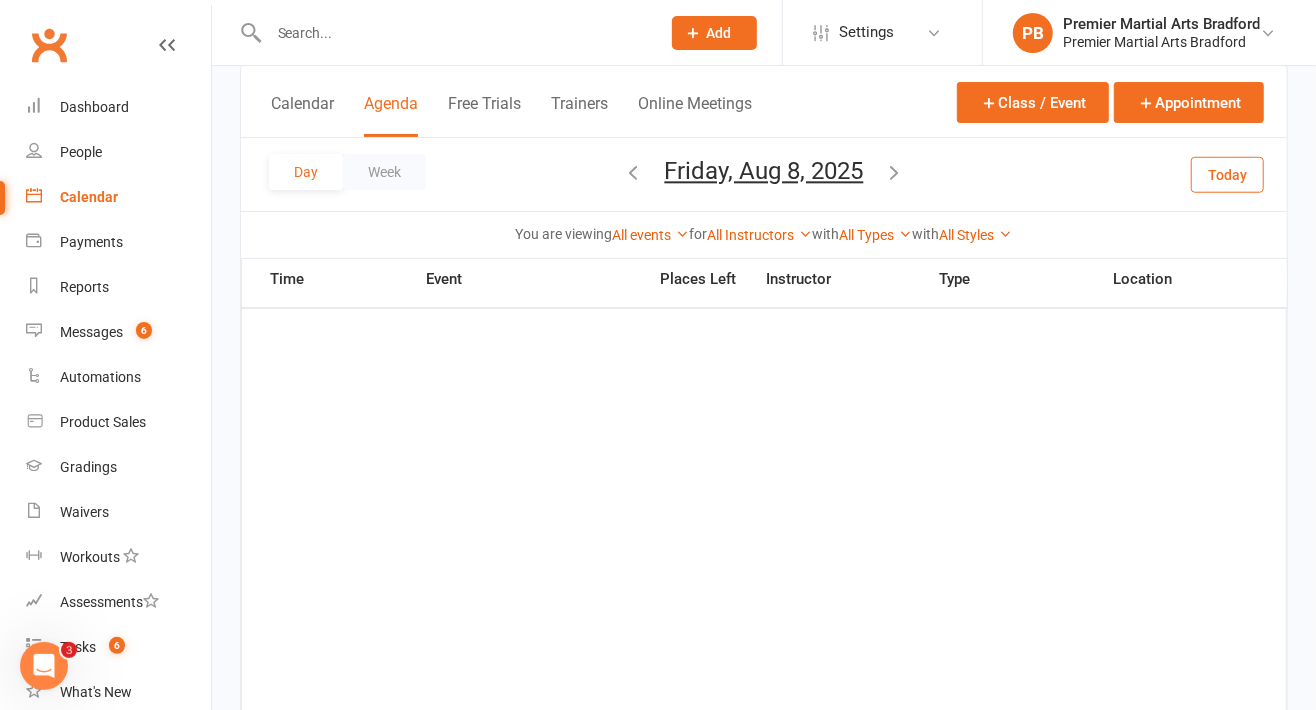 click at bounding box center [895, 172] 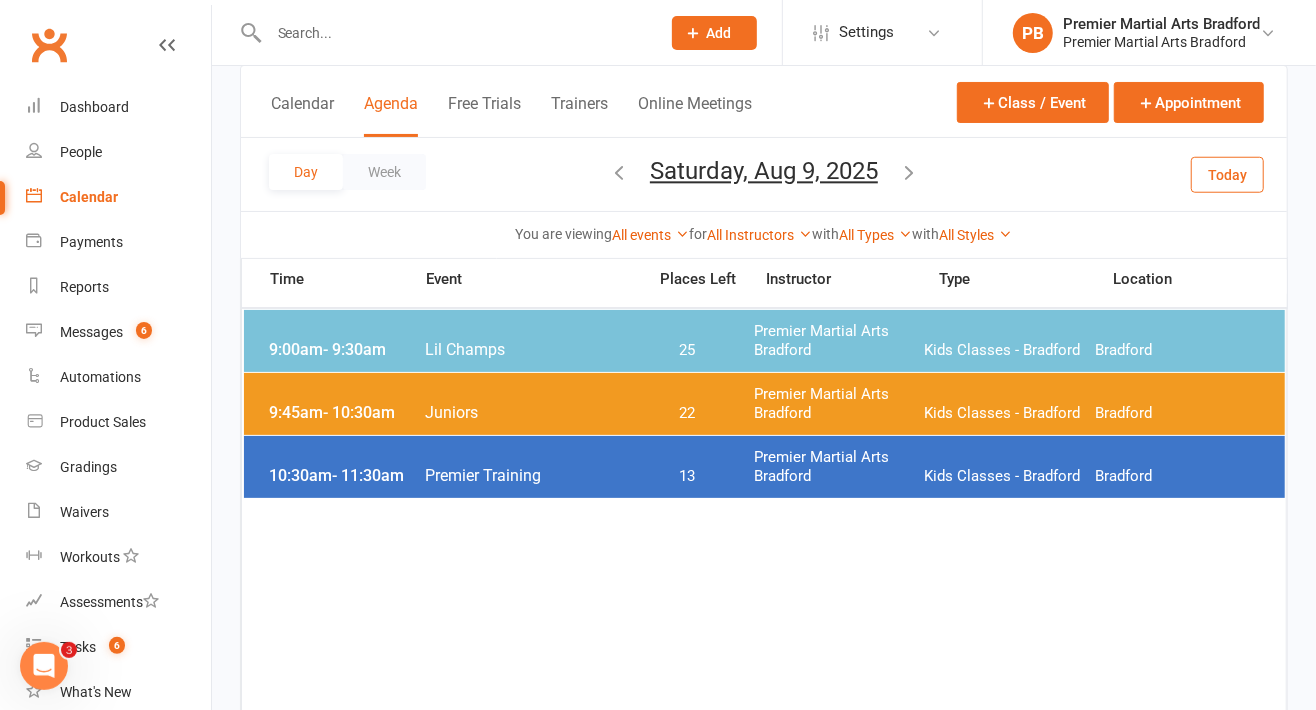 click at bounding box center [909, 172] 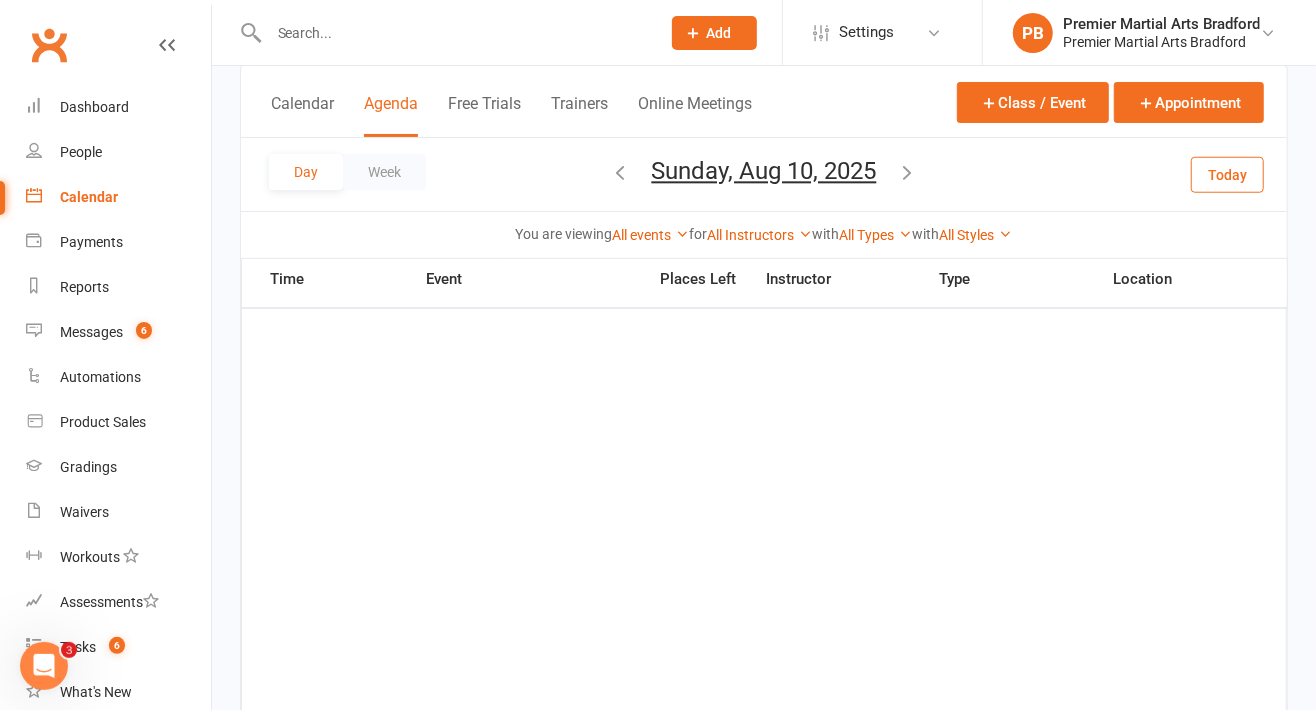 click at bounding box center (908, 172) 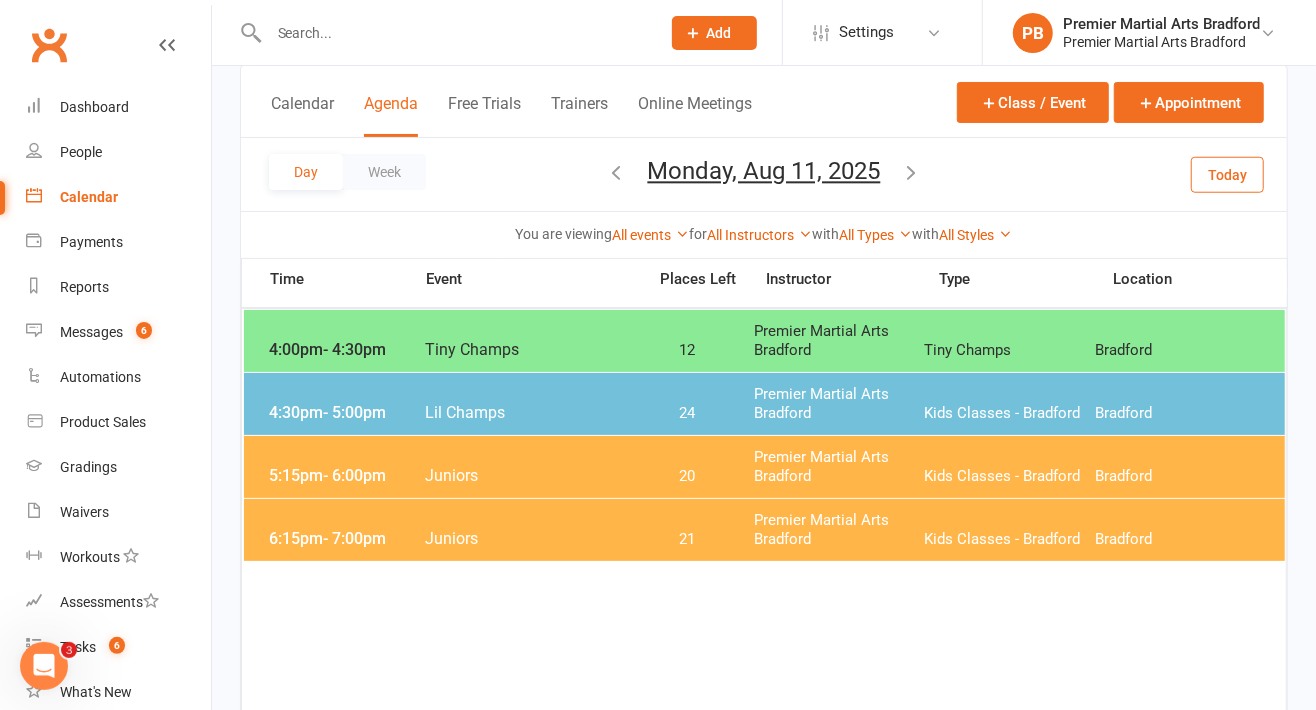 click at bounding box center [912, 172] 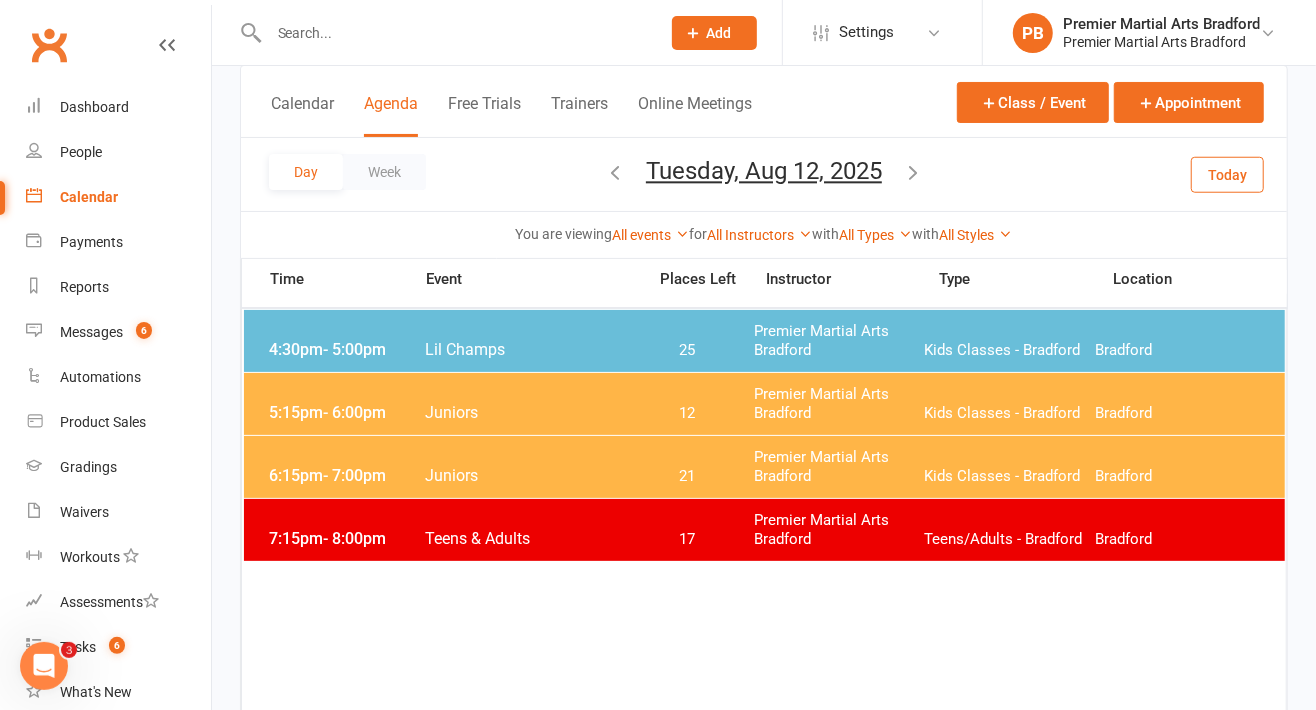 click at bounding box center [913, 172] 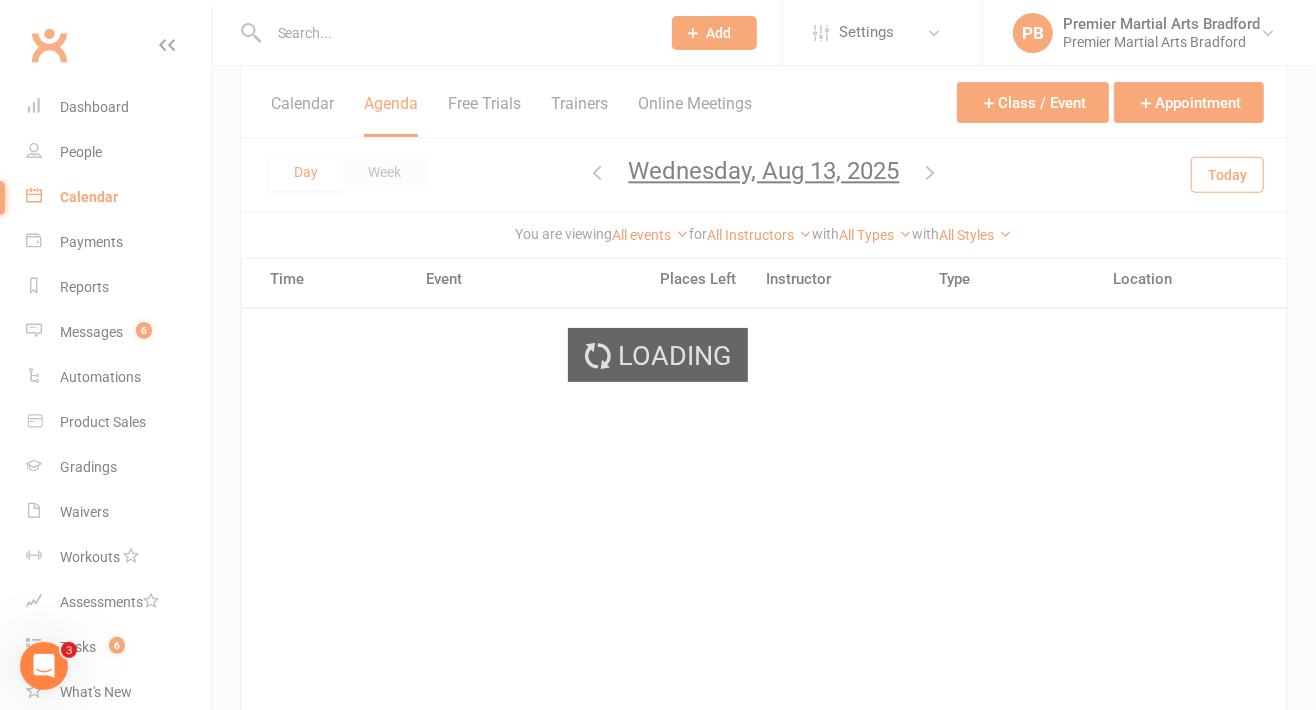 click at bounding box center (931, 172) 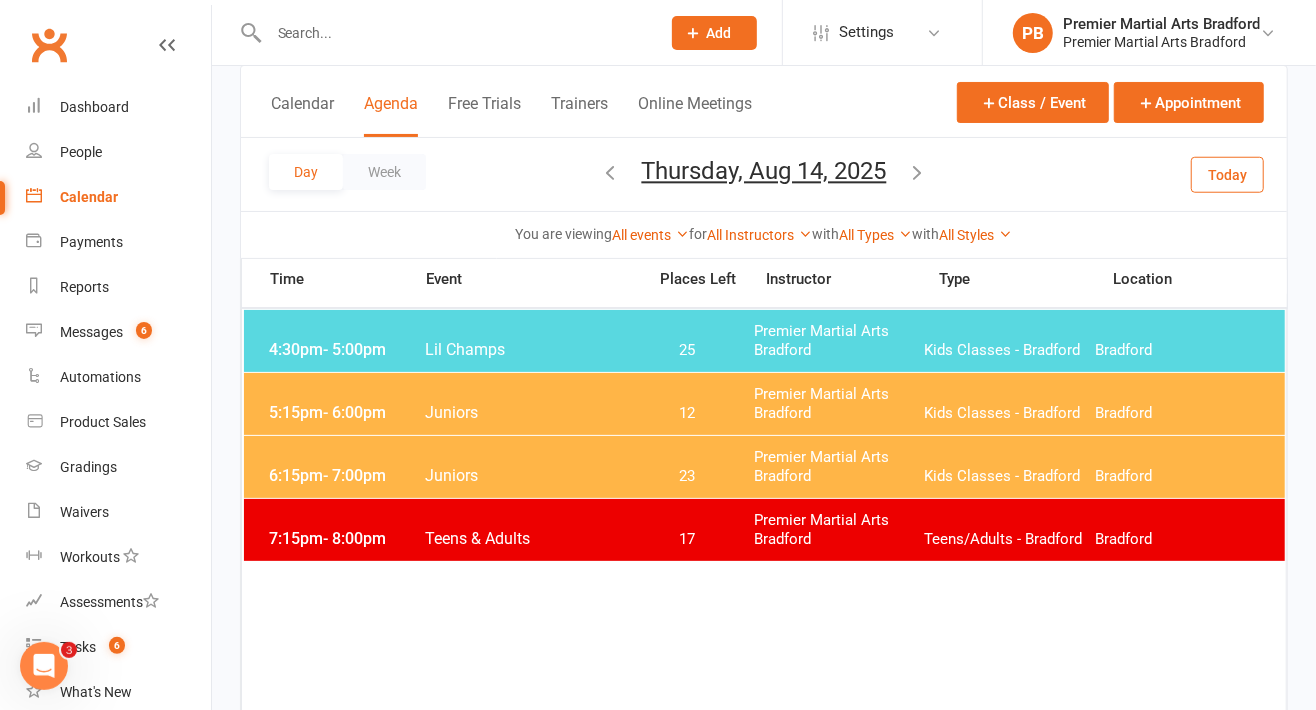 click on "Juniors" at bounding box center (529, 412) 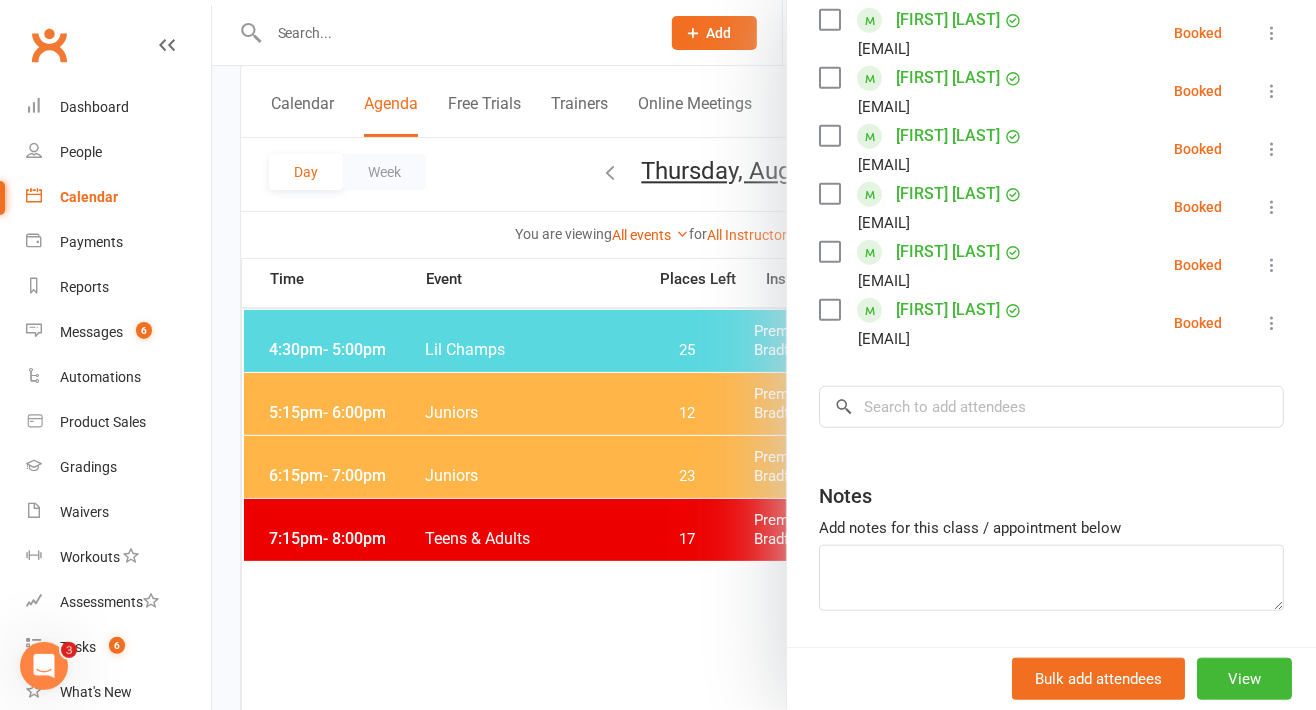 scroll, scrollTop: 836, scrollLeft: 0, axis: vertical 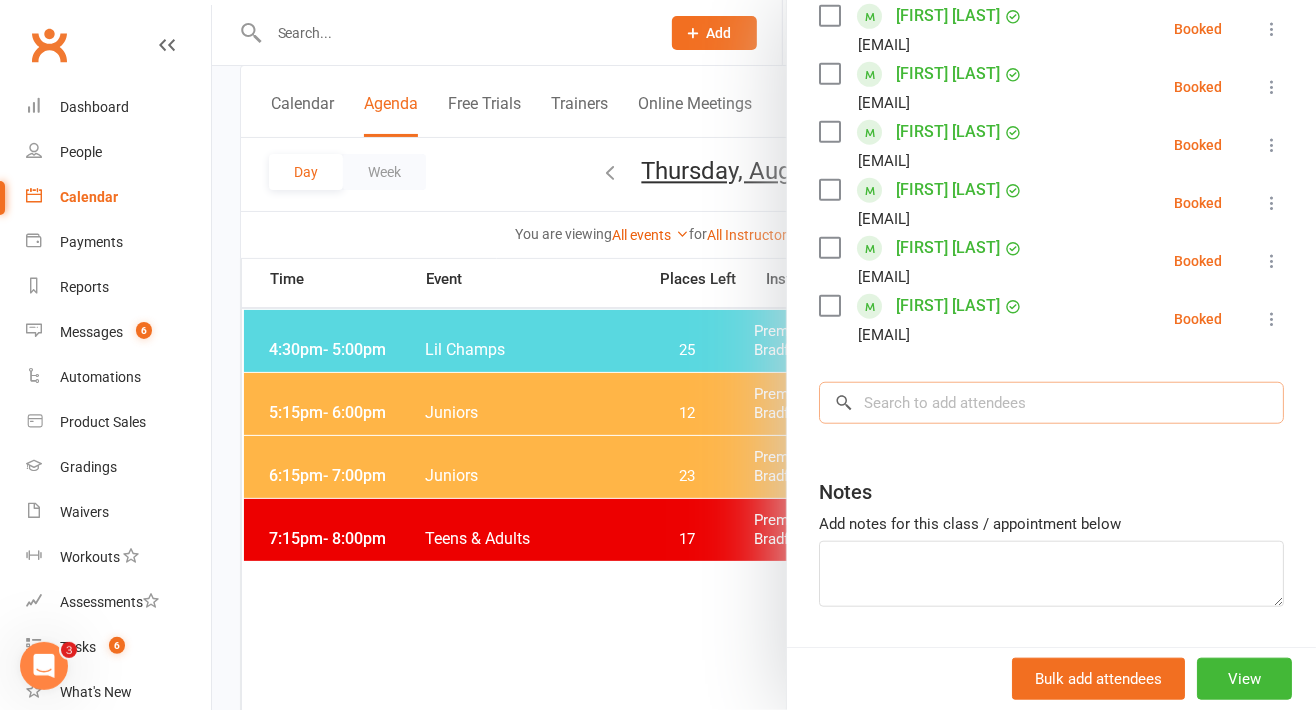click at bounding box center [1051, 403] 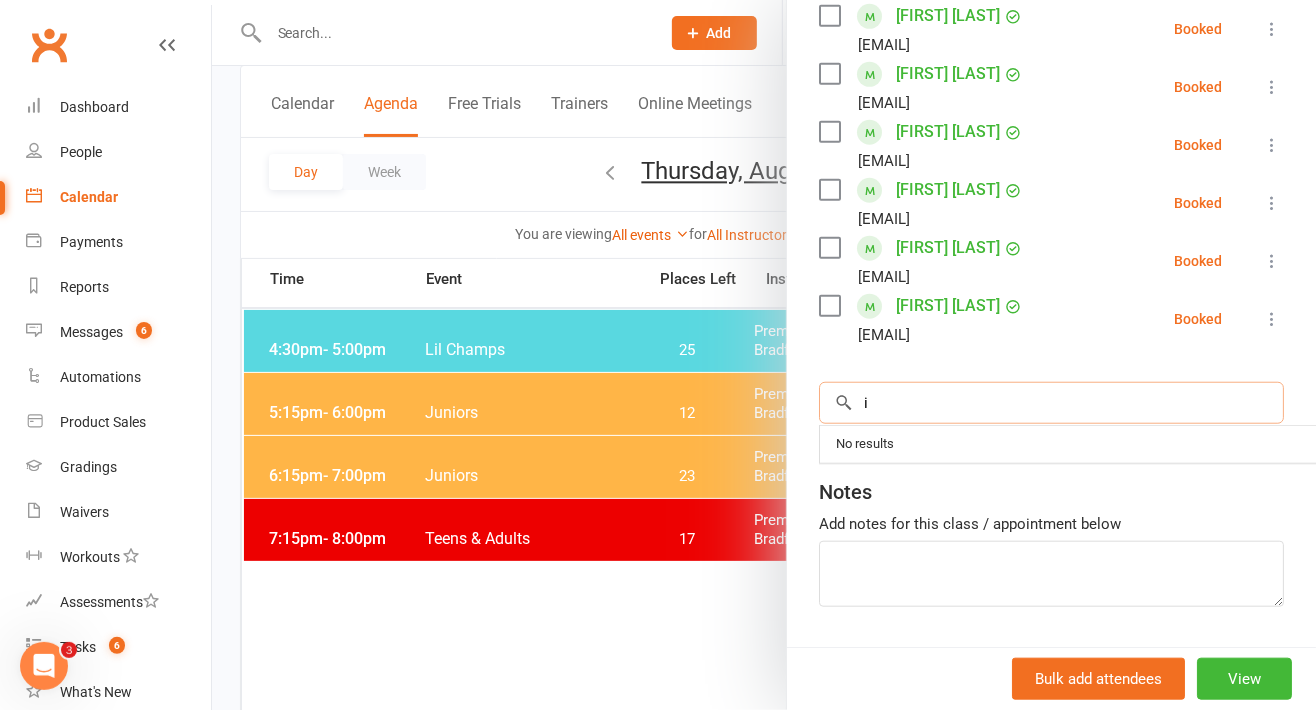 scroll, scrollTop: 123, scrollLeft: 0, axis: vertical 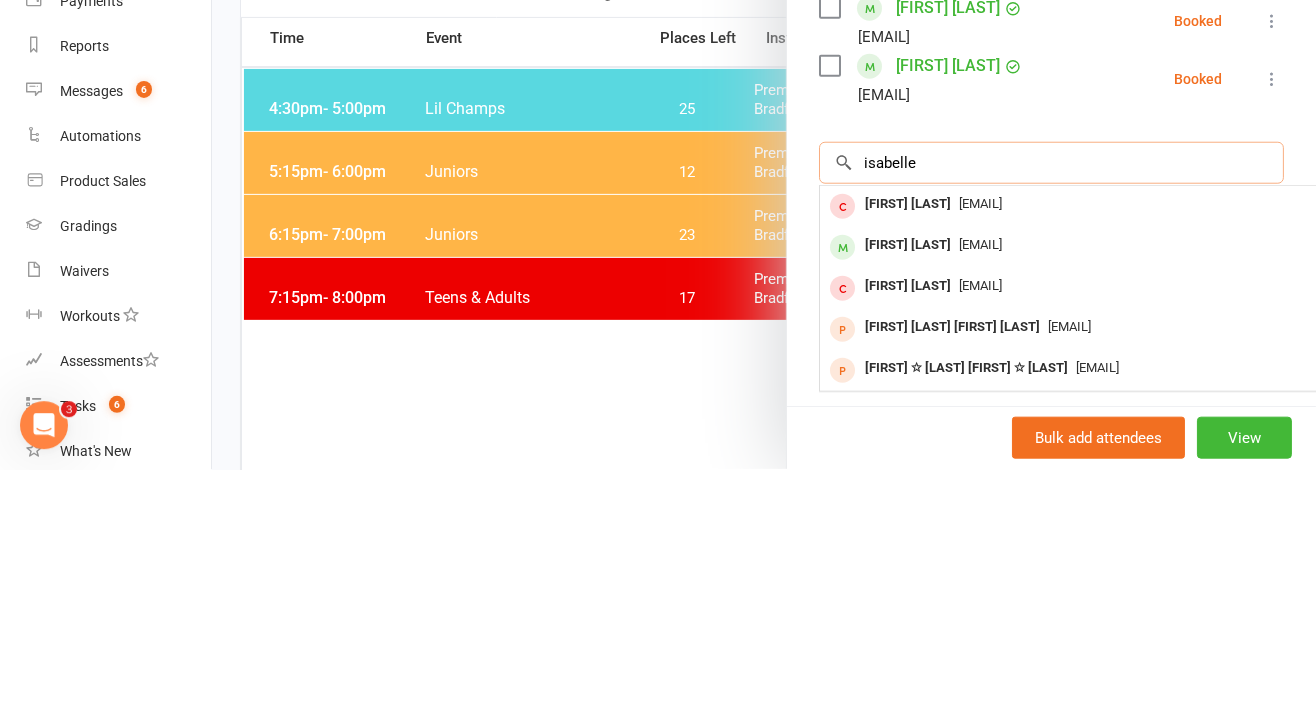 type on "isabelle" 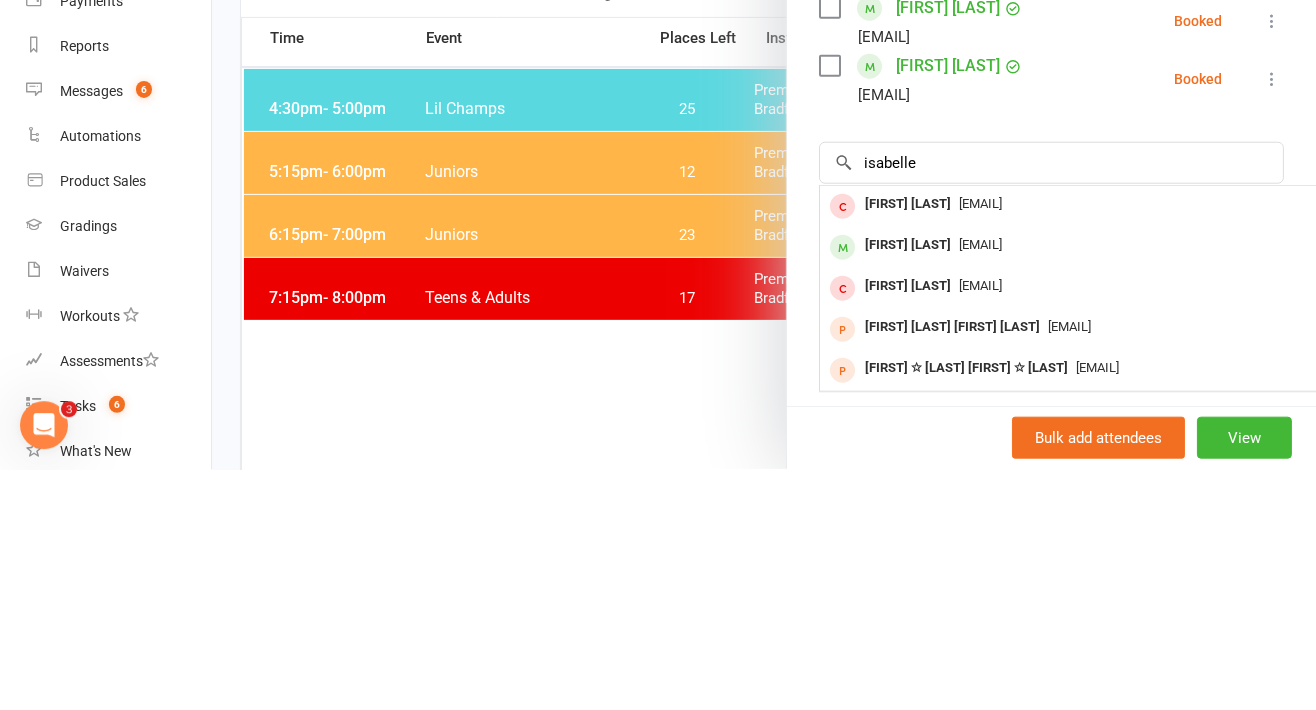 click on "[EMAIL]" at bounding box center [980, 484] 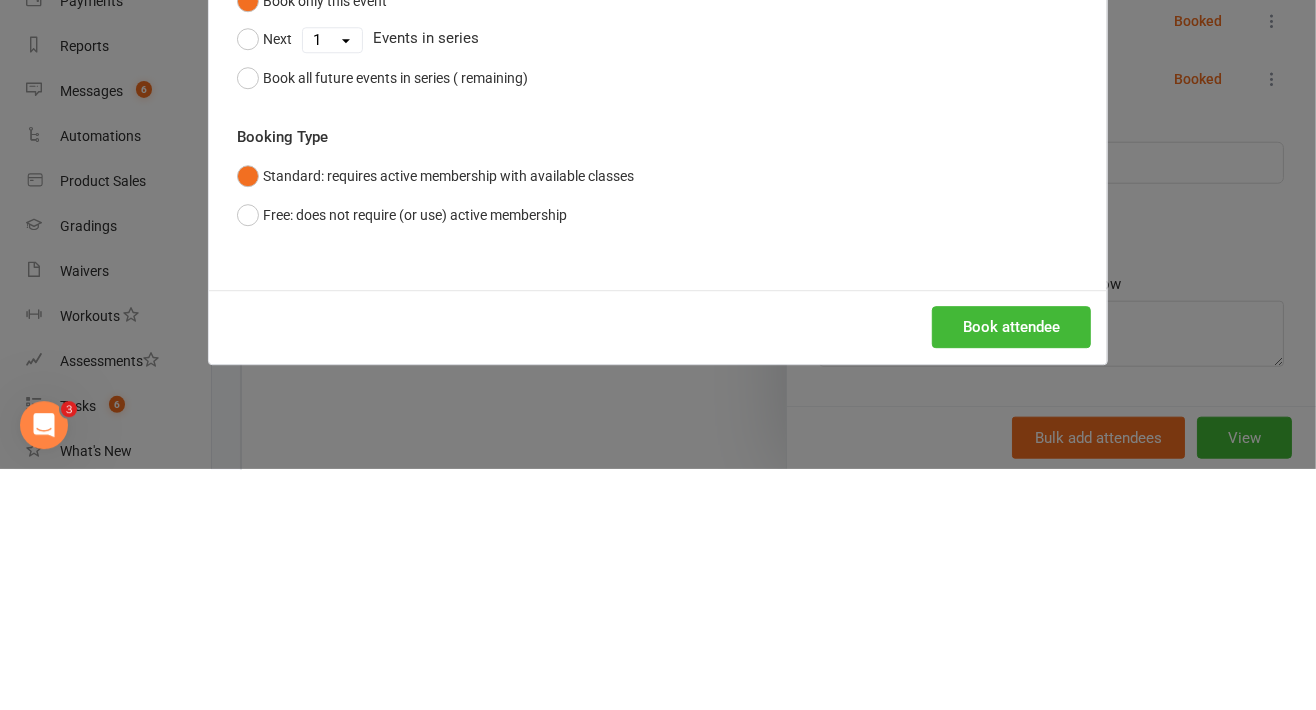 type 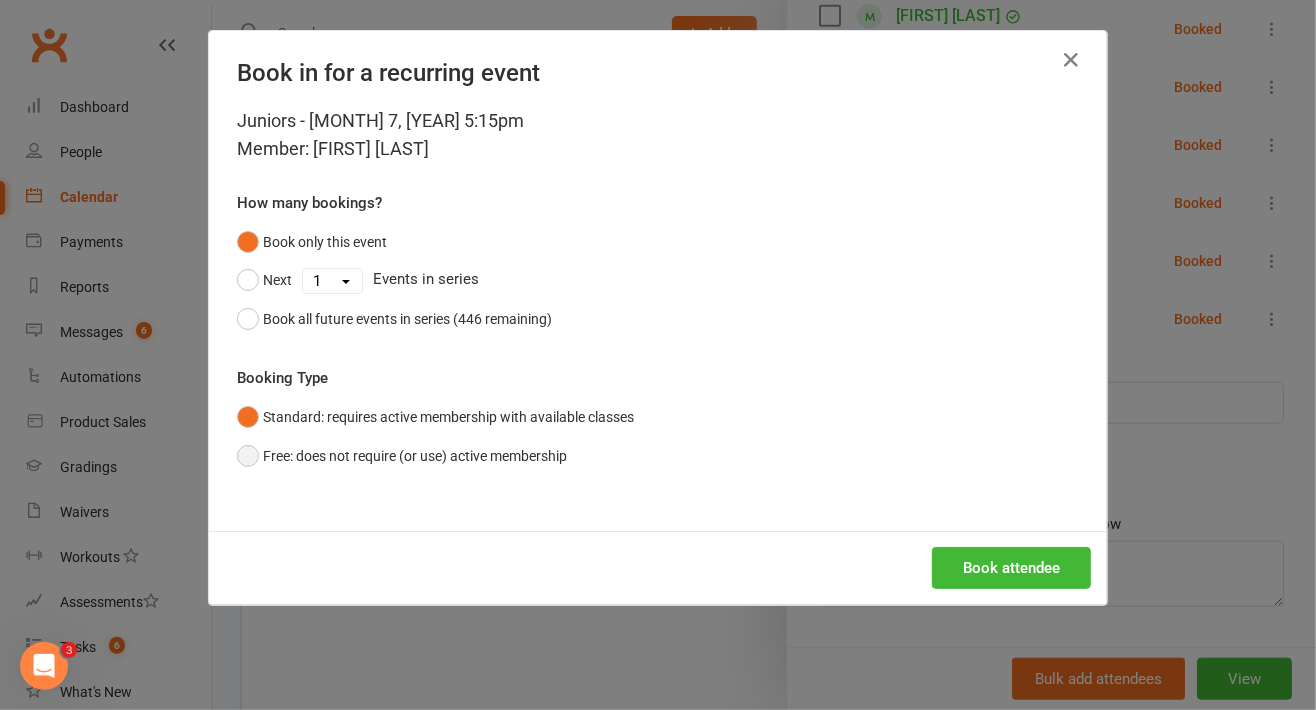 click on "Free: does not require (or use) active membership" at bounding box center (402, 456) 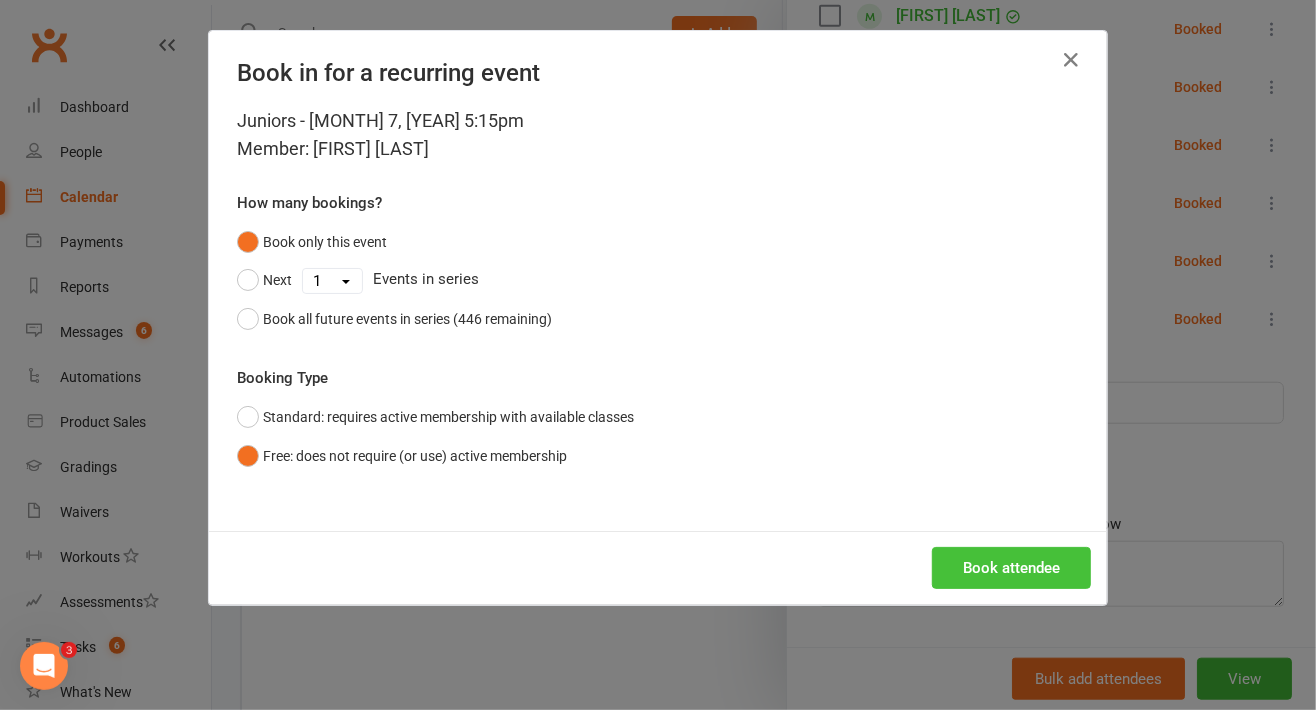 click on "Book attendee" at bounding box center (1011, 568) 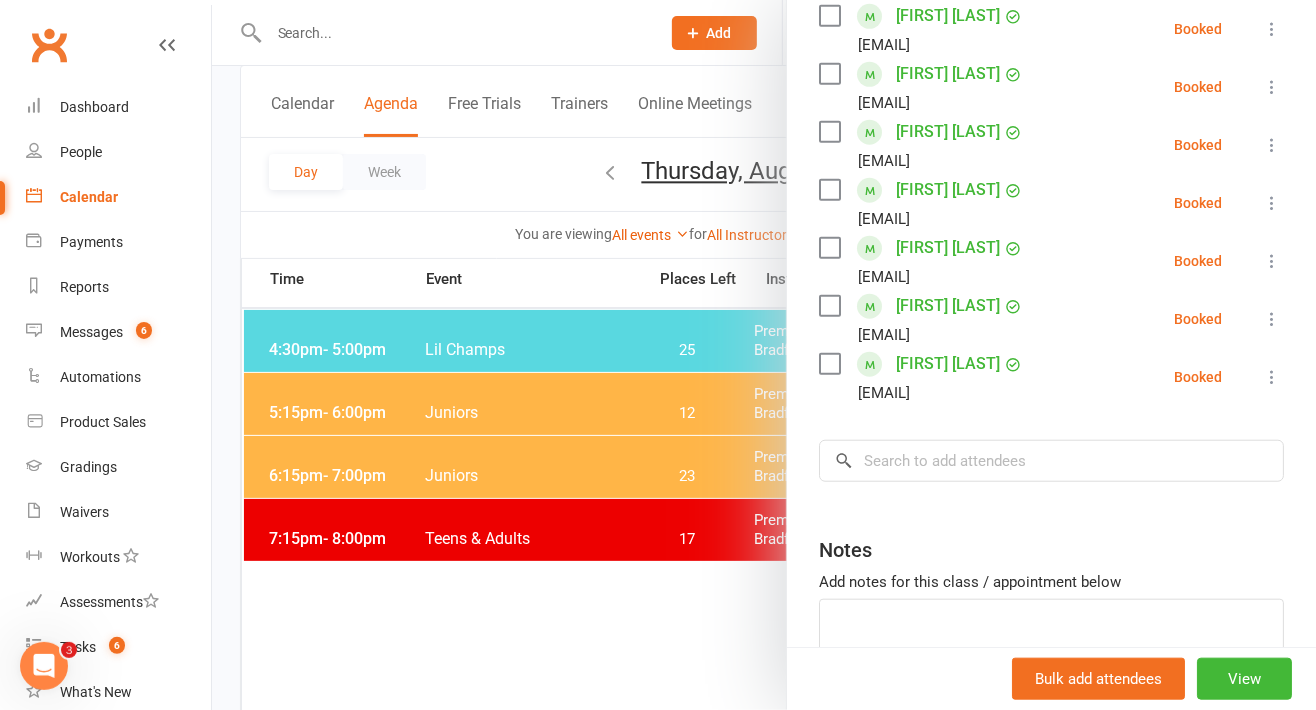 click at bounding box center [764, 355] 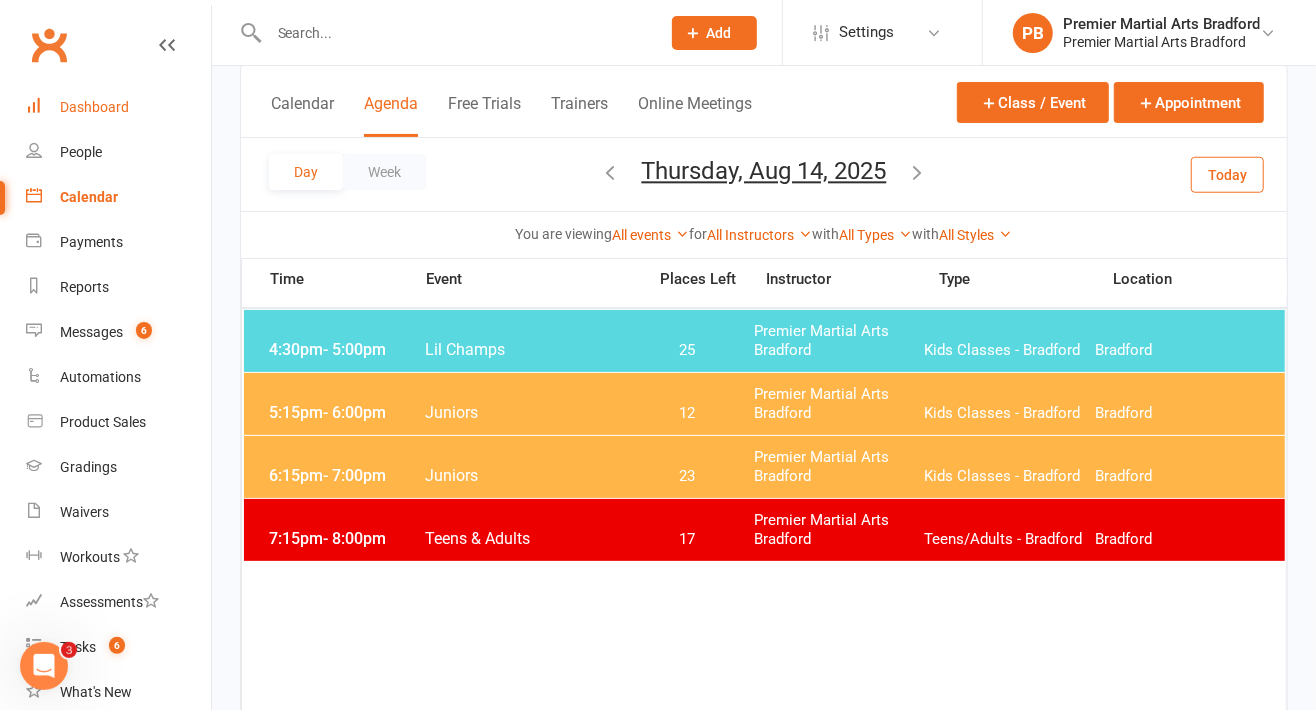 click on "Dashboard" at bounding box center [118, 107] 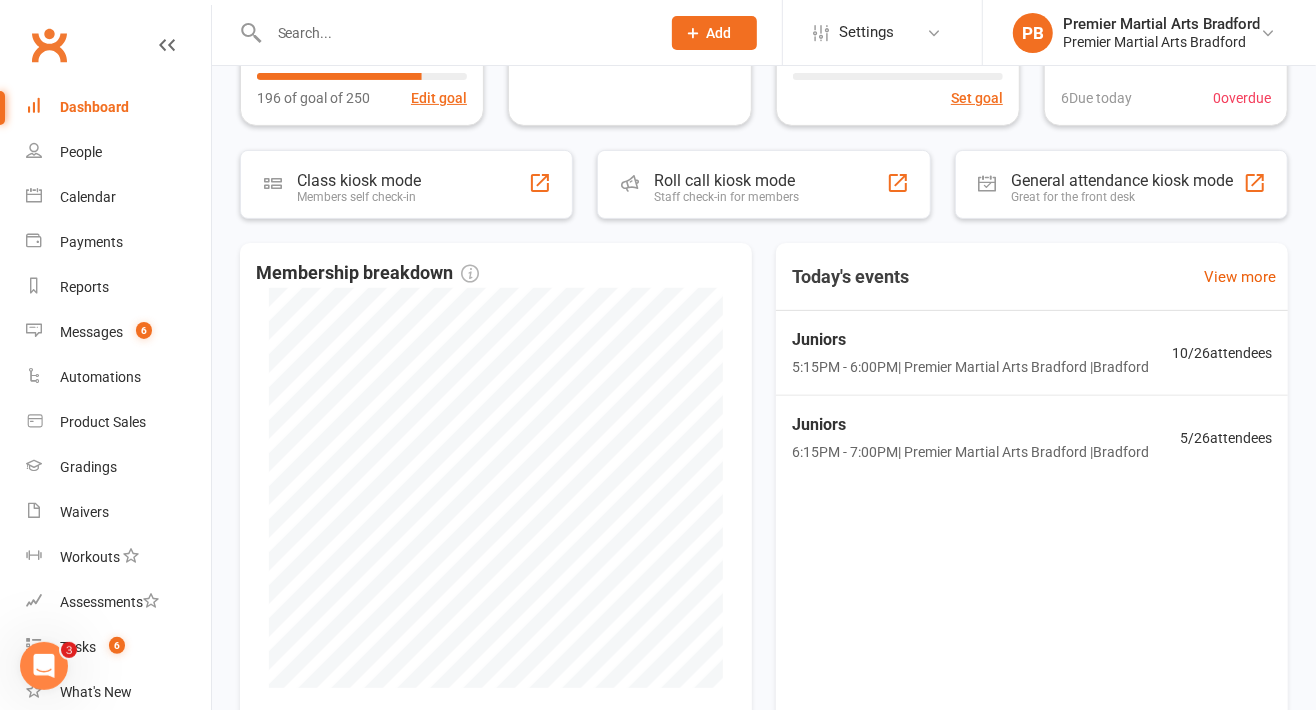 scroll, scrollTop: 297, scrollLeft: 0, axis: vertical 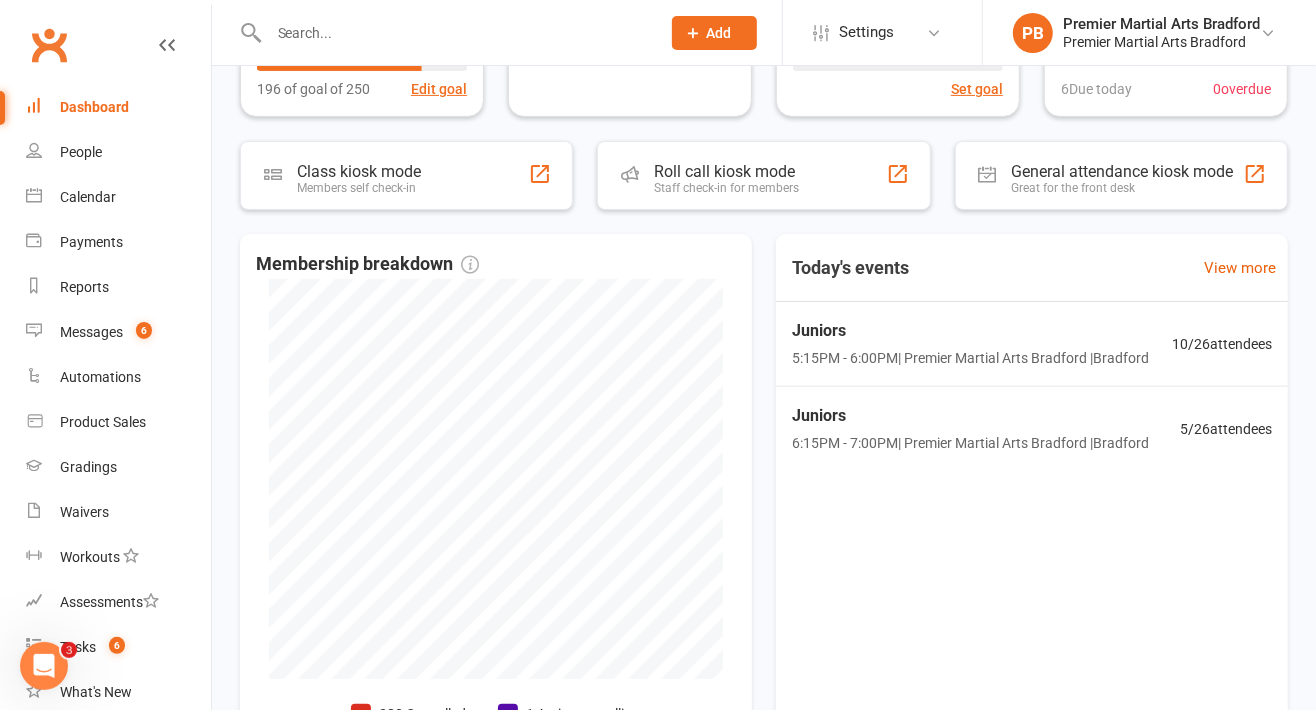 click on "Juniors 5:15PM - 6:00PM  |   Premier Martial Arts Bradford |  Bradford 10  /  26  attendees" at bounding box center [1032, 344] 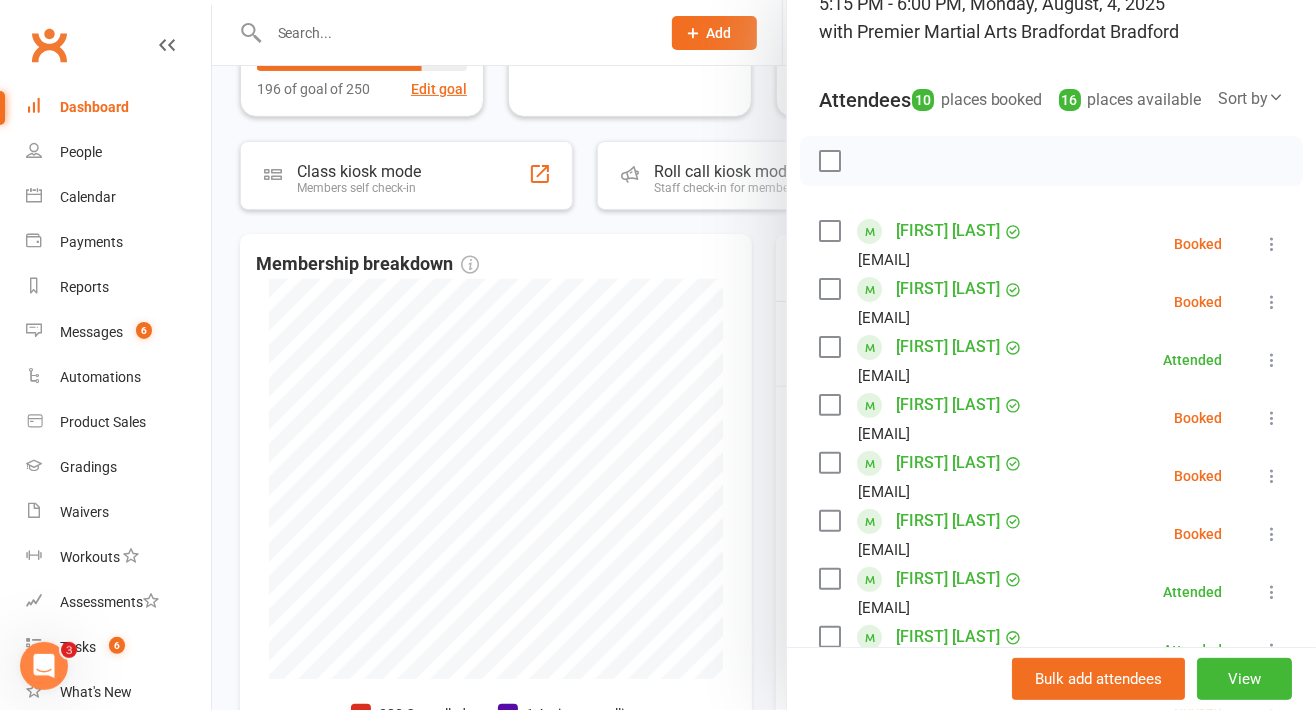 scroll, scrollTop: 159, scrollLeft: 0, axis: vertical 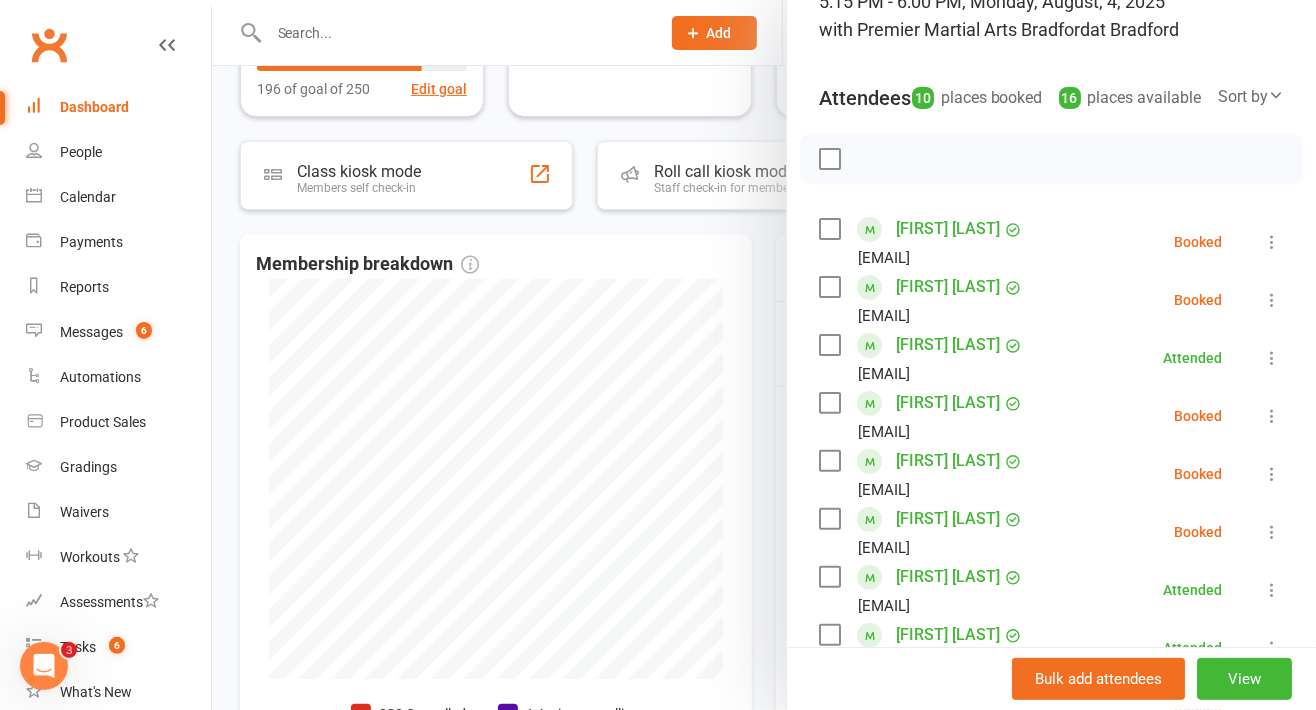 click at bounding box center (1272, 242) 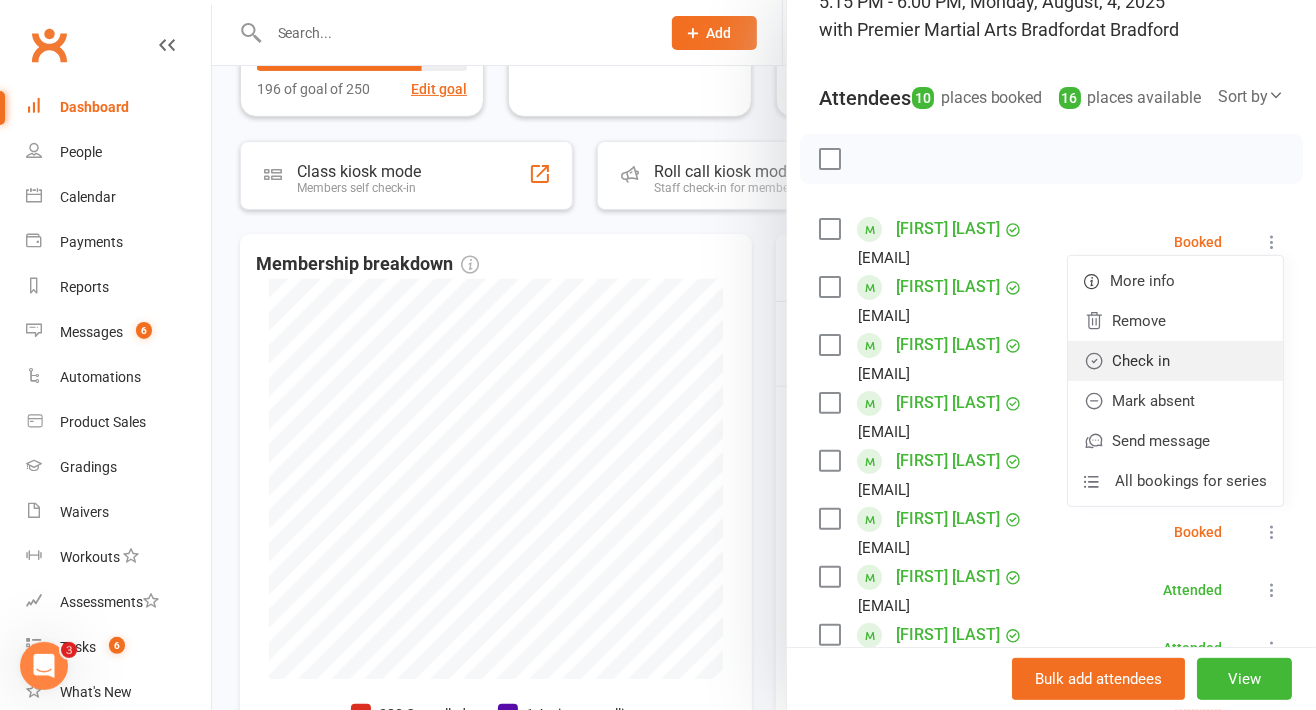 click on "Check in" at bounding box center [1175, 361] 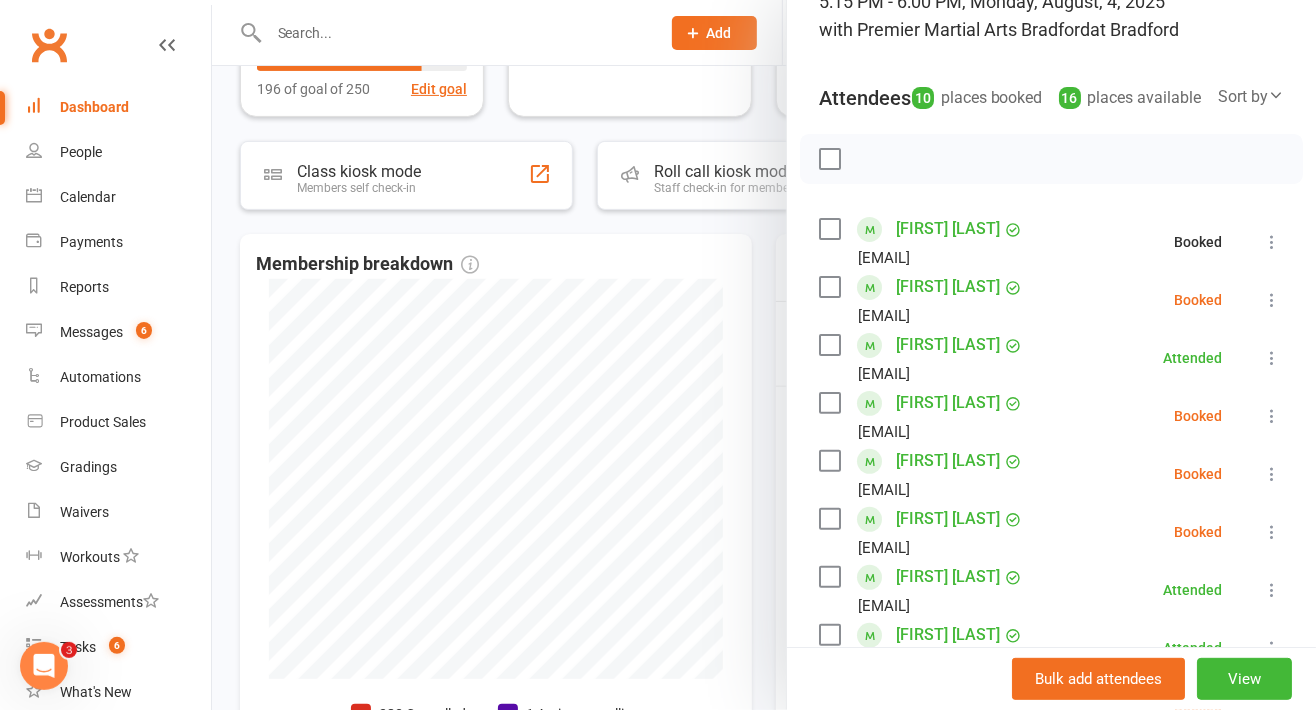 click on "[FIRST] [LAST] [EMAIL]" at bounding box center (1051, 300) 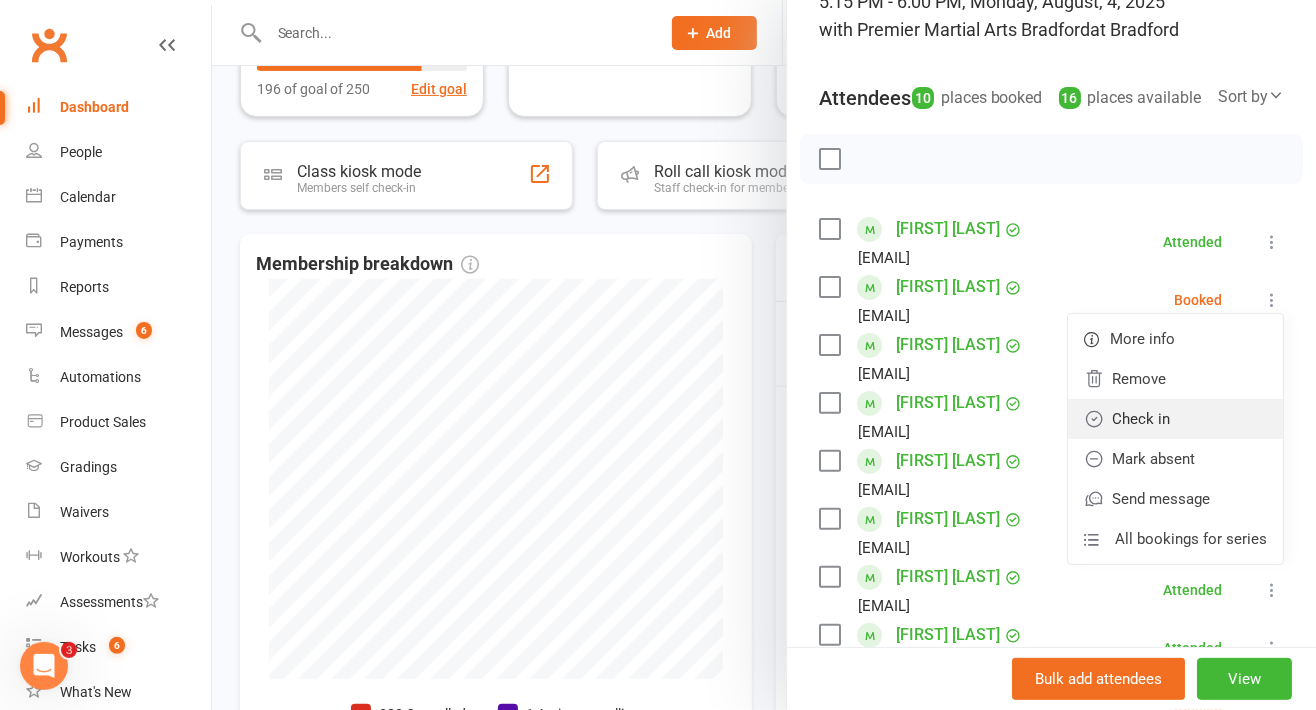 click on "Check in" at bounding box center (1175, 419) 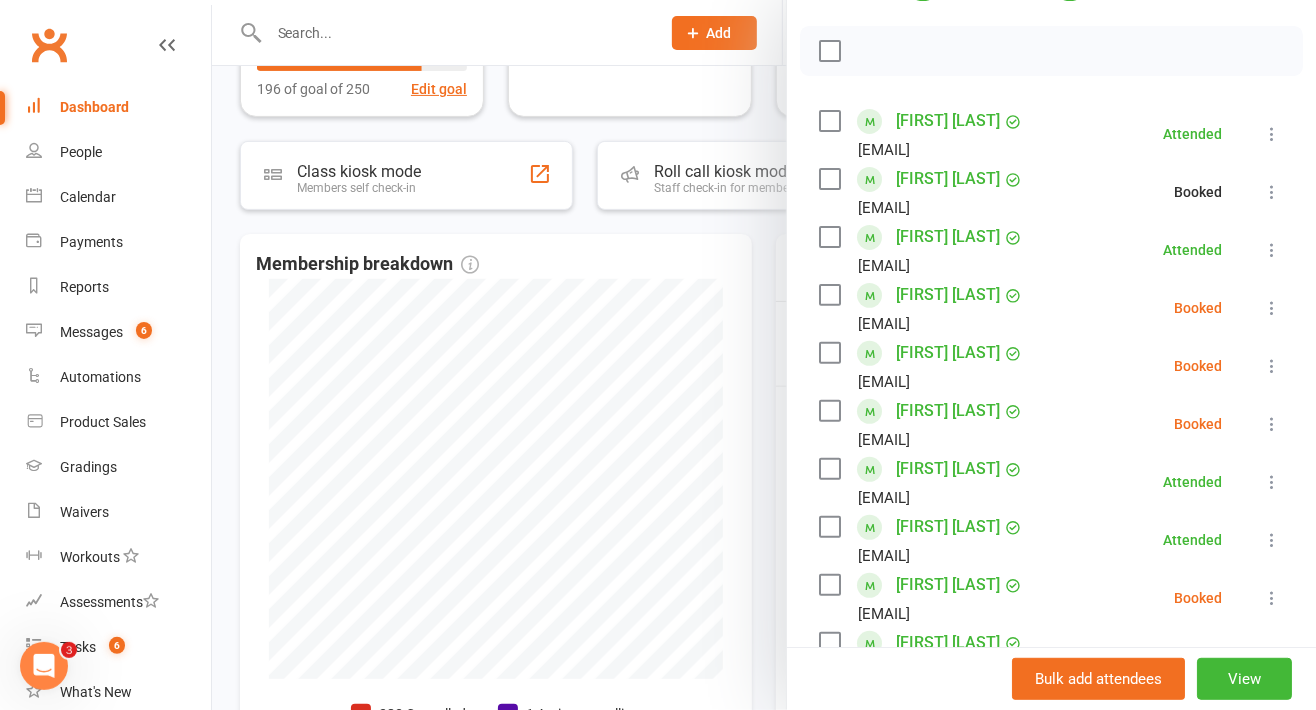 scroll, scrollTop: 315, scrollLeft: 0, axis: vertical 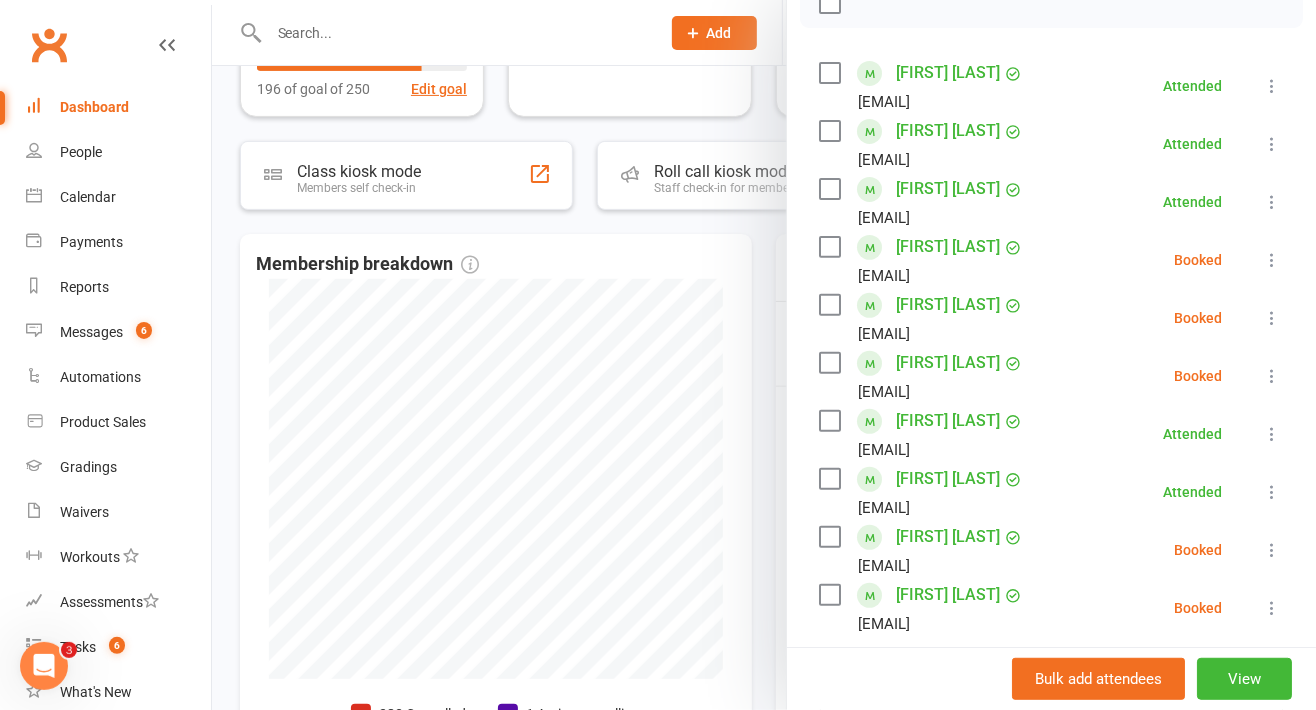 click at bounding box center (1272, 260) 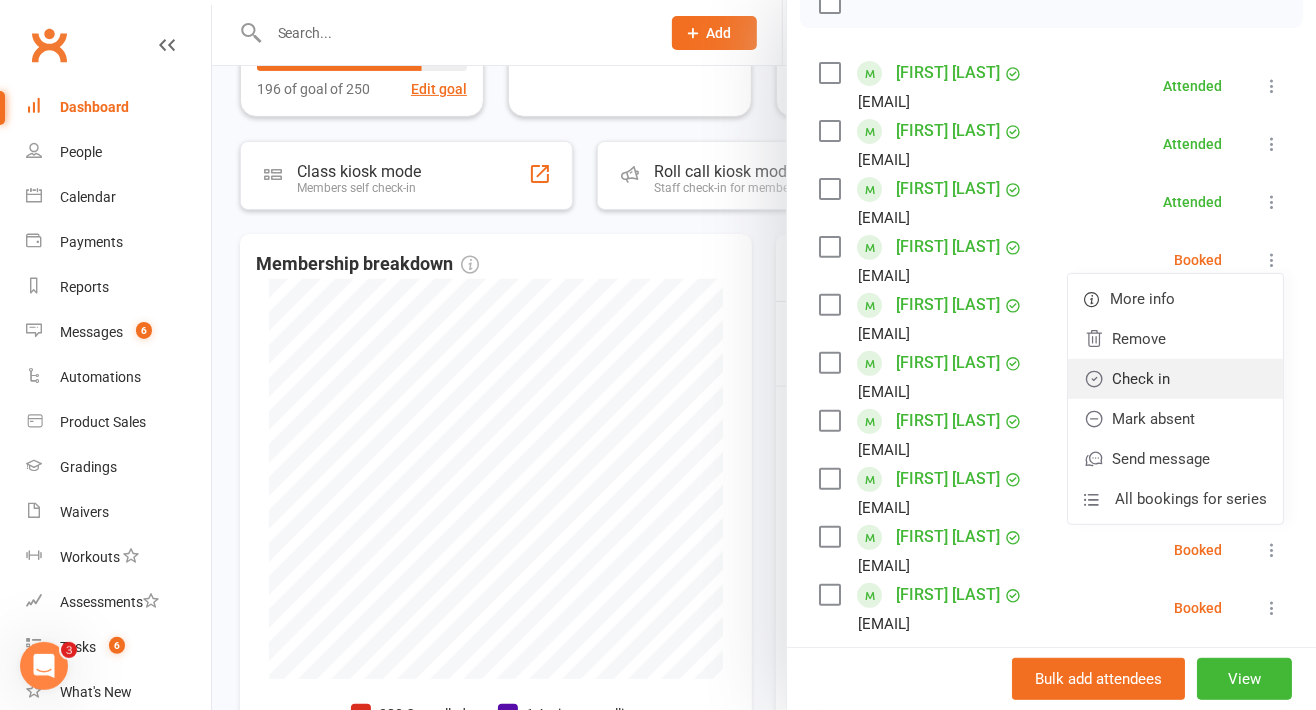 click on "Check in" at bounding box center (1175, 379) 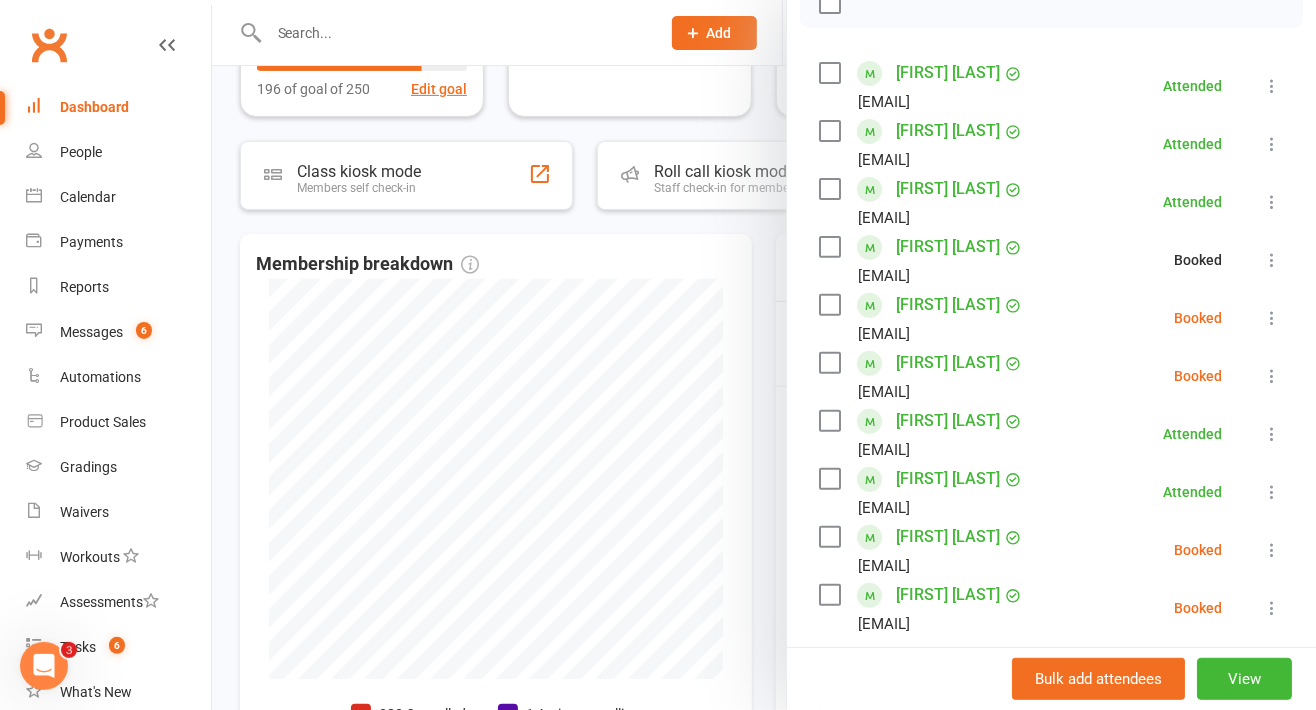 click at bounding box center [1272, 318] 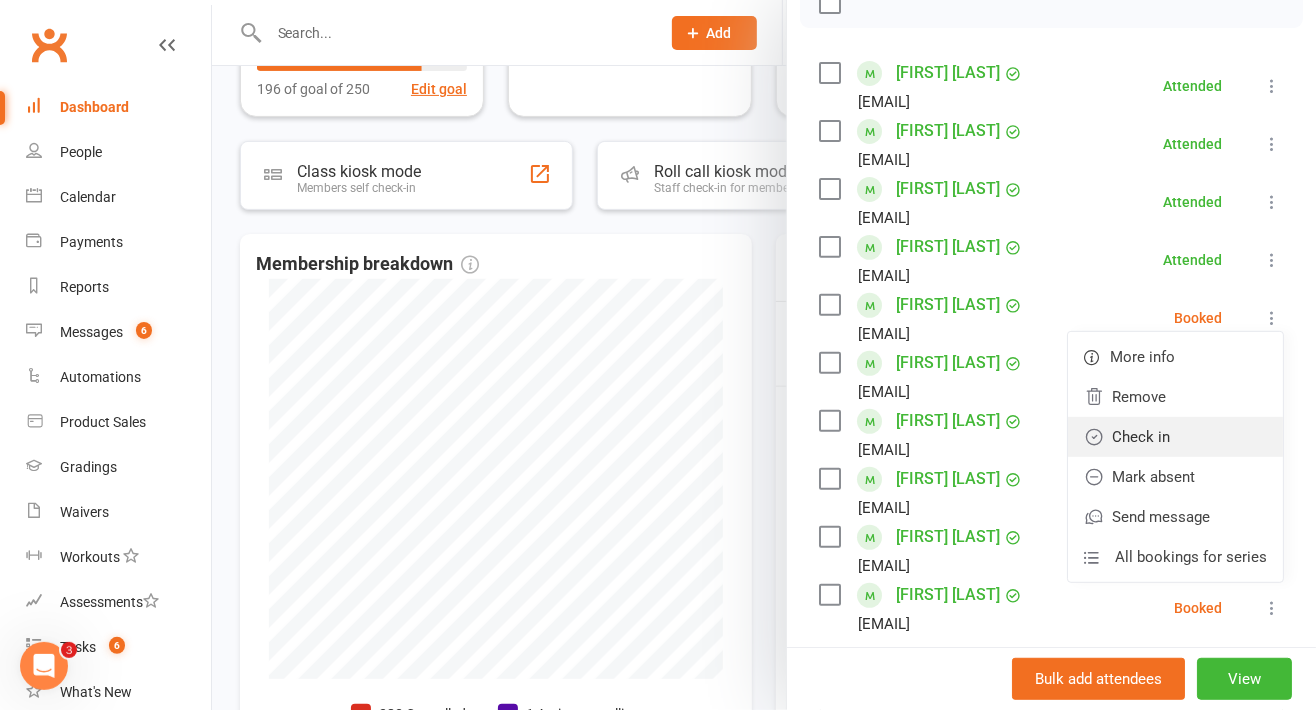 click on "Check in" at bounding box center [1175, 437] 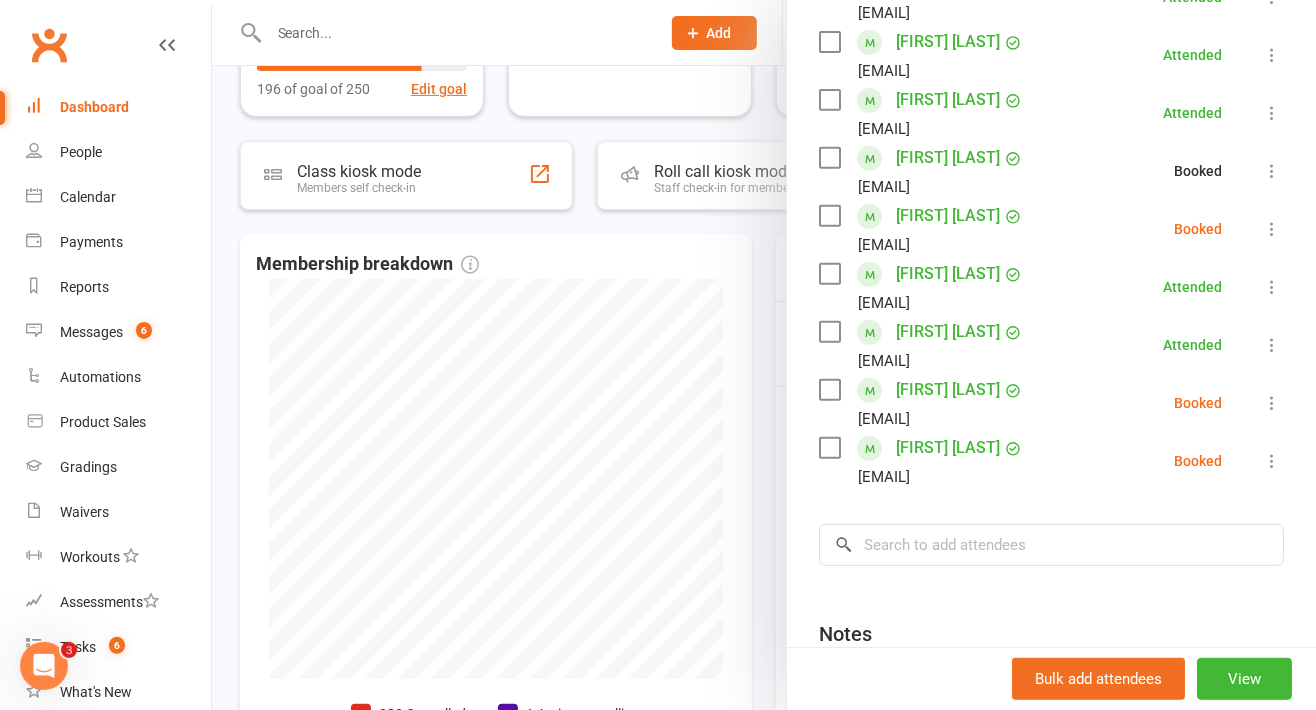 scroll, scrollTop: 469, scrollLeft: 0, axis: vertical 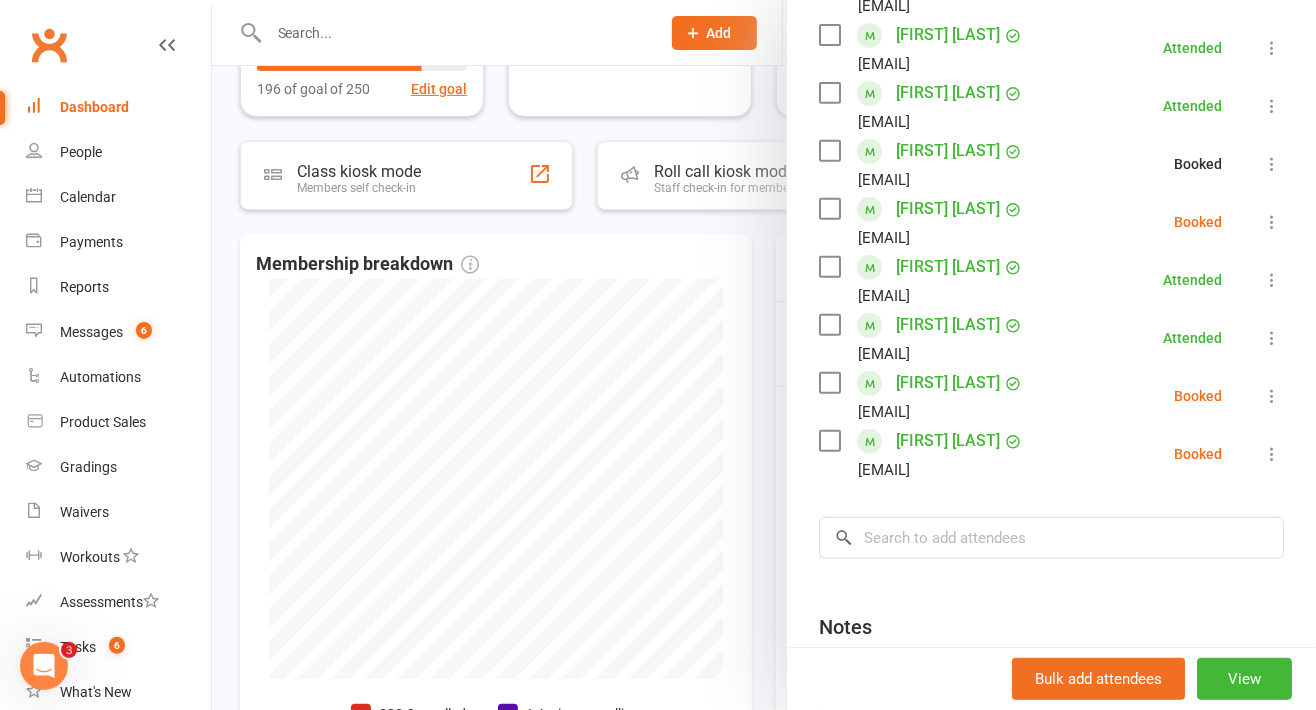 click at bounding box center (1272, 222) 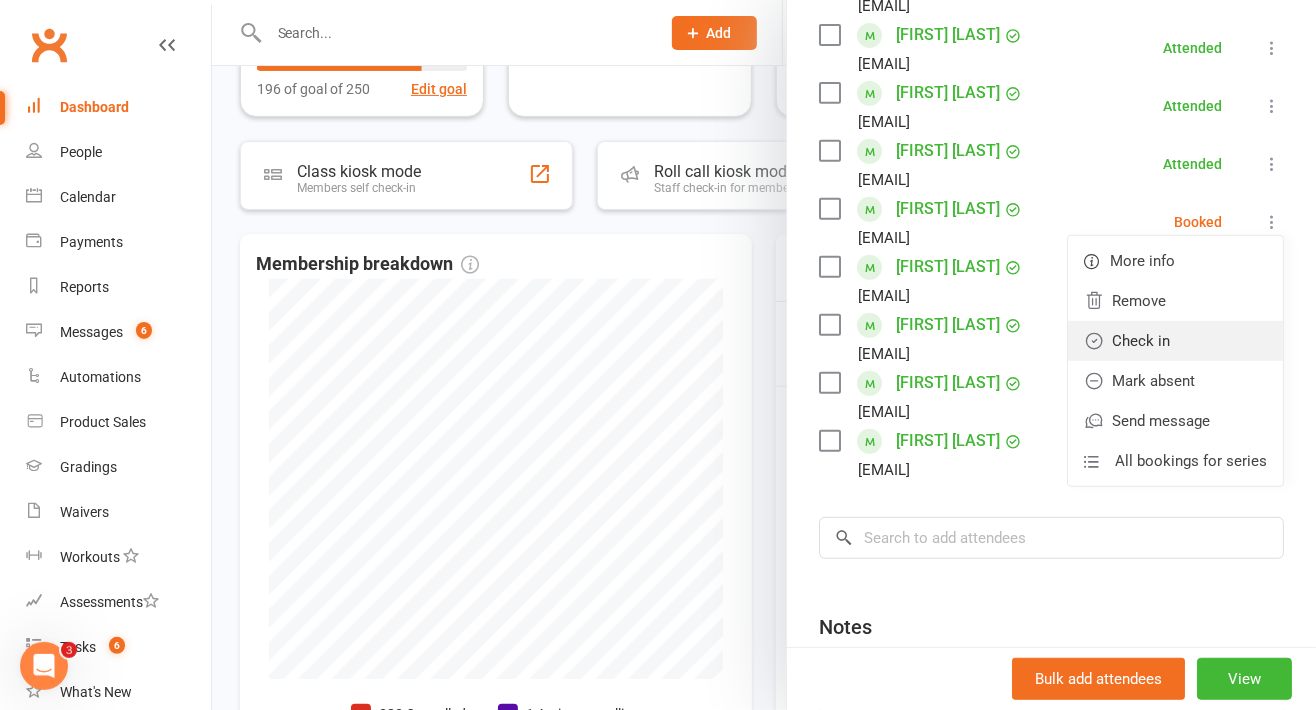 click on "Check in" at bounding box center [1175, 341] 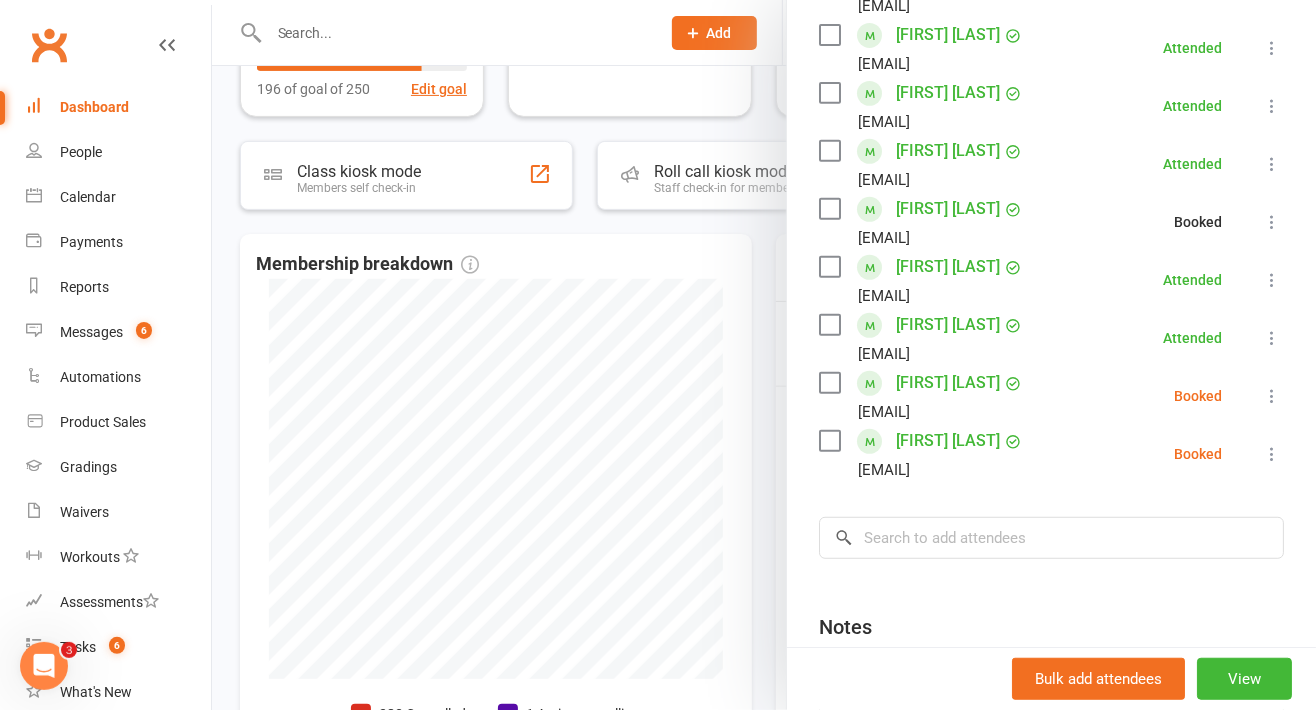 click on "[FIRST] [LAST]  [EMAIL] Booked More info  Remove  Check in  Mark absent  Send message  All bookings for series" at bounding box center (1051, 454) 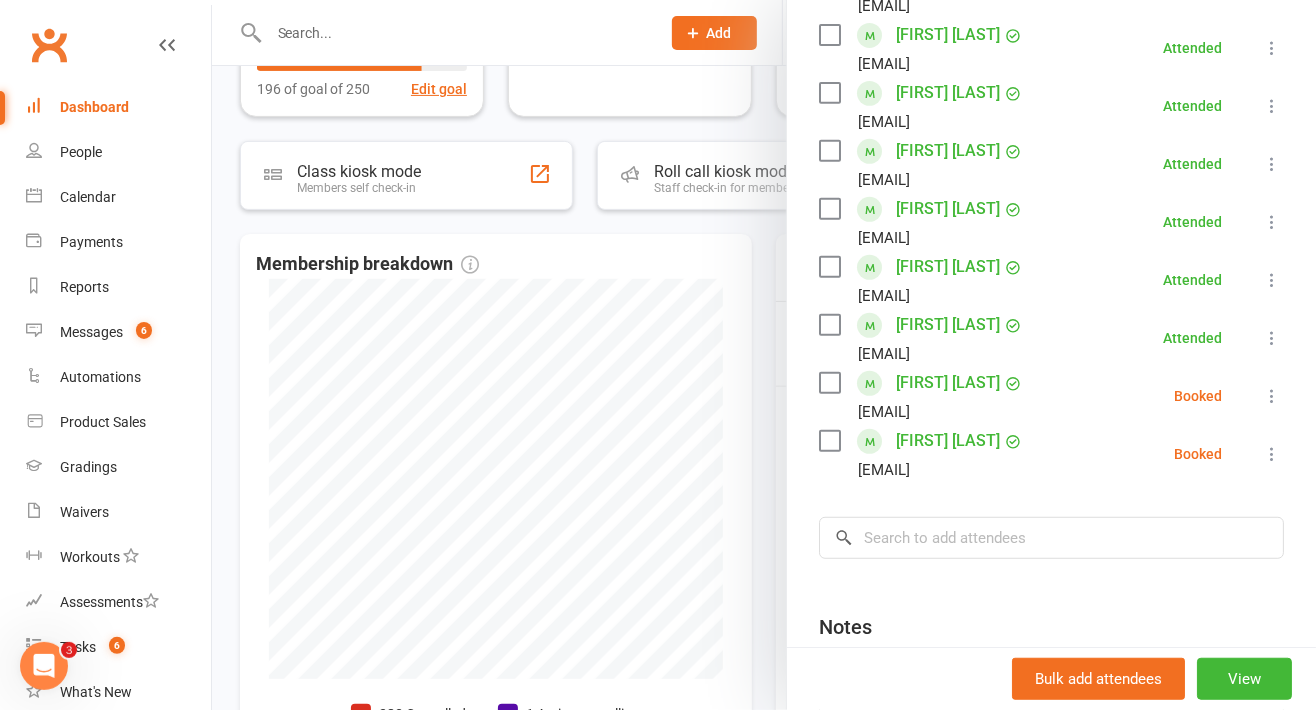 click at bounding box center [1272, 454] 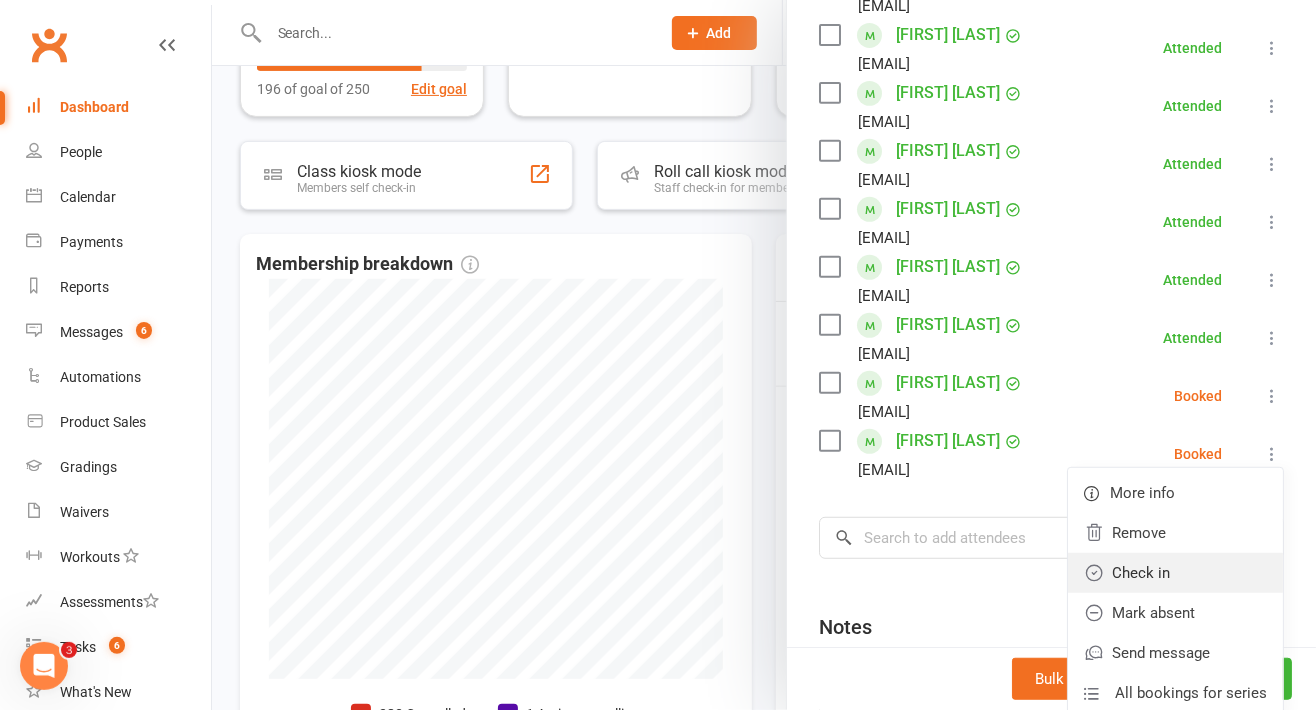 click on "Check in" at bounding box center [1175, 573] 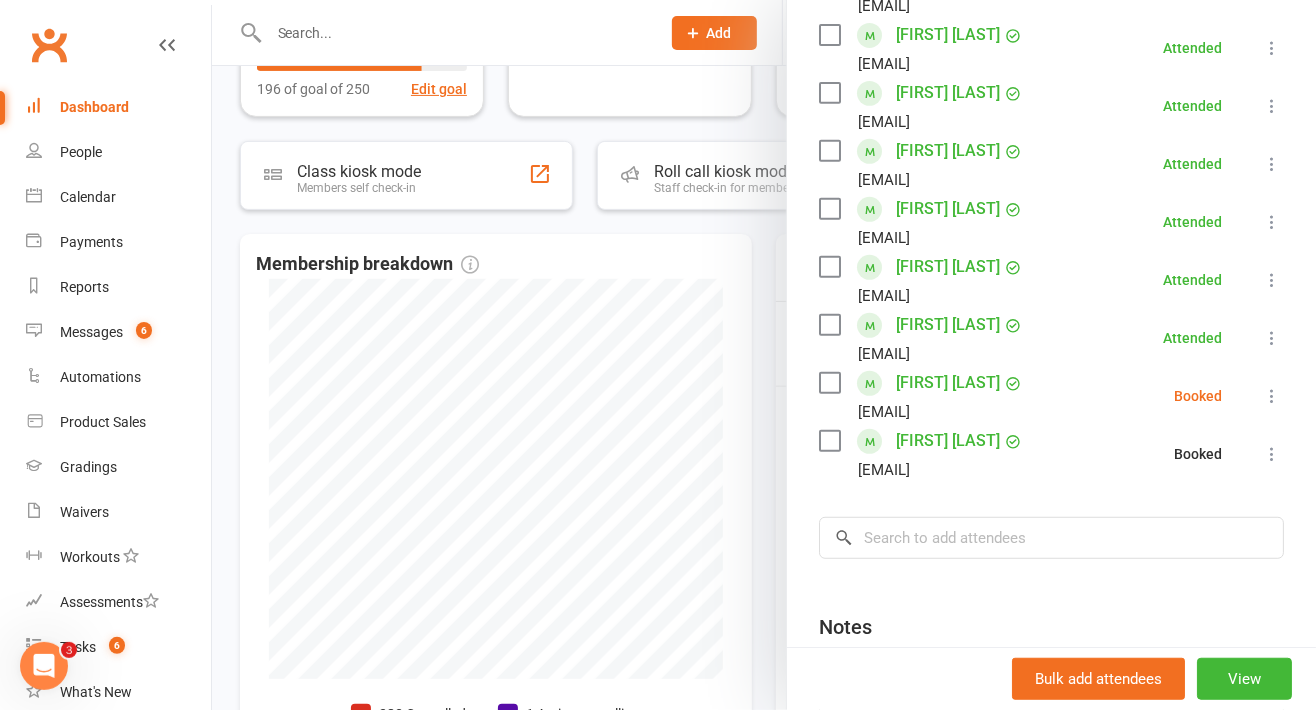 click at bounding box center [1272, 396] 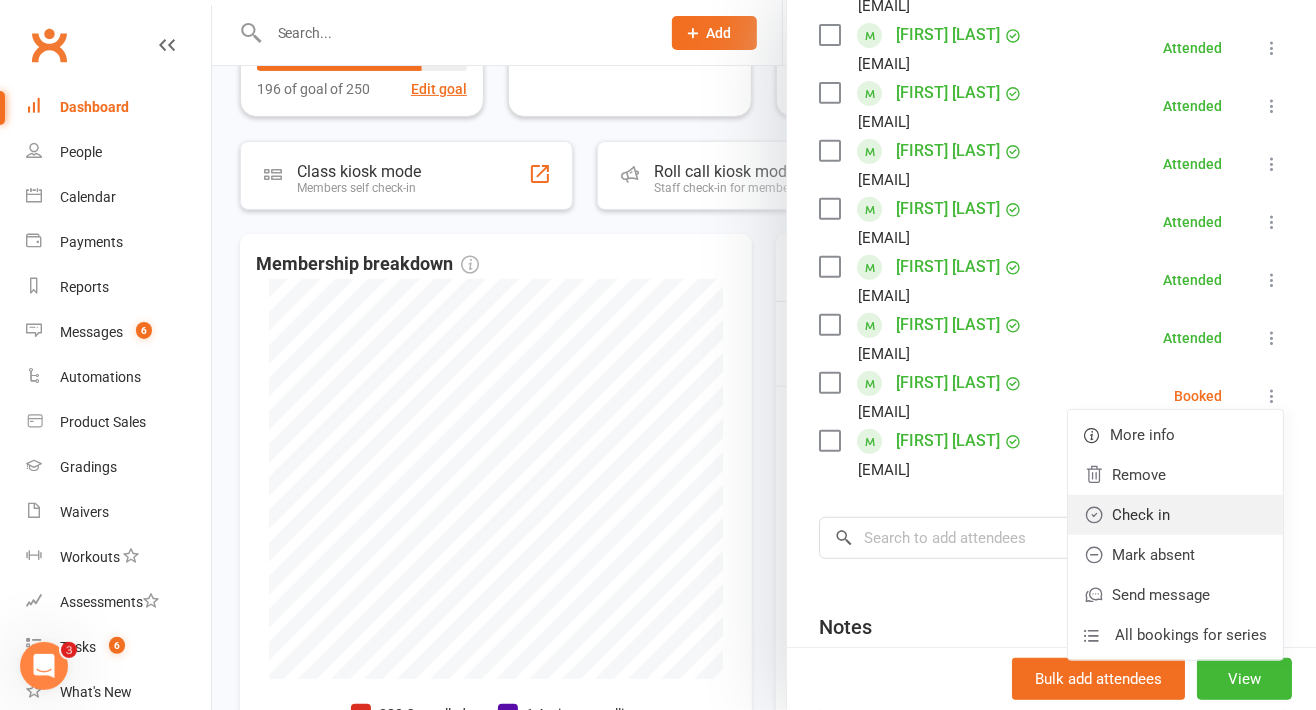 click on "Check in" at bounding box center (1175, 515) 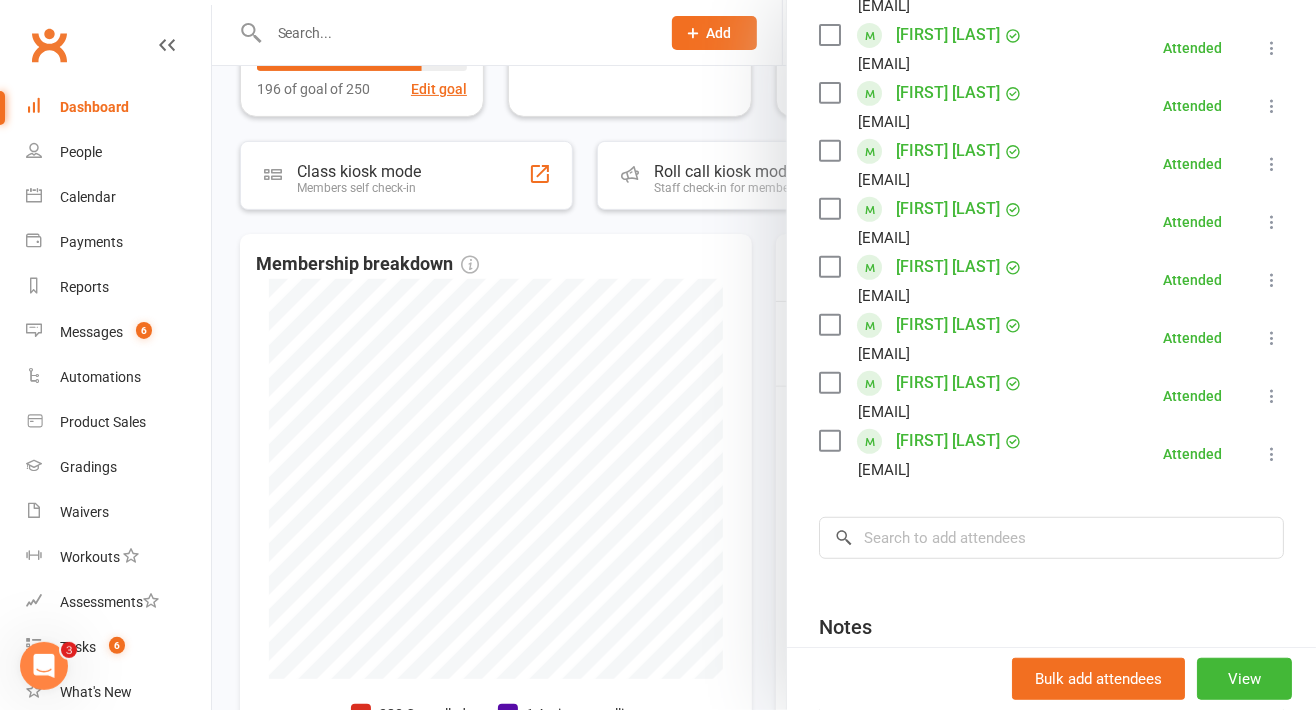 click at bounding box center [764, 355] 